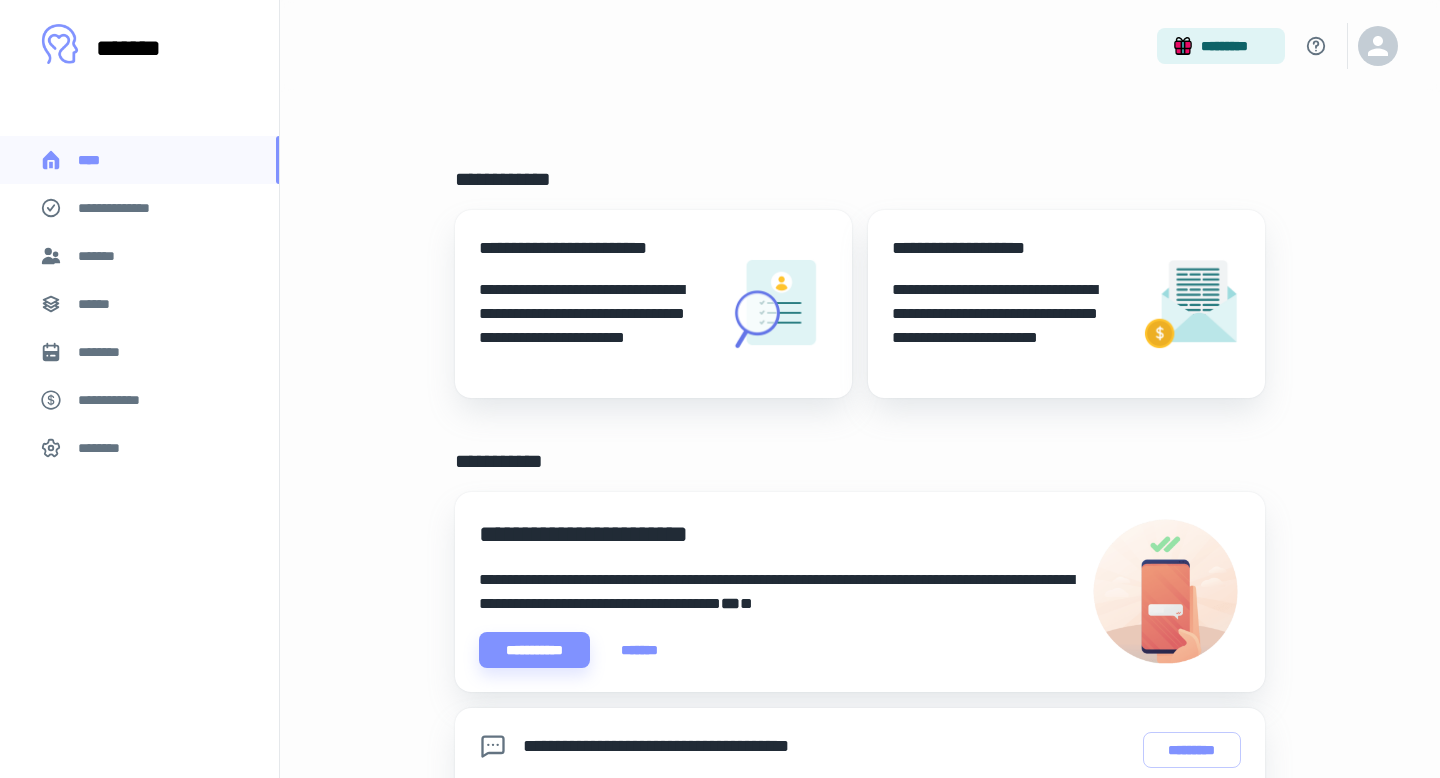 scroll, scrollTop: 199, scrollLeft: 0, axis: vertical 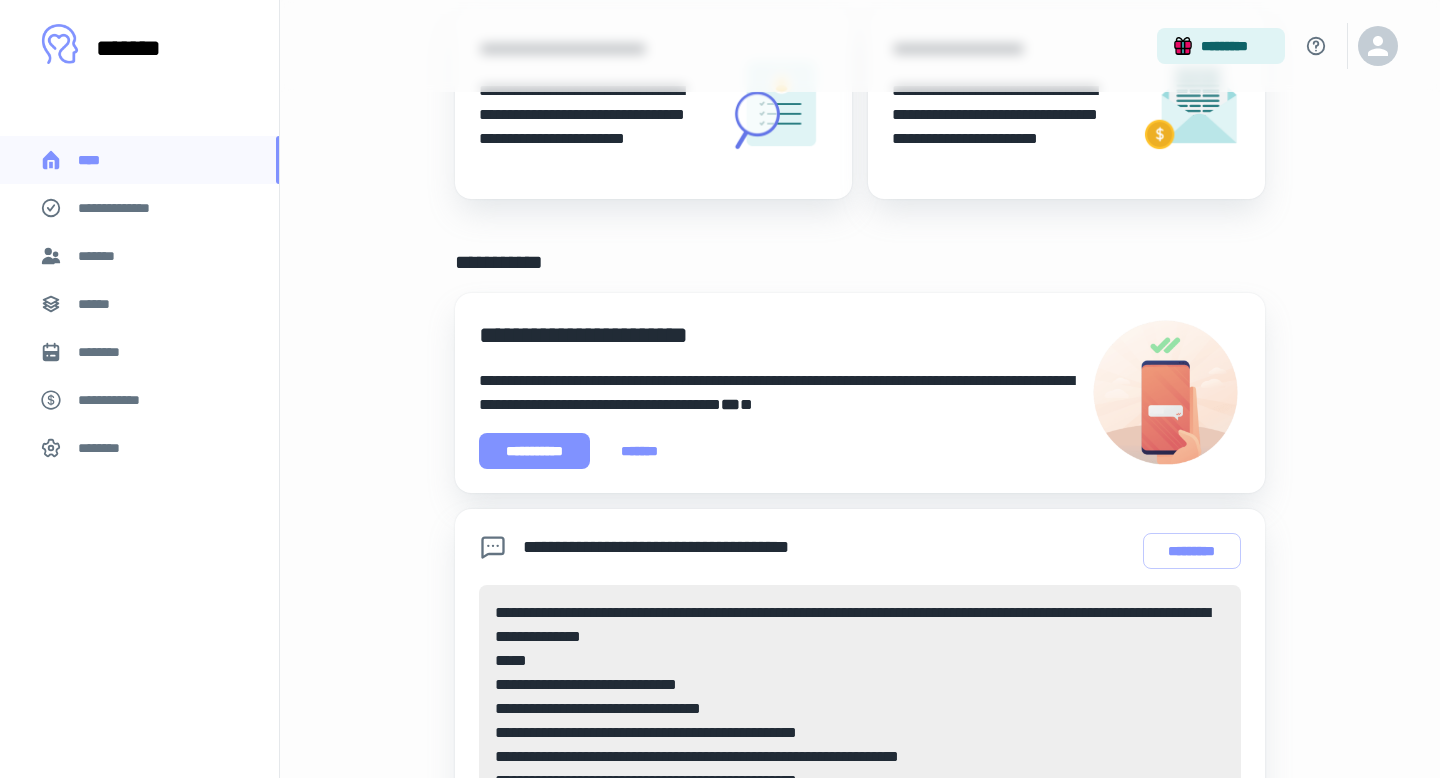 click on "**********" at bounding box center [534, 451] 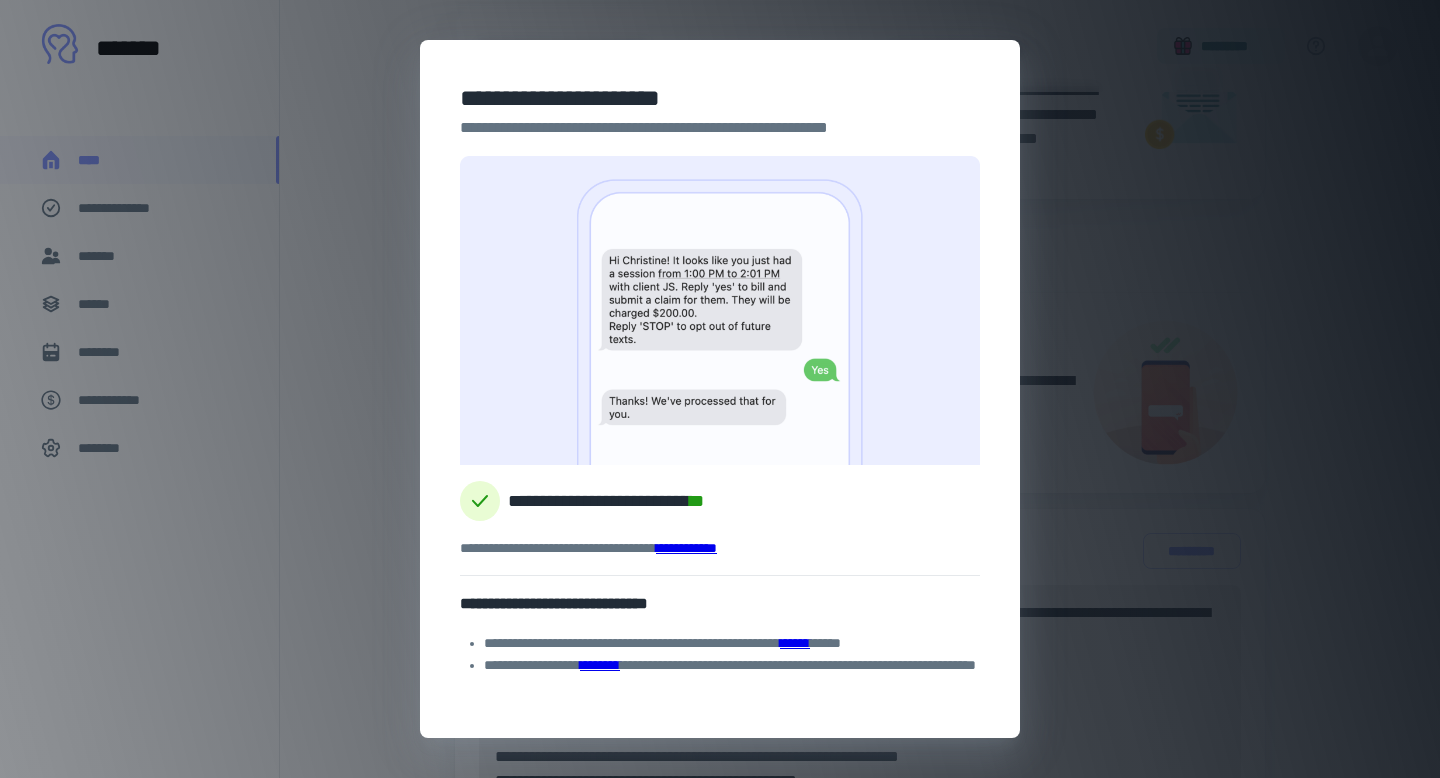click on "******" at bounding box center (795, 643) 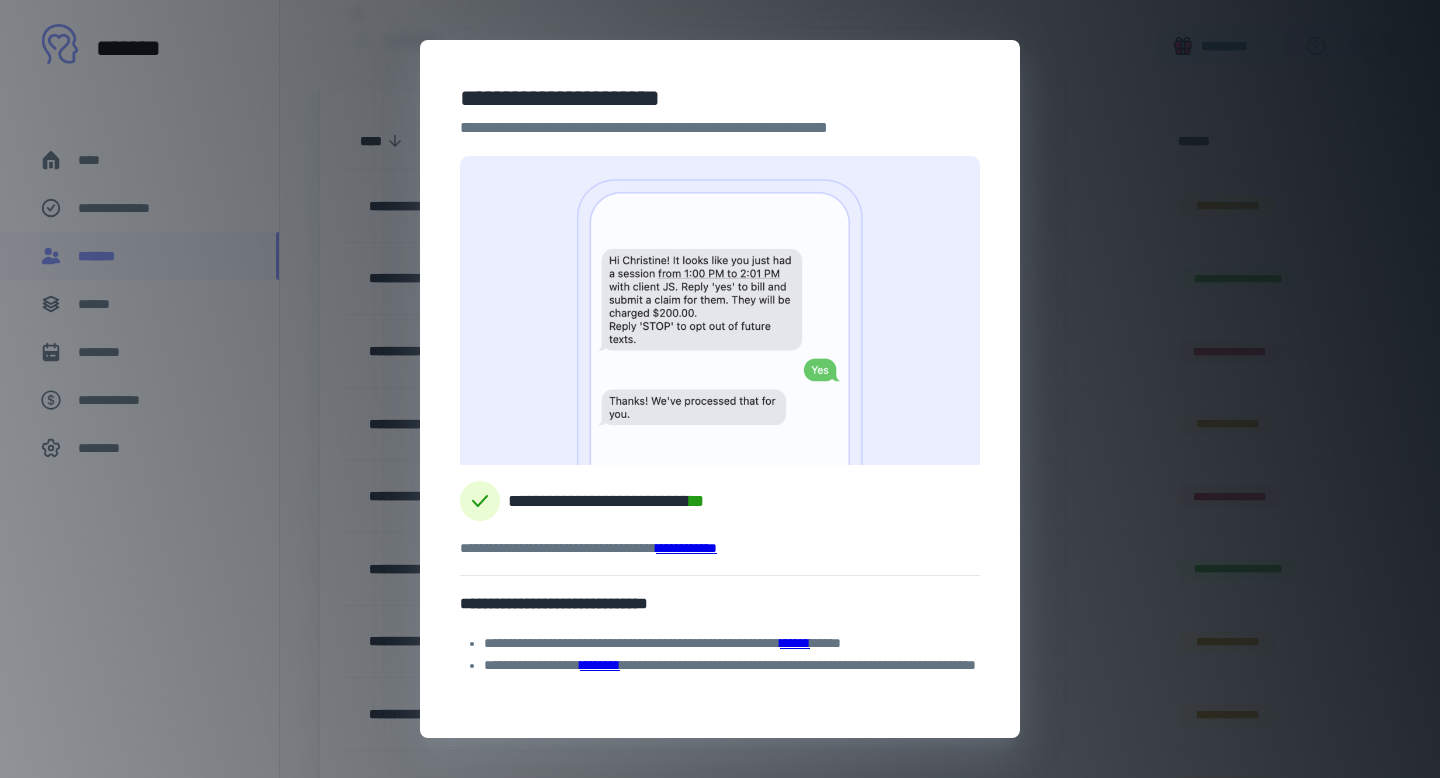 scroll, scrollTop: 0, scrollLeft: 0, axis: both 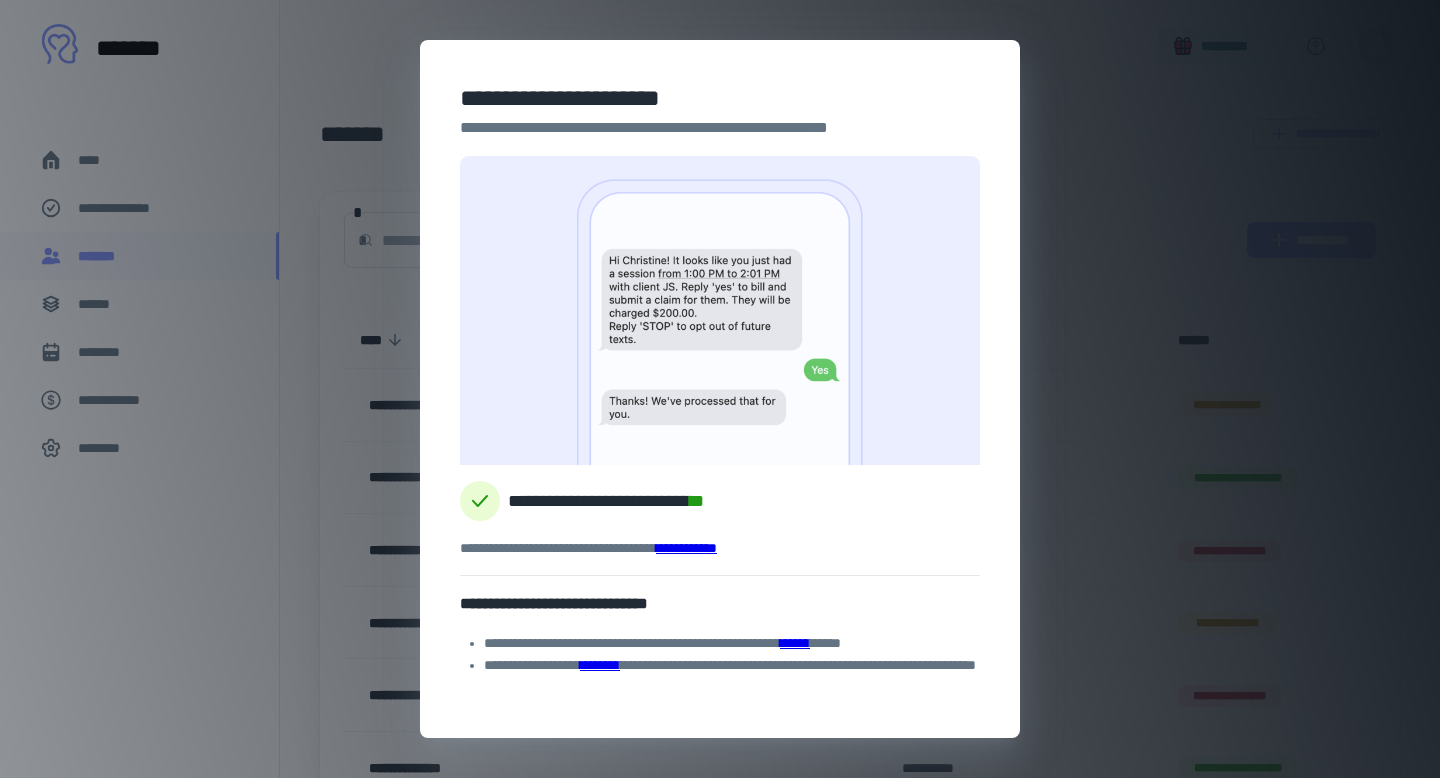 click on "**********" at bounding box center [720, 389] 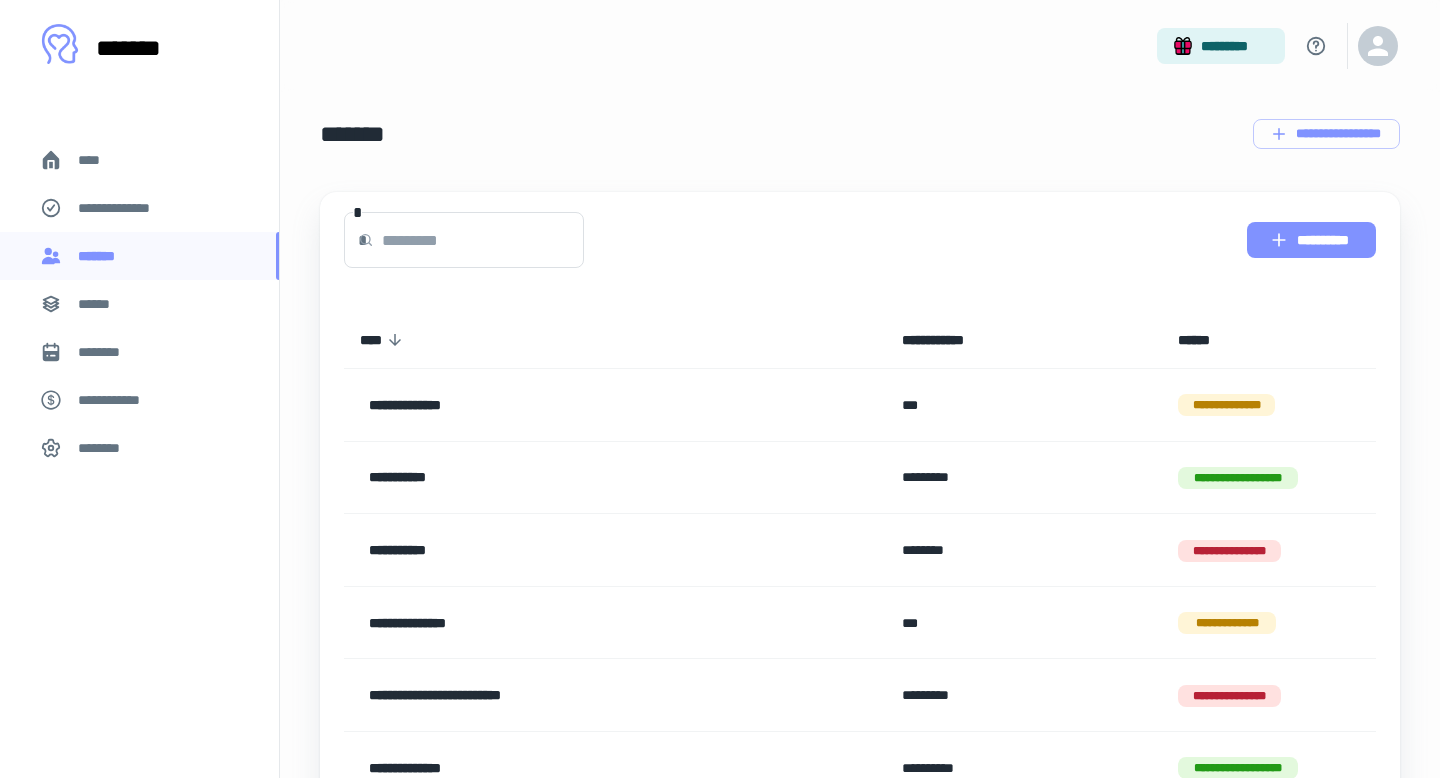 click on "**********" at bounding box center [1311, 240] 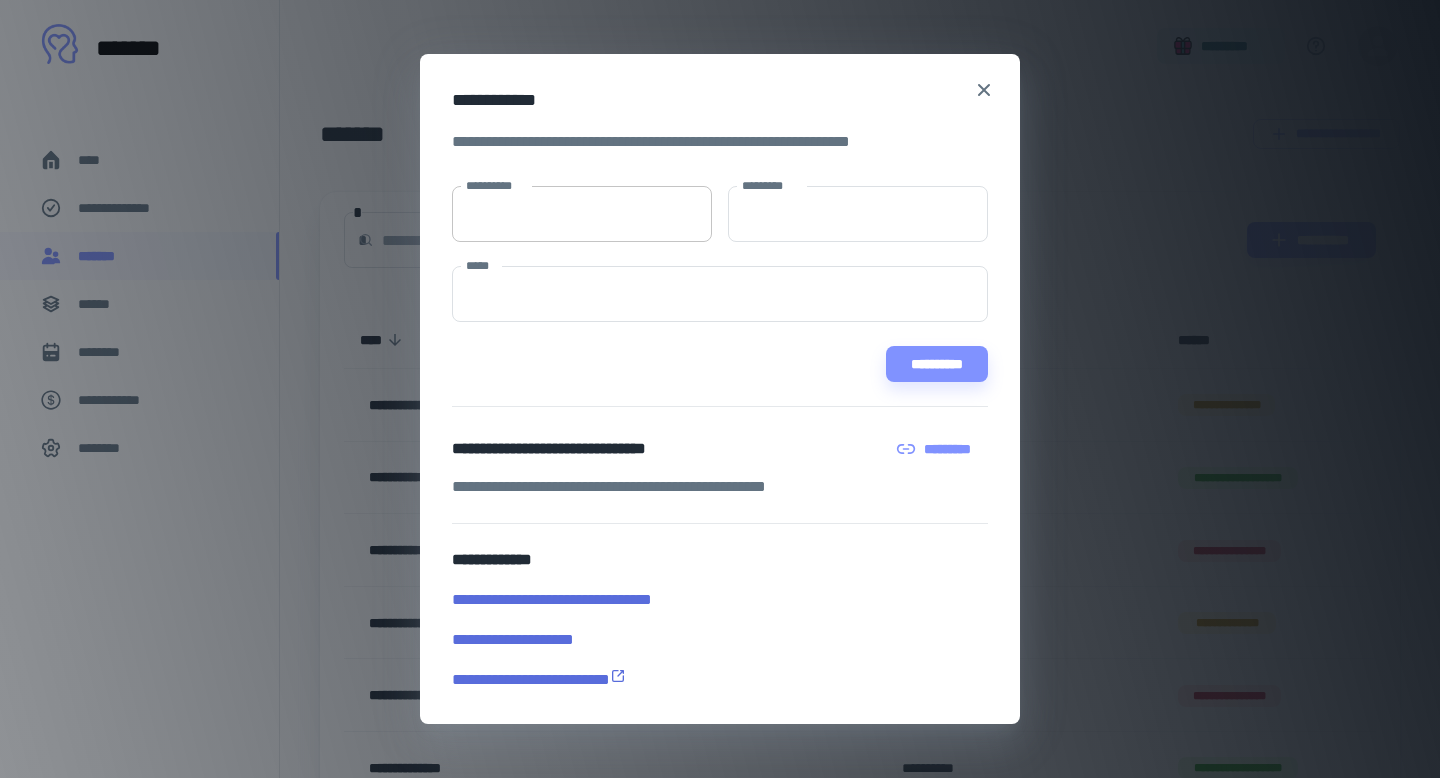 click on "**********" at bounding box center (582, 214) 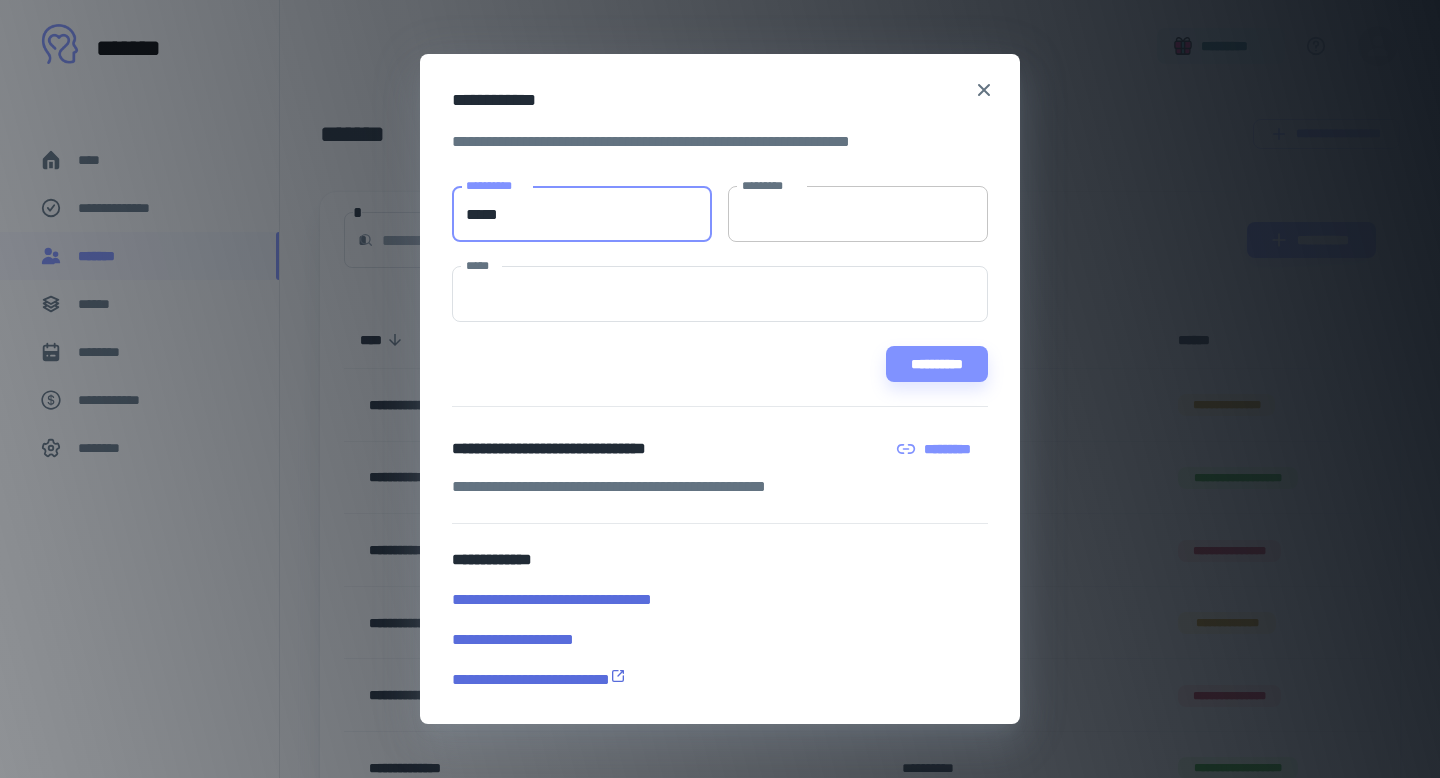type on "*****" 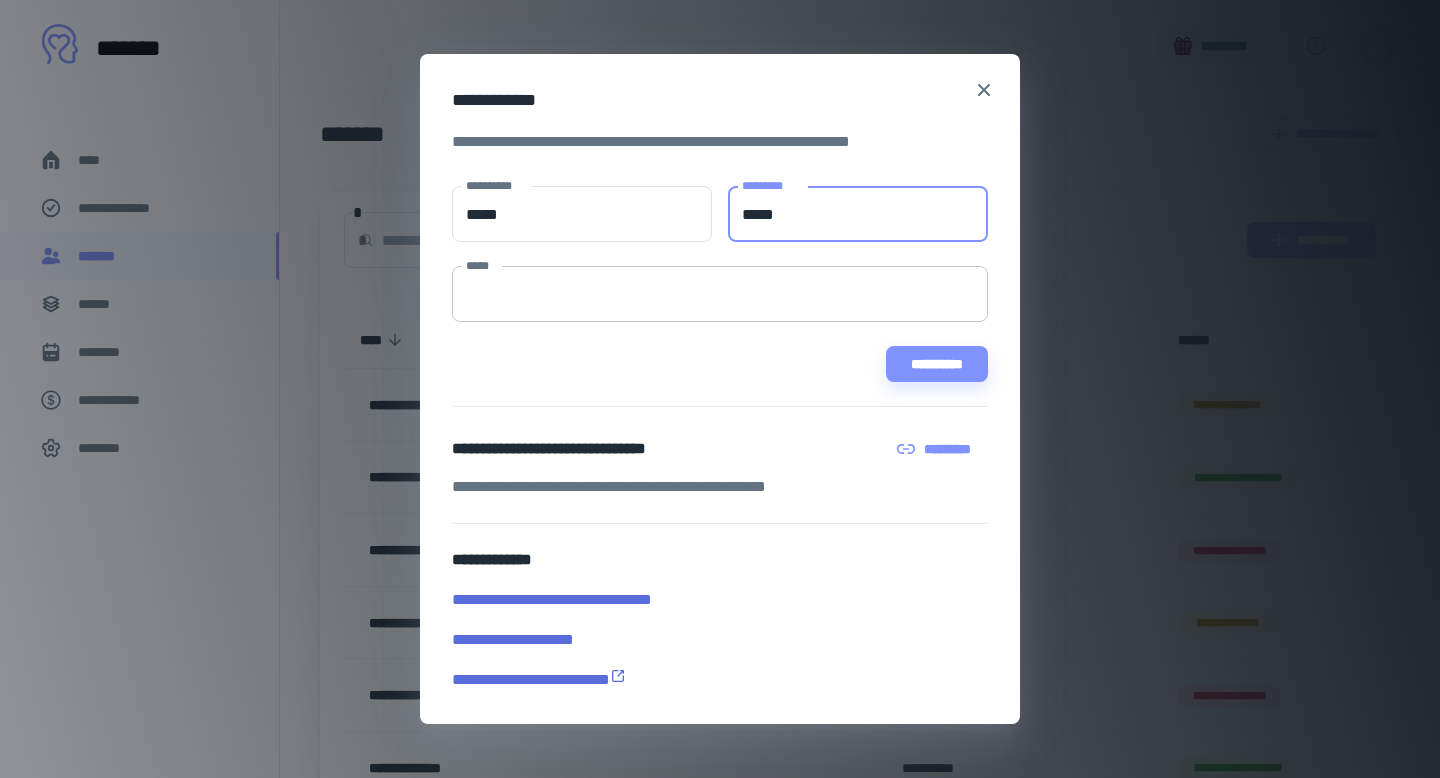 type on "*****" 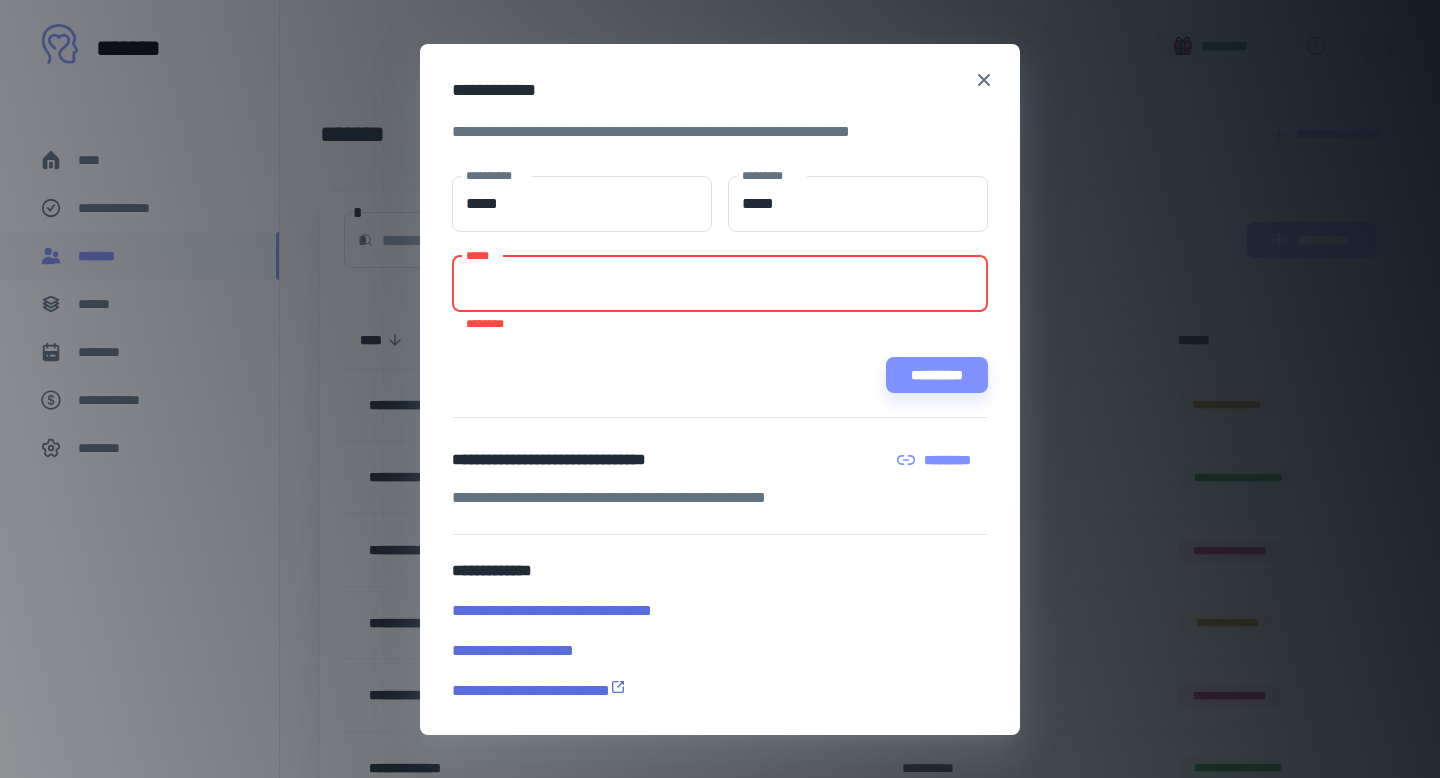 paste on "**********" 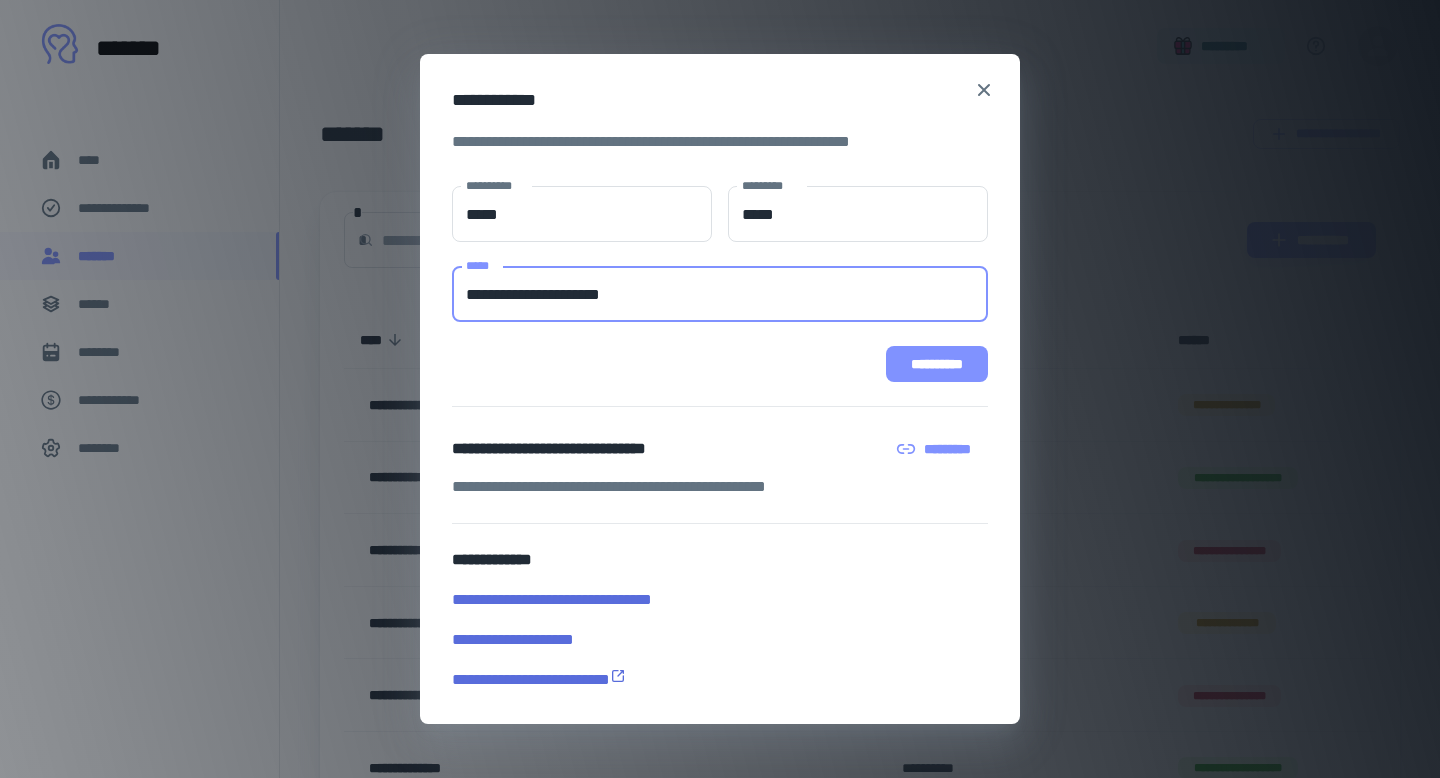 type on "**********" 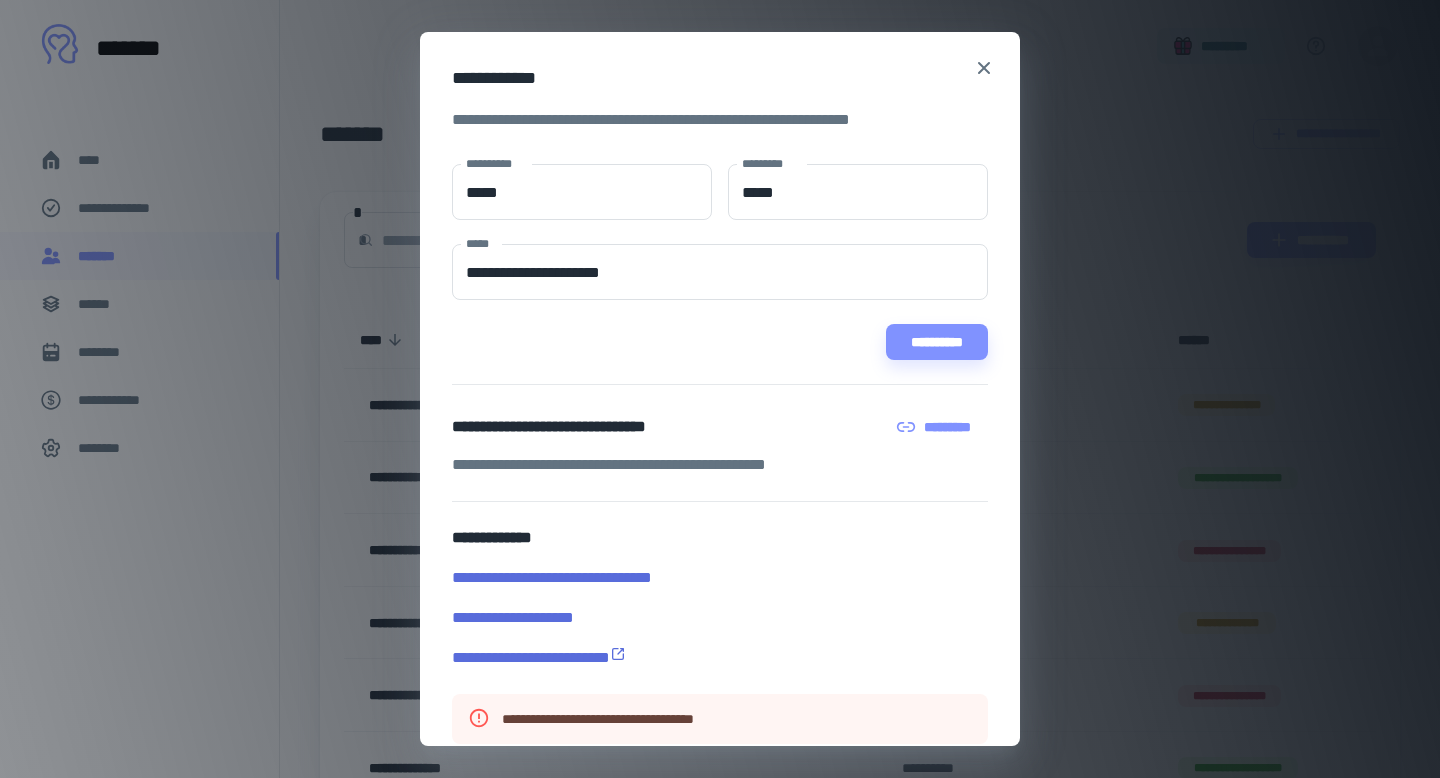 click on "*********" at bounding box center (935, 427) 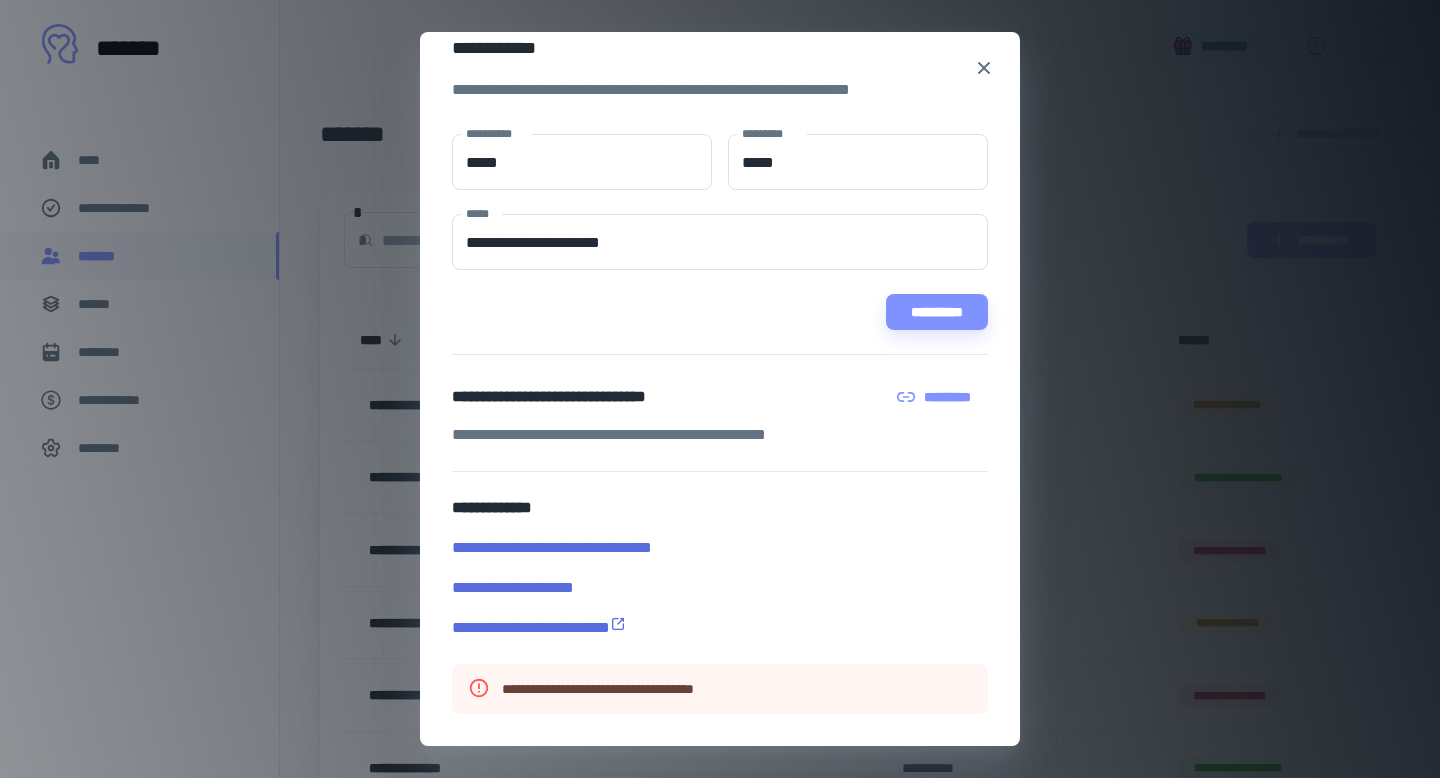 click on "[FIRST] [LAST] [STREET] [NUMBER] [CITY], [STATE] [ZIP]" at bounding box center (720, 389) 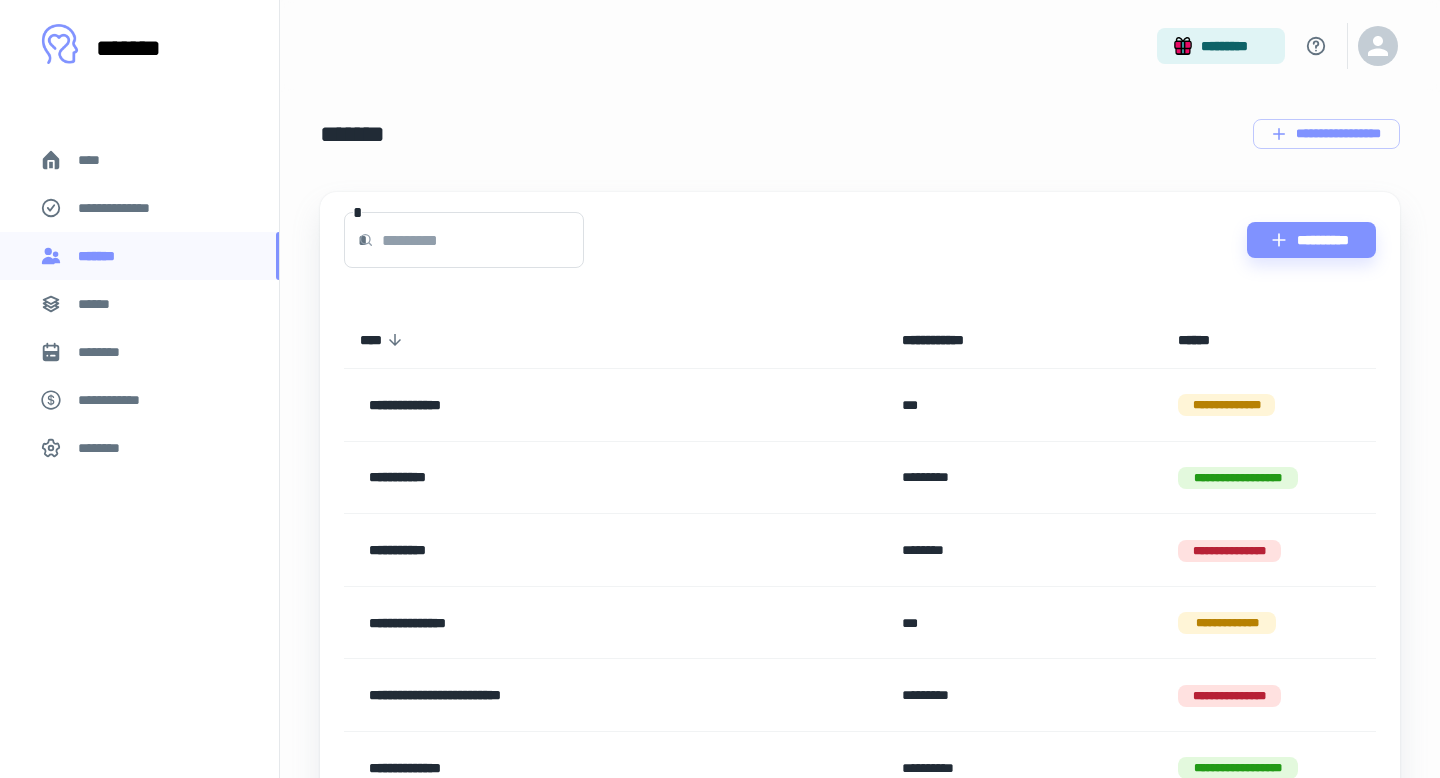 click at bounding box center (483, 240) 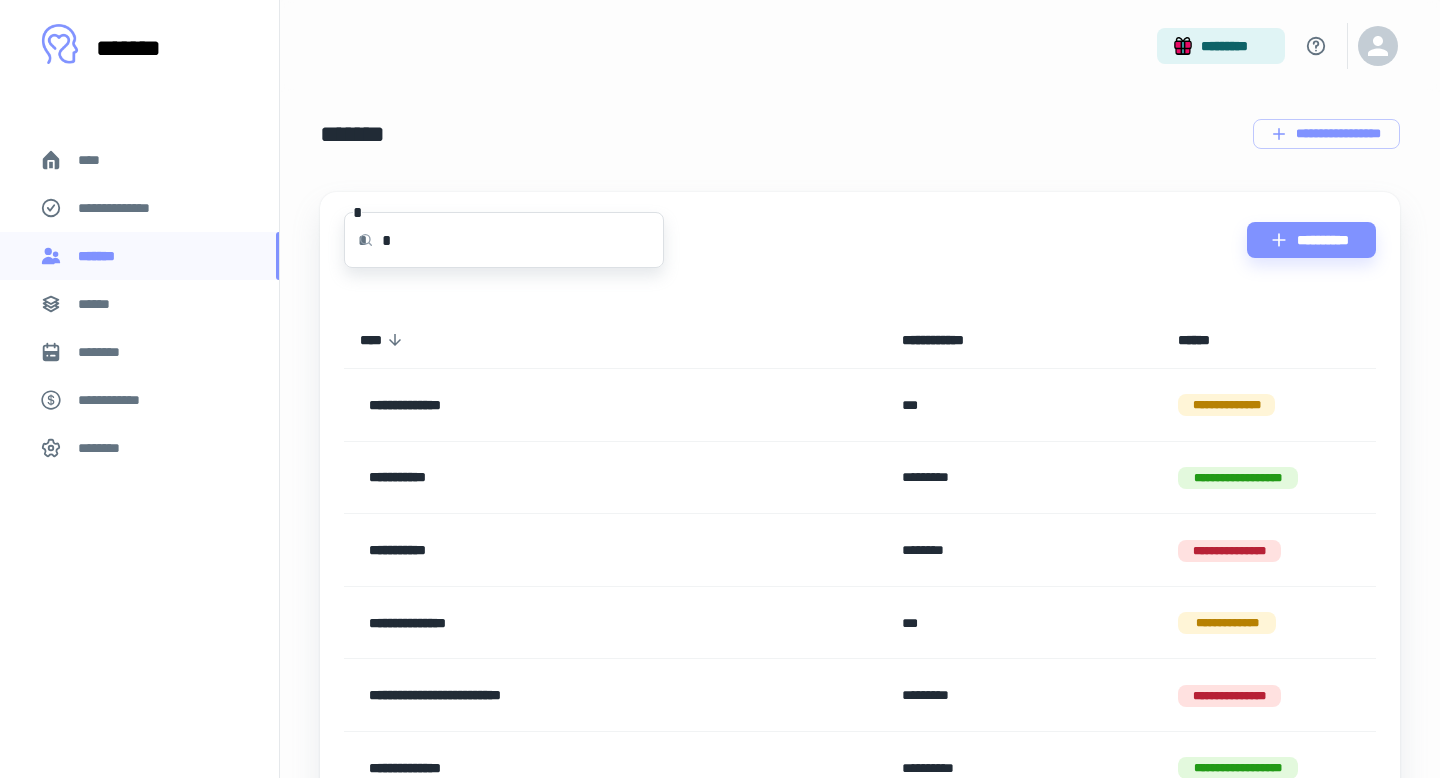 type on "*" 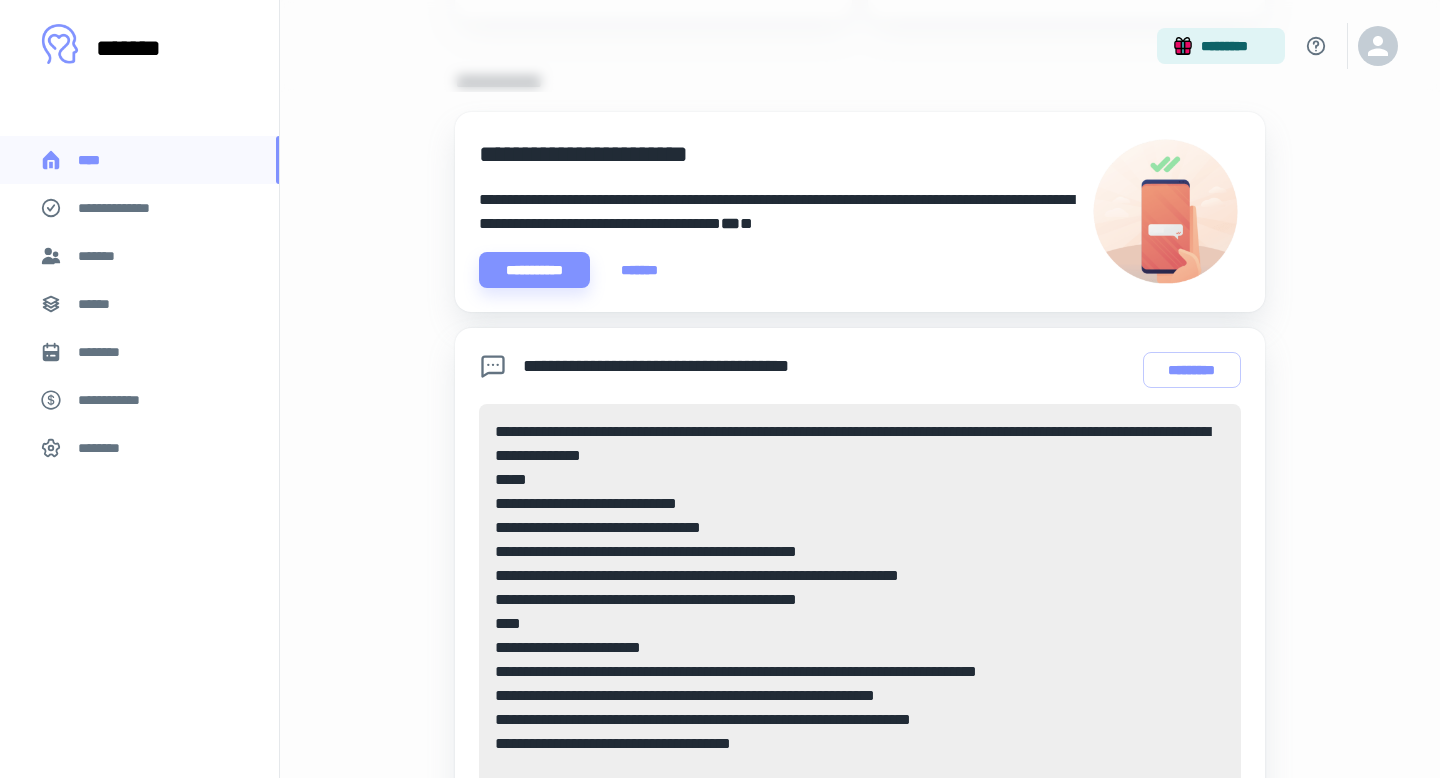 scroll, scrollTop: 381, scrollLeft: 0, axis: vertical 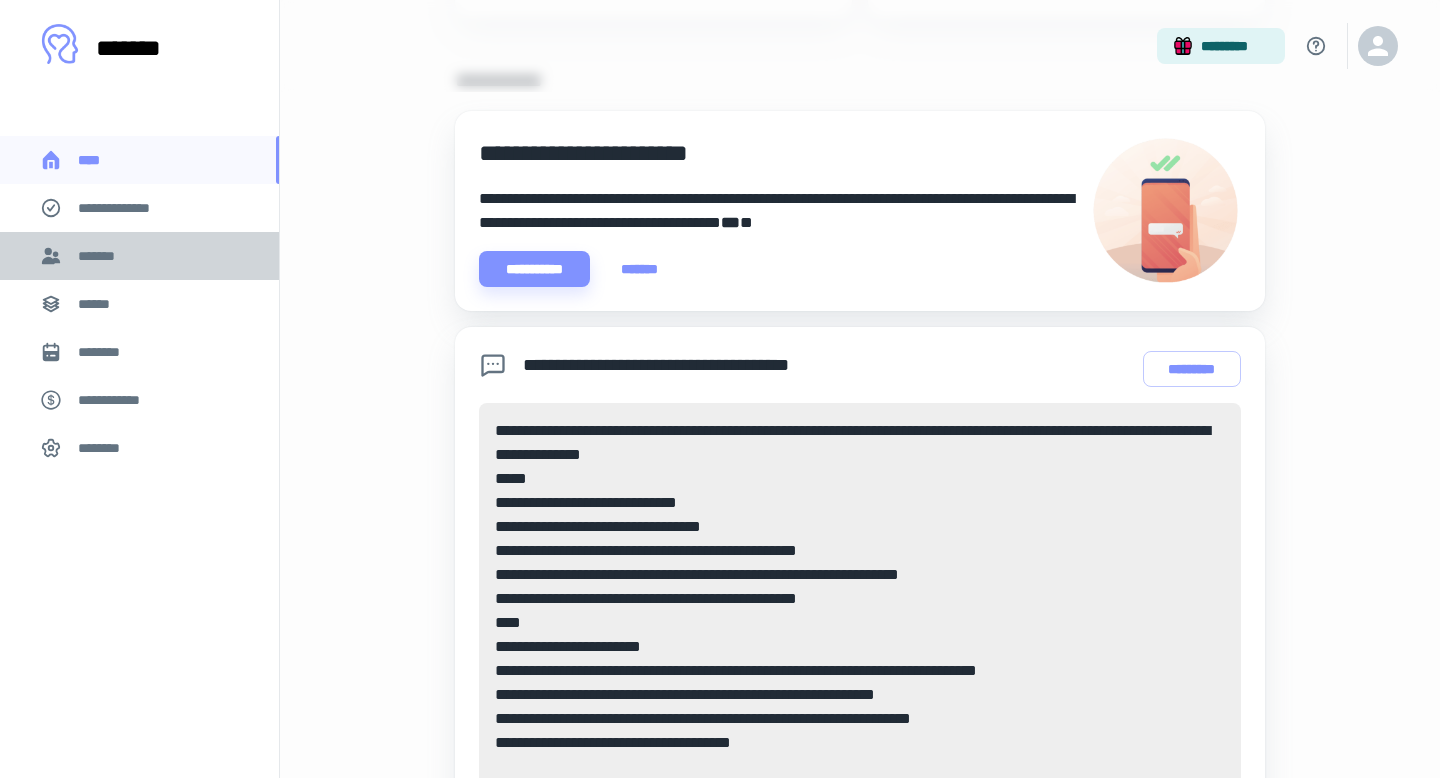 click on "*******" at bounding box center (100, 256) 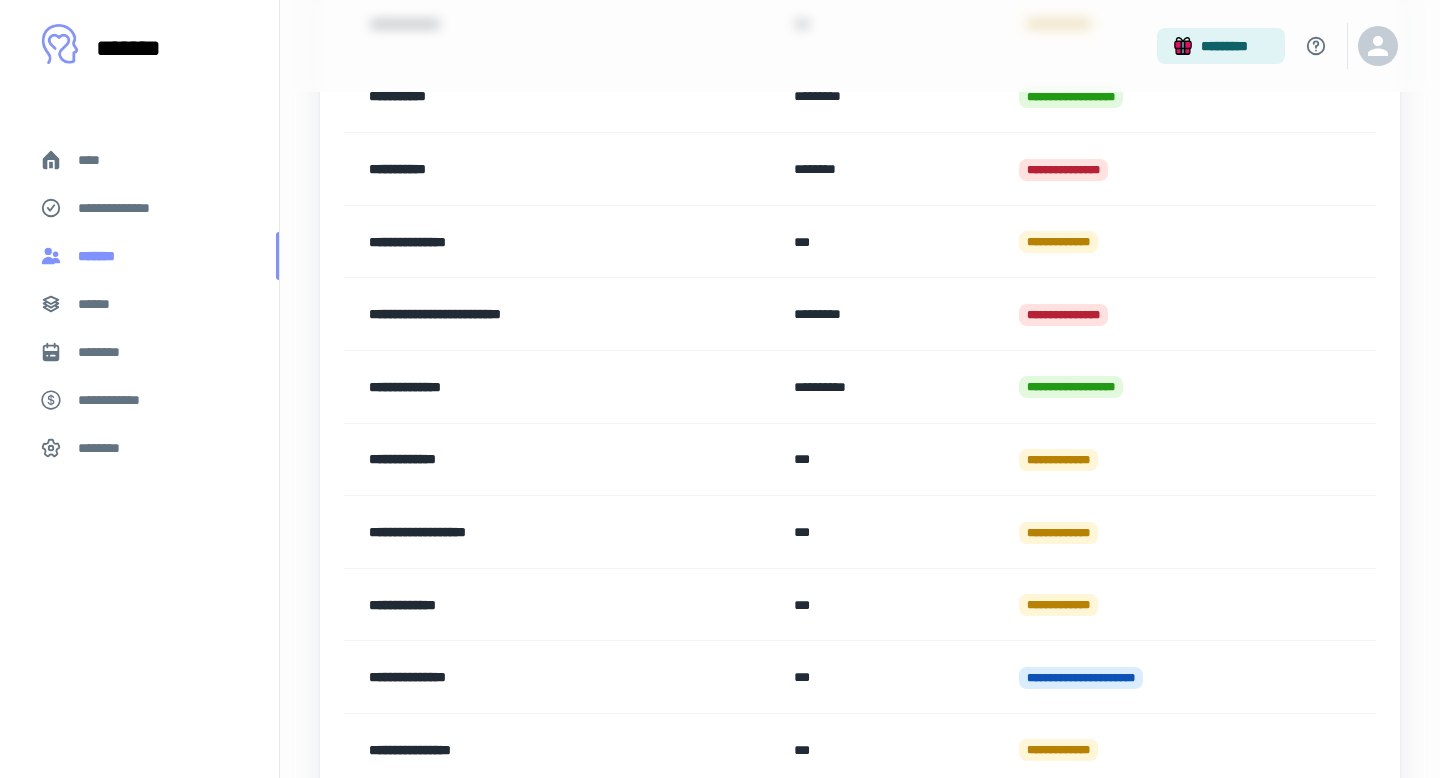 scroll, scrollTop: 0, scrollLeft: 0, axis: both 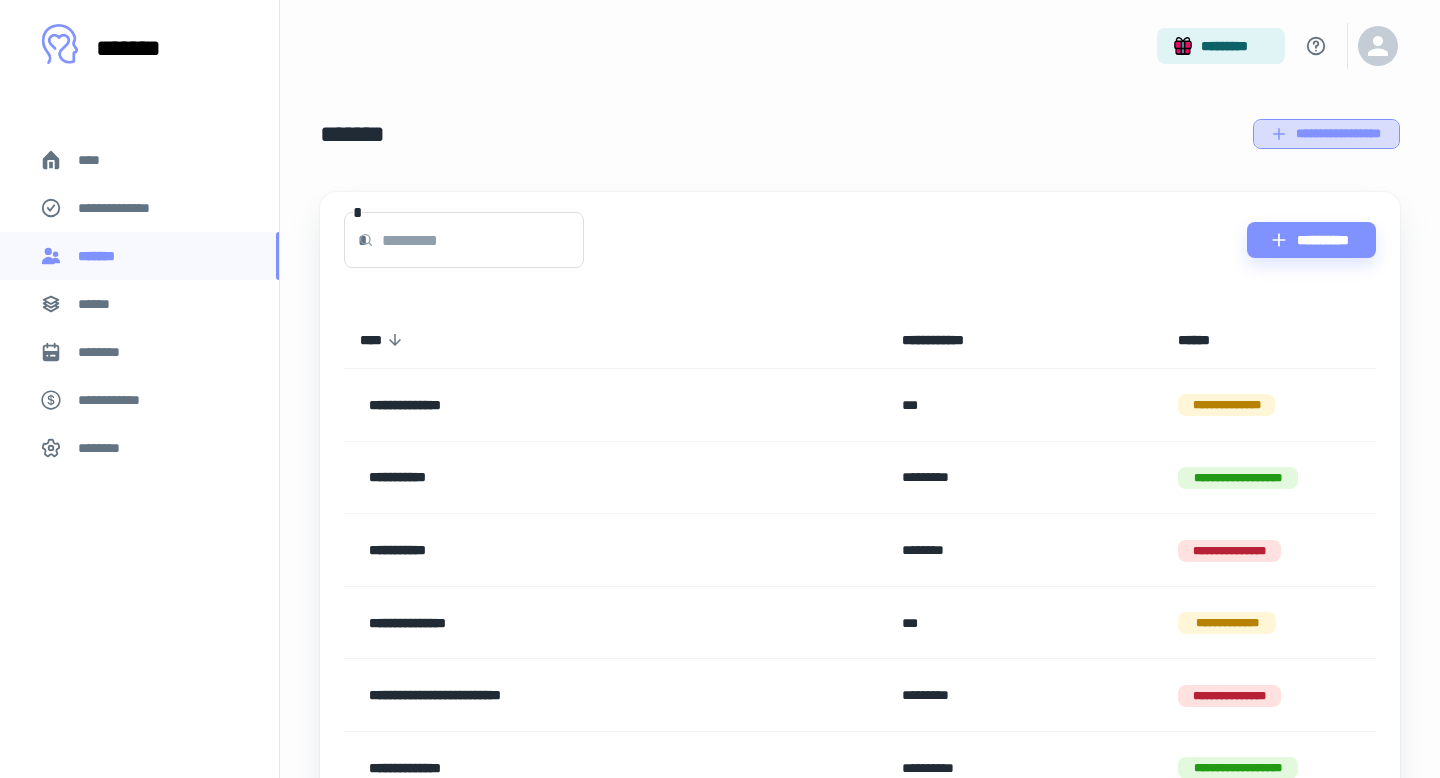 click on "**********" at bounding box center (1326, 134) 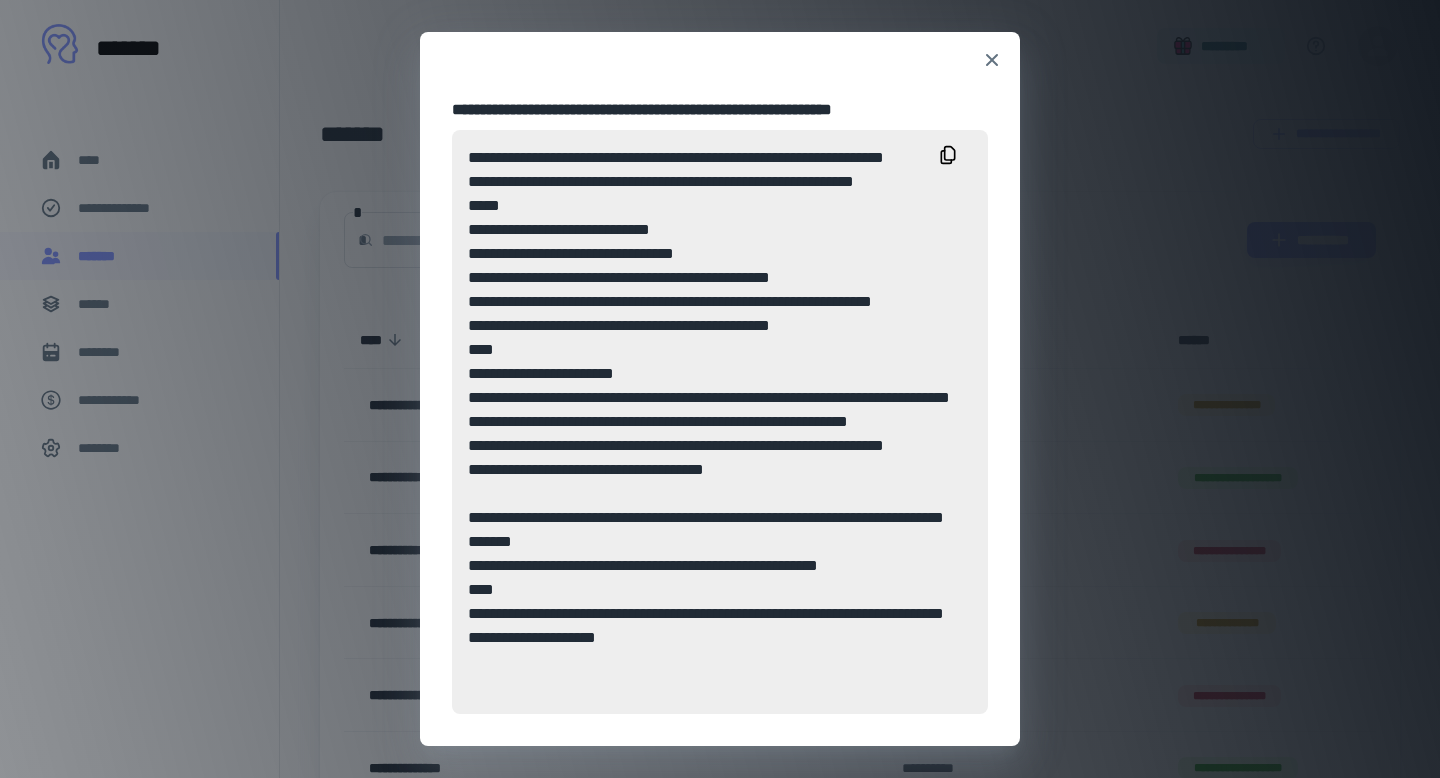 scroll, scrollTop: 0, scrollLeft: 0, axis: both 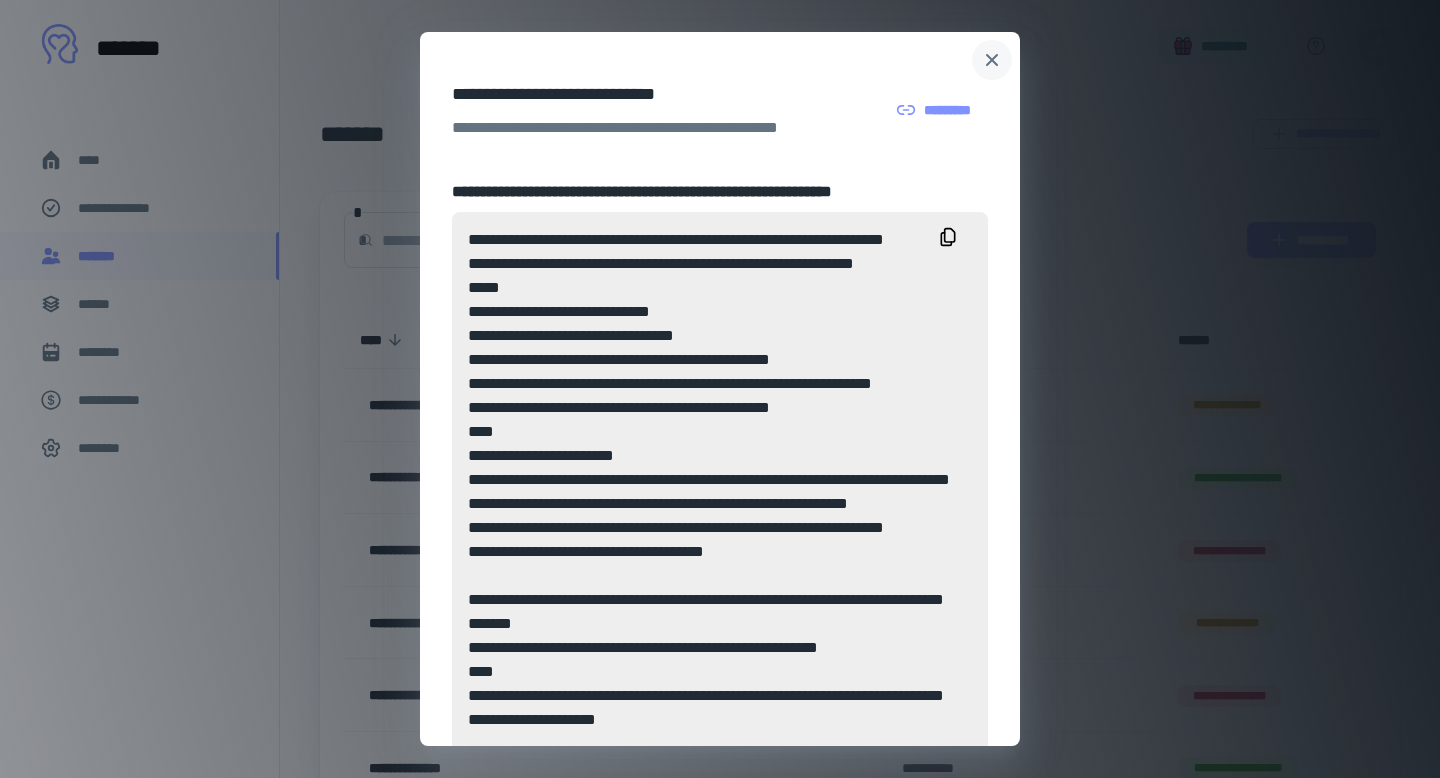 click 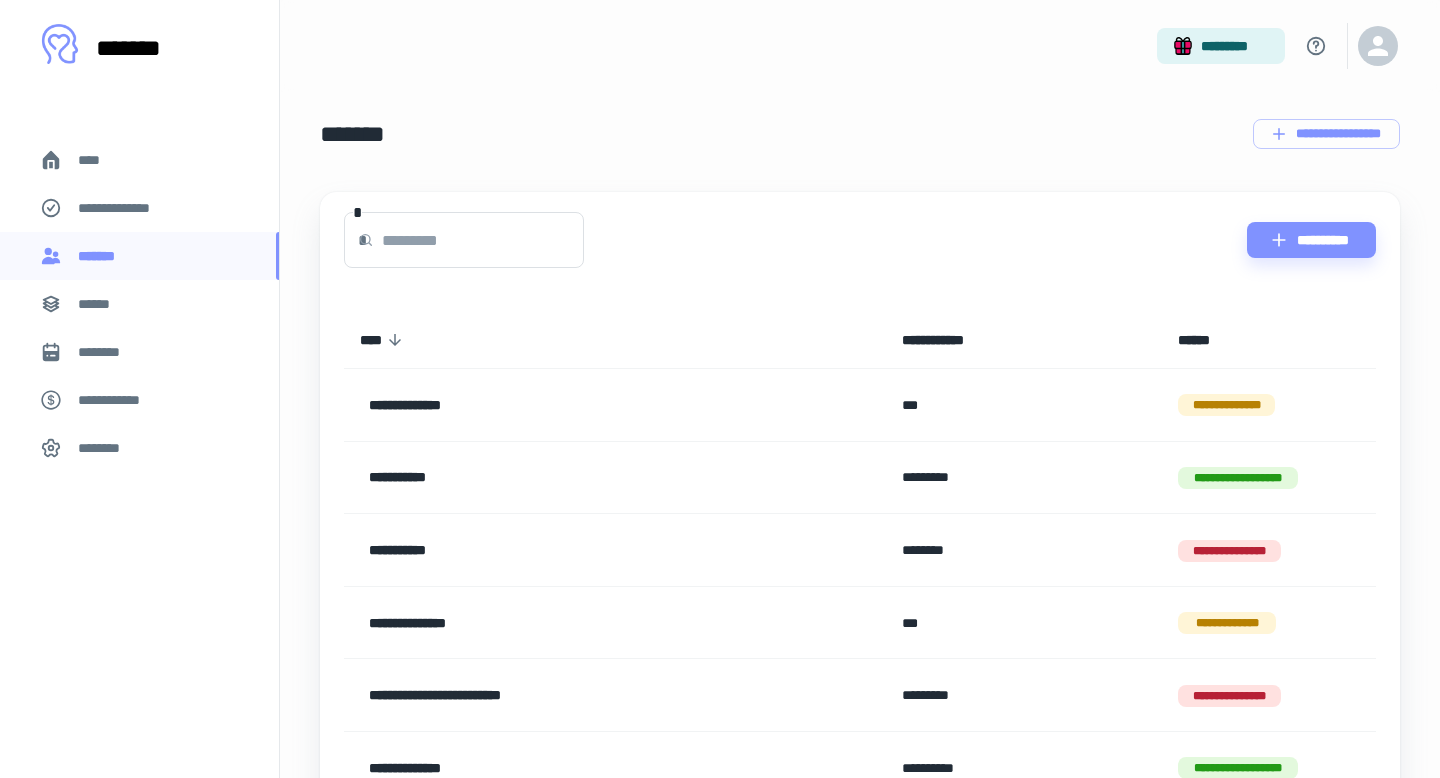 click at bounding box center [483, 240] 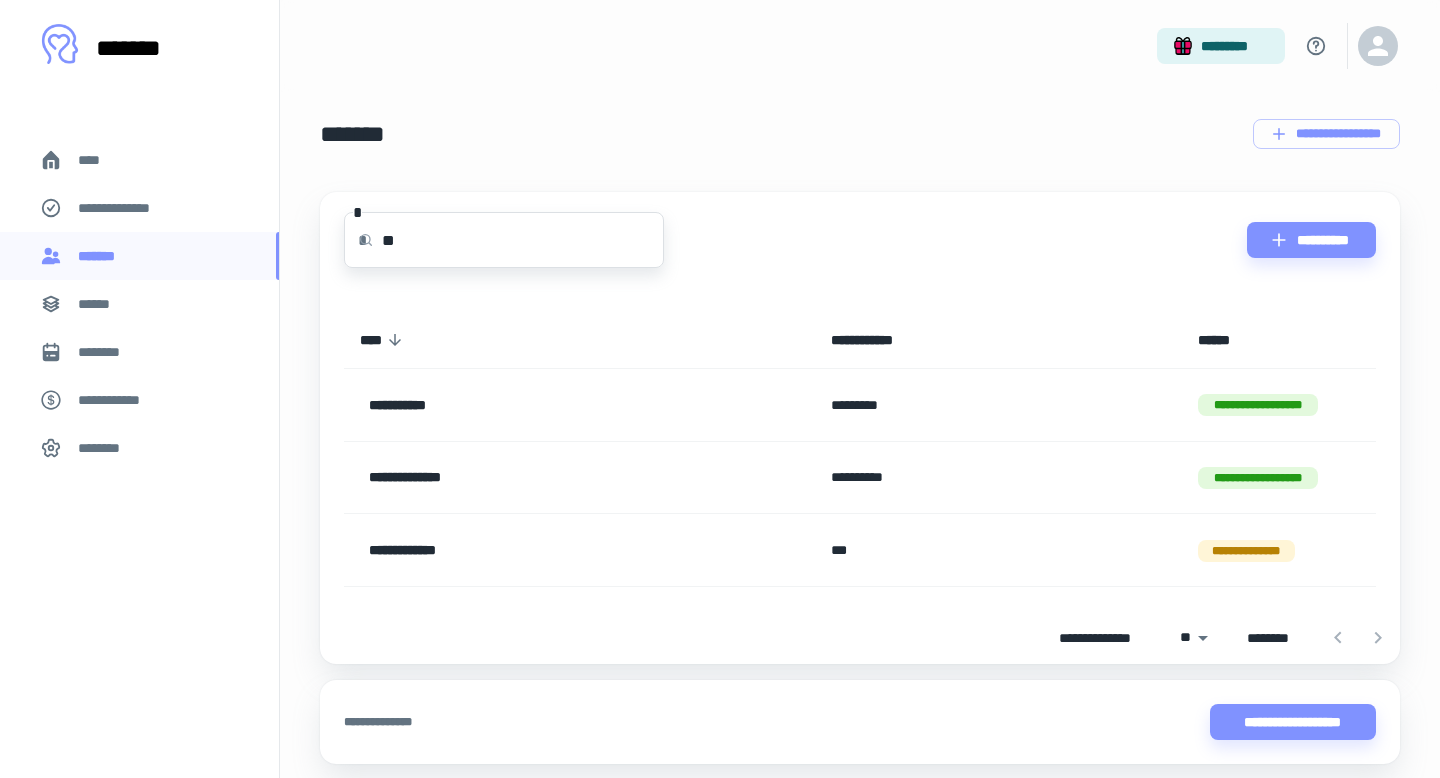 type on "*" 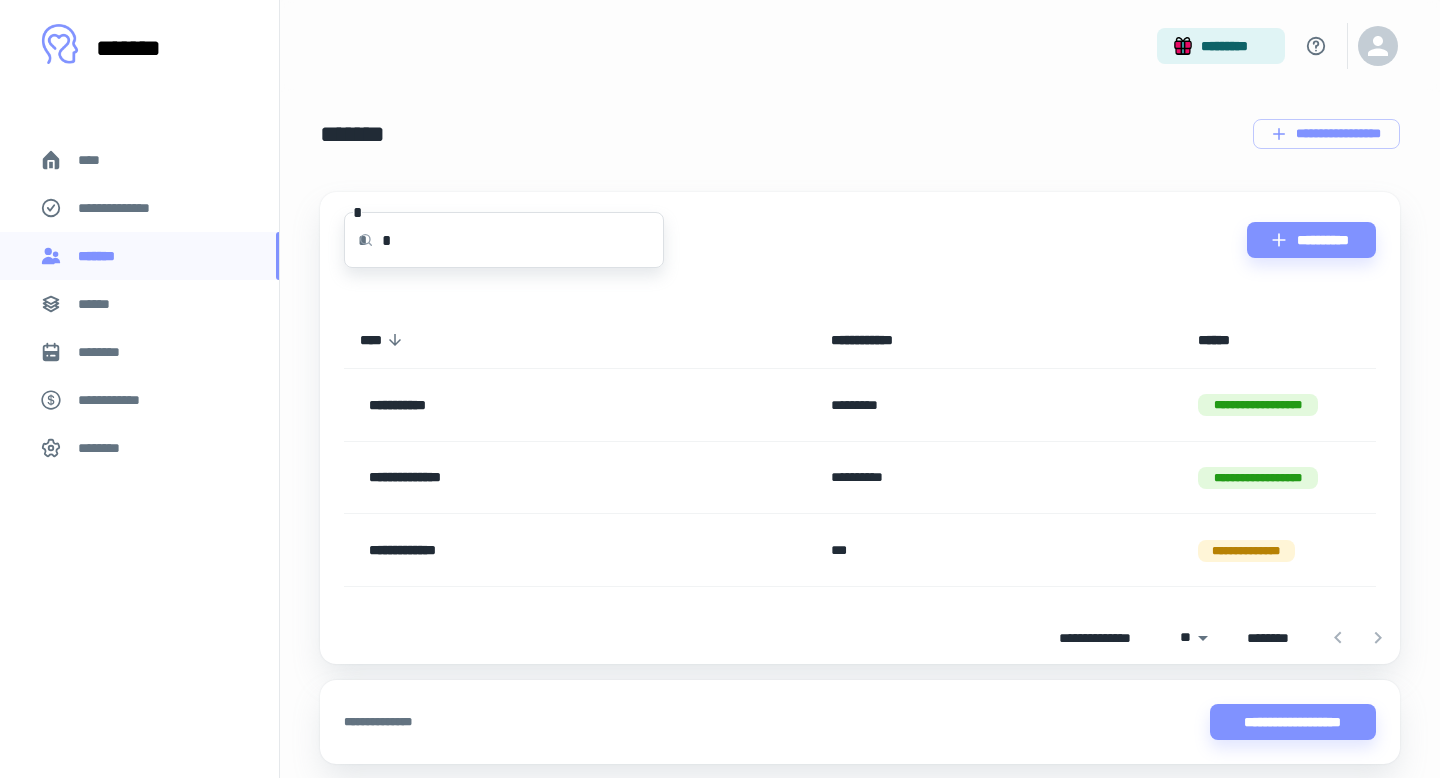 type 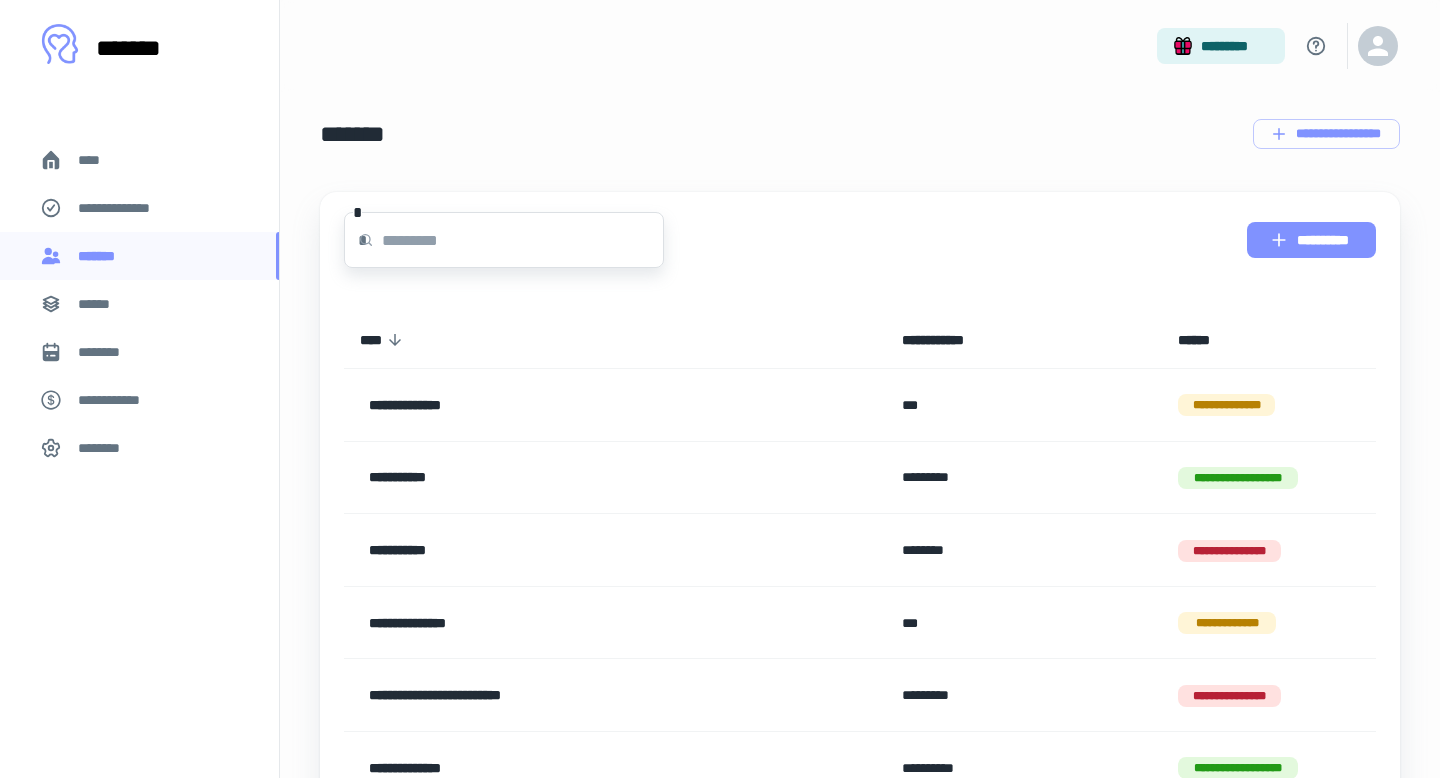 click on "**********" at bounding box center [1311, 240] 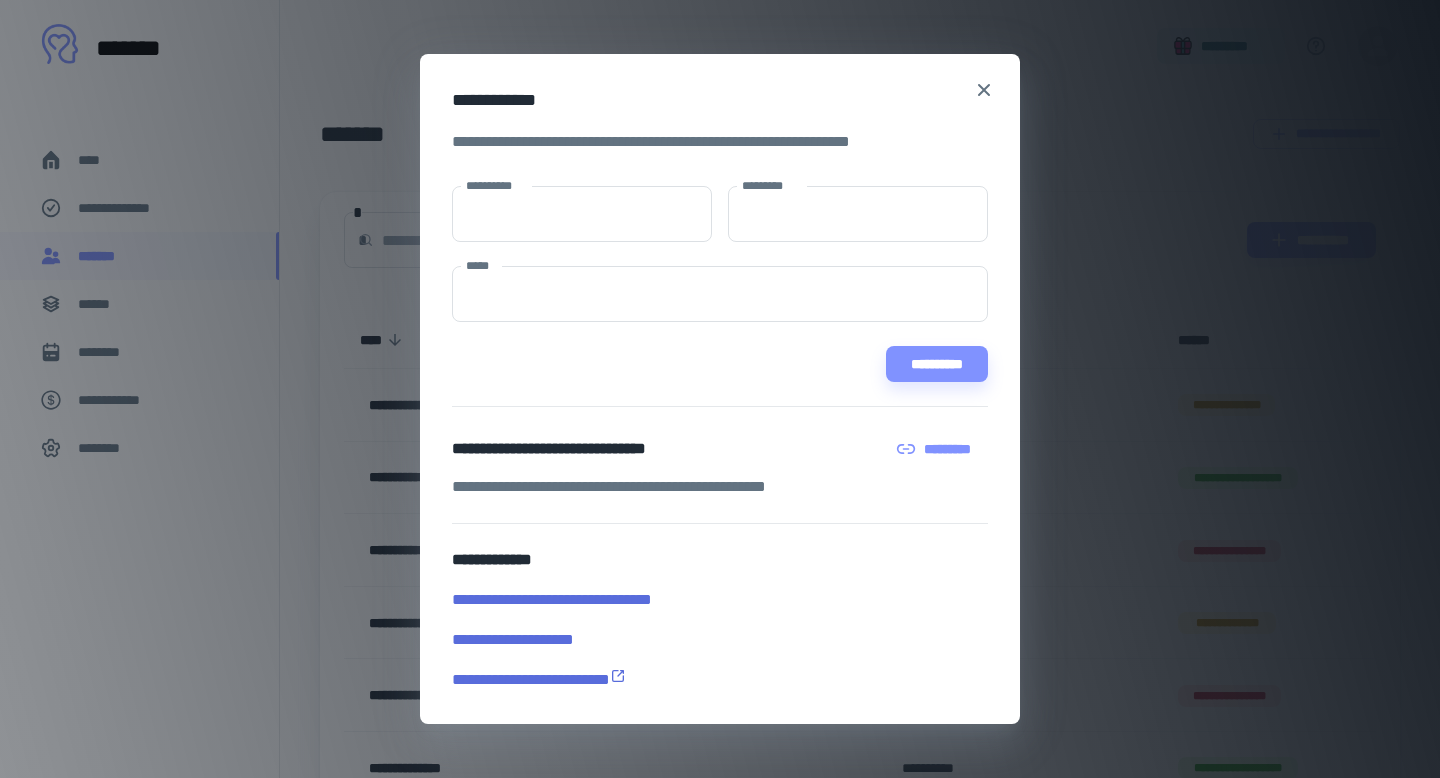 click on "*********" at bounding box center [935, 449] 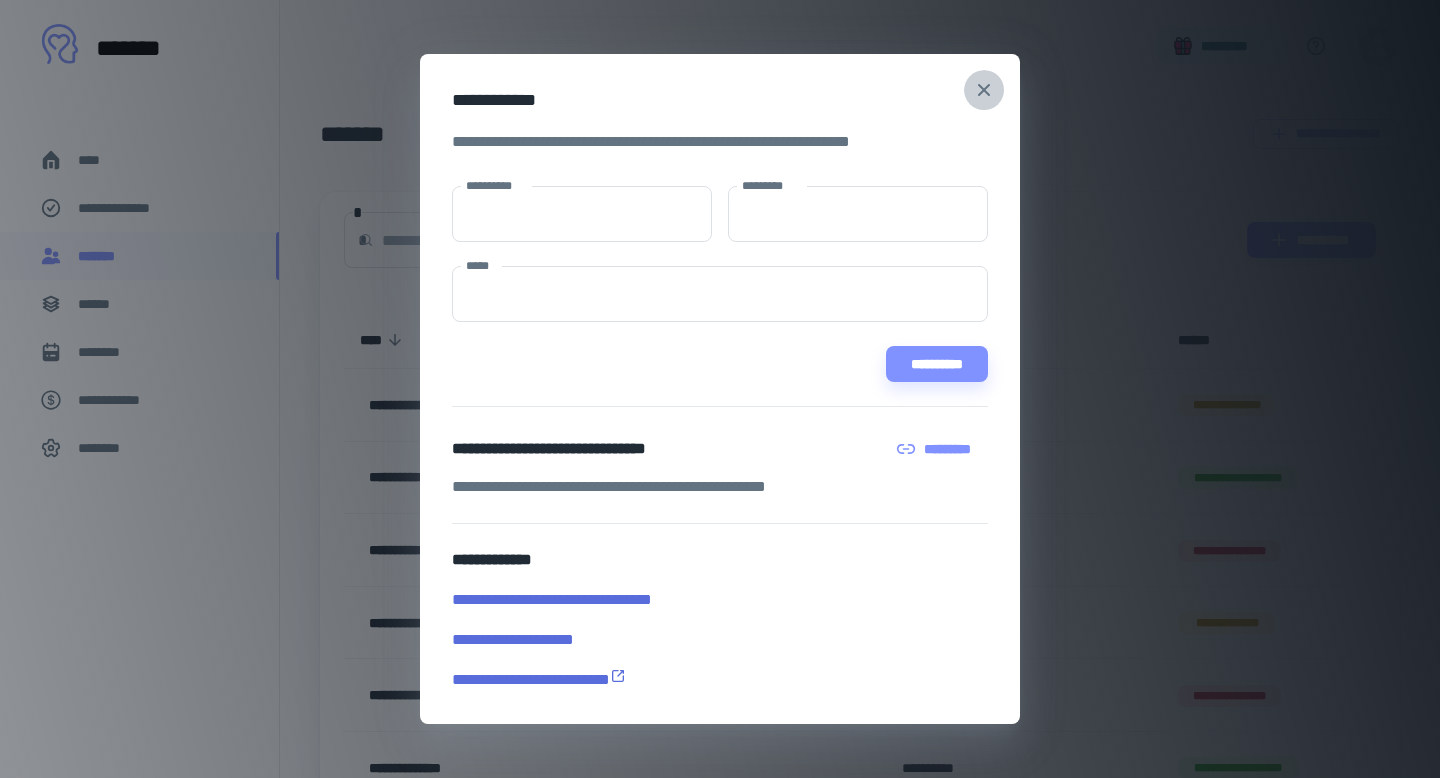 click 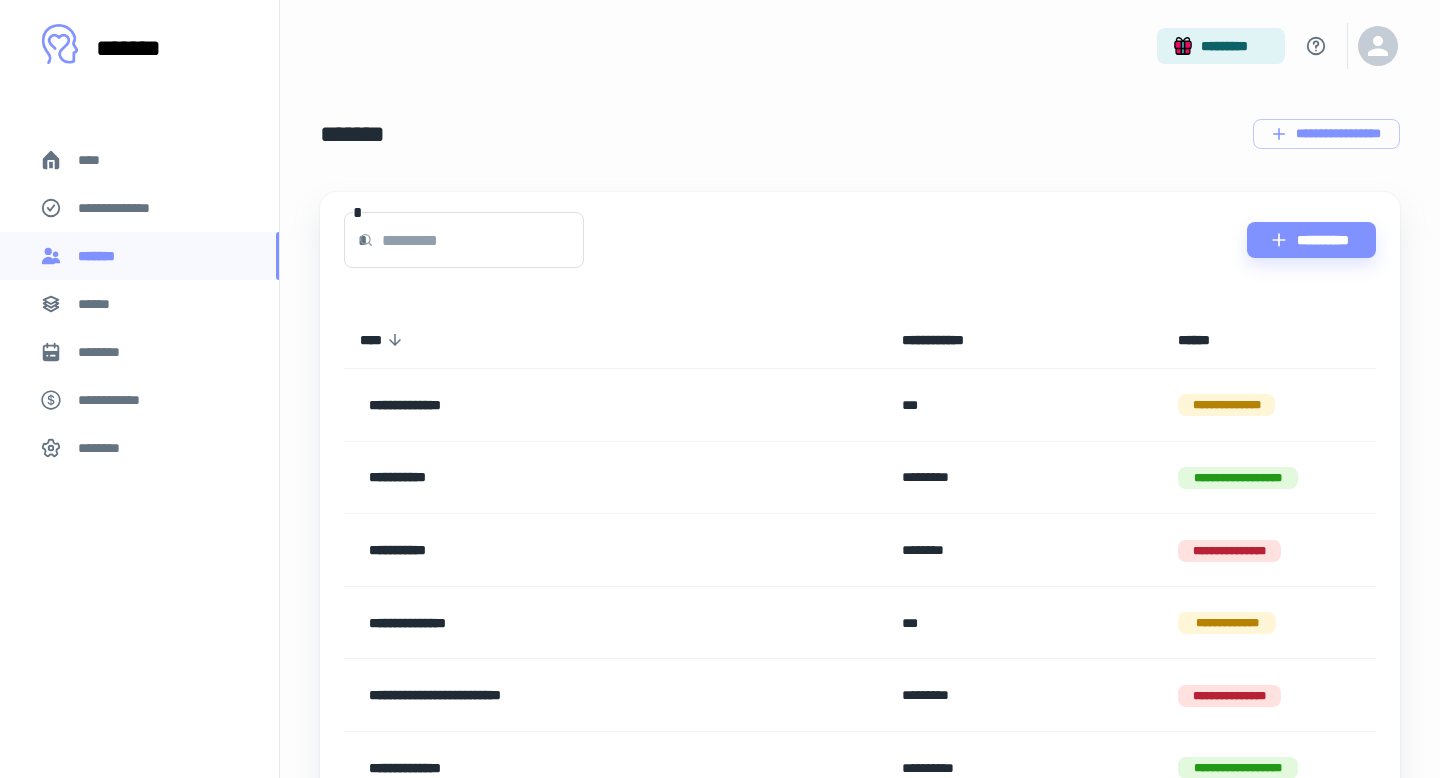 click on "****" at bounding box center (97, 160) 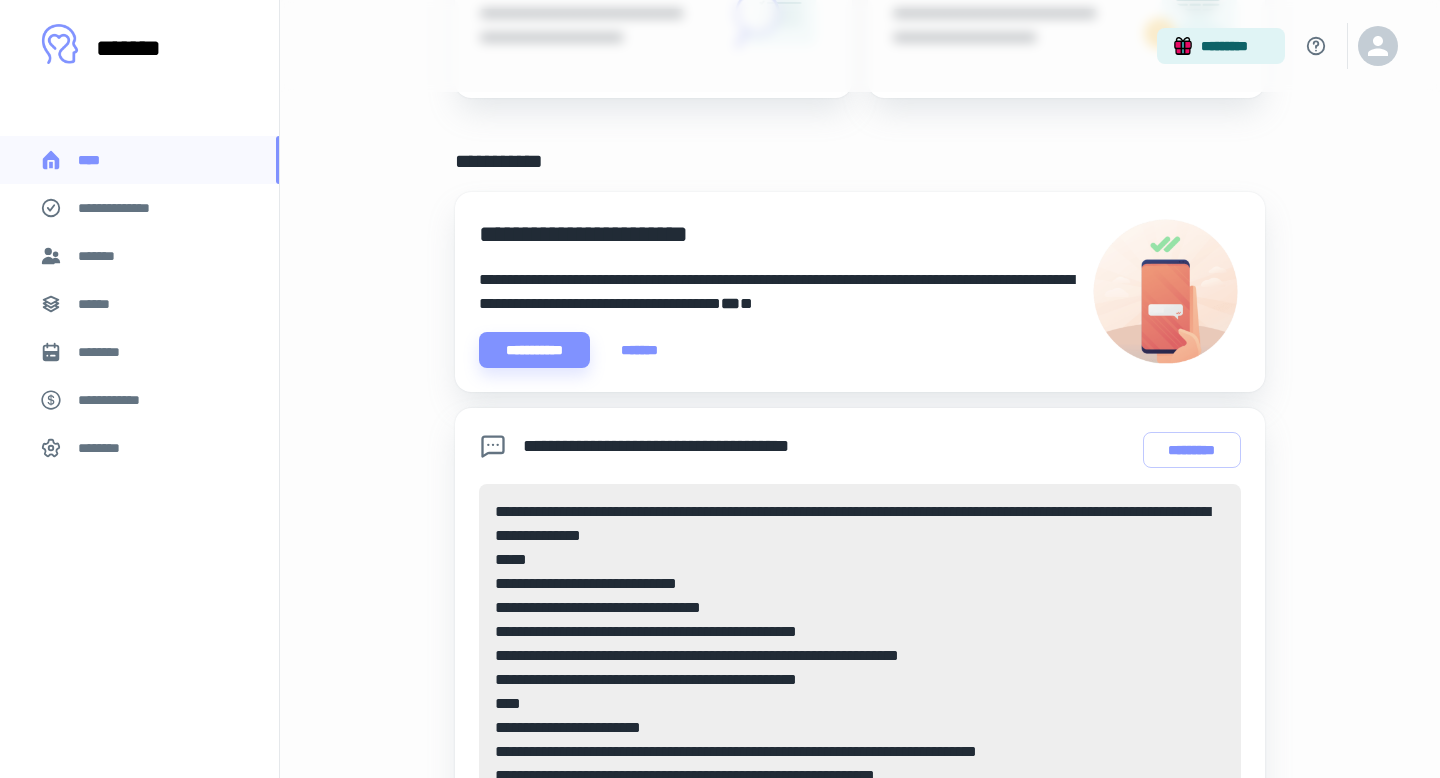 scroll, scrollTop: 307, scrollLeft: 0, axis: vertical 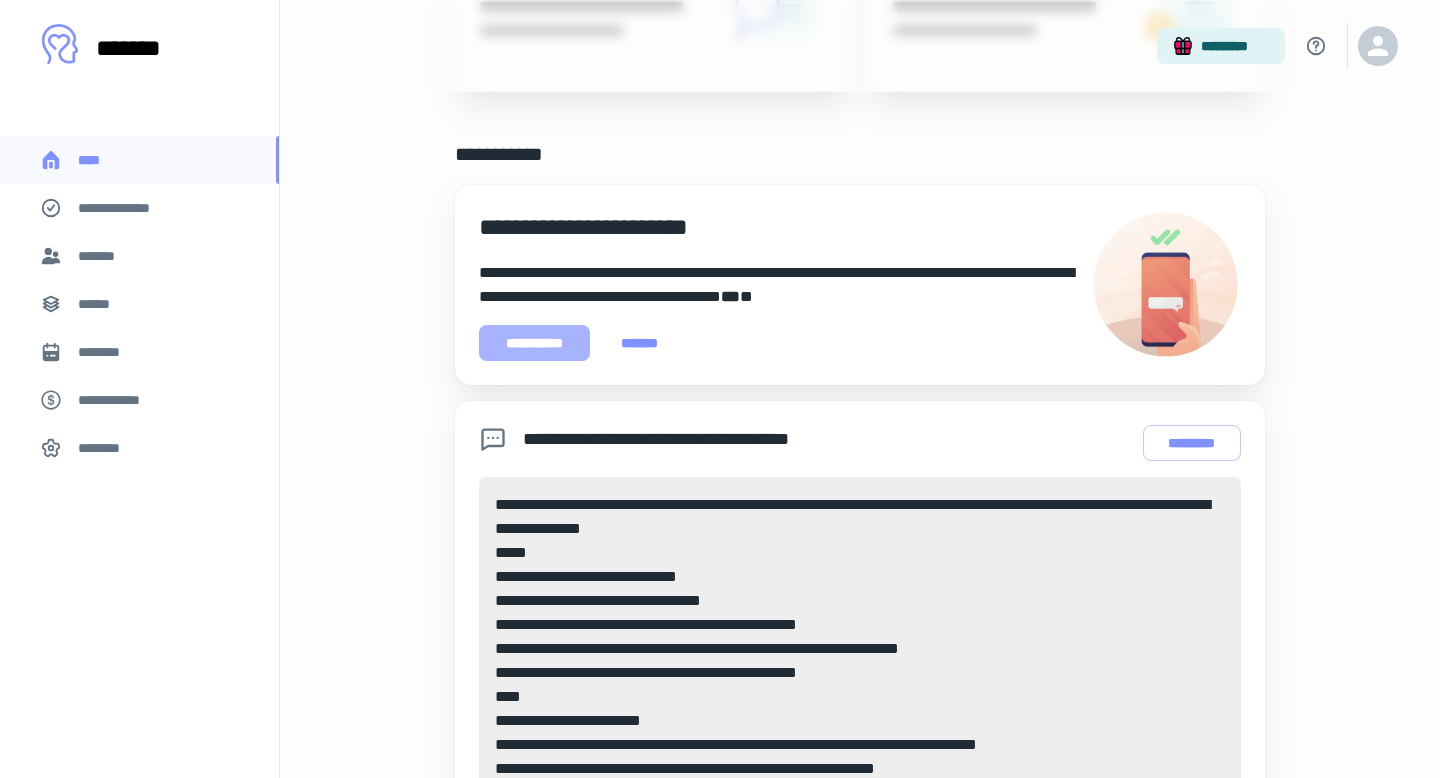 click on "**********" at bounding box center (534, 343) 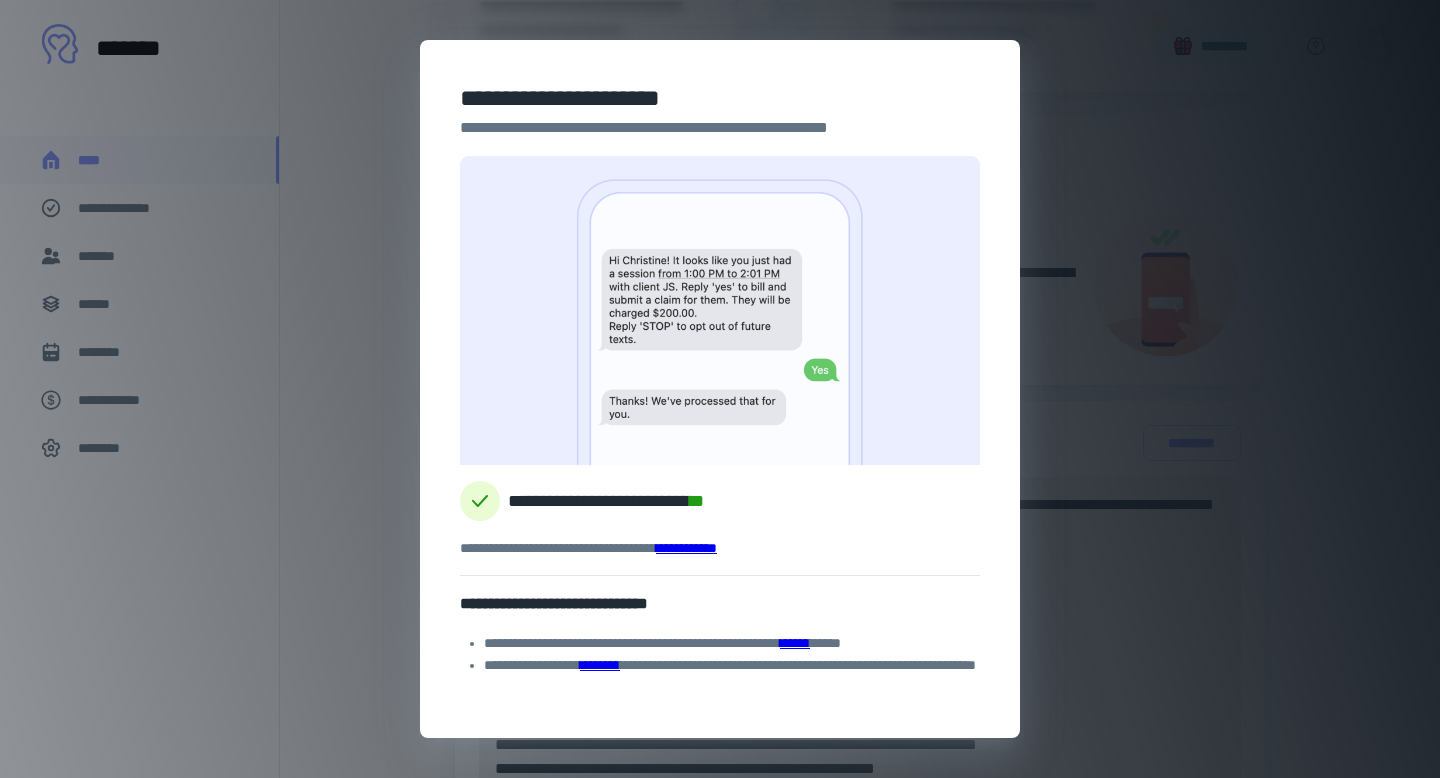 click on "**********" at bounding box center [686, 548] 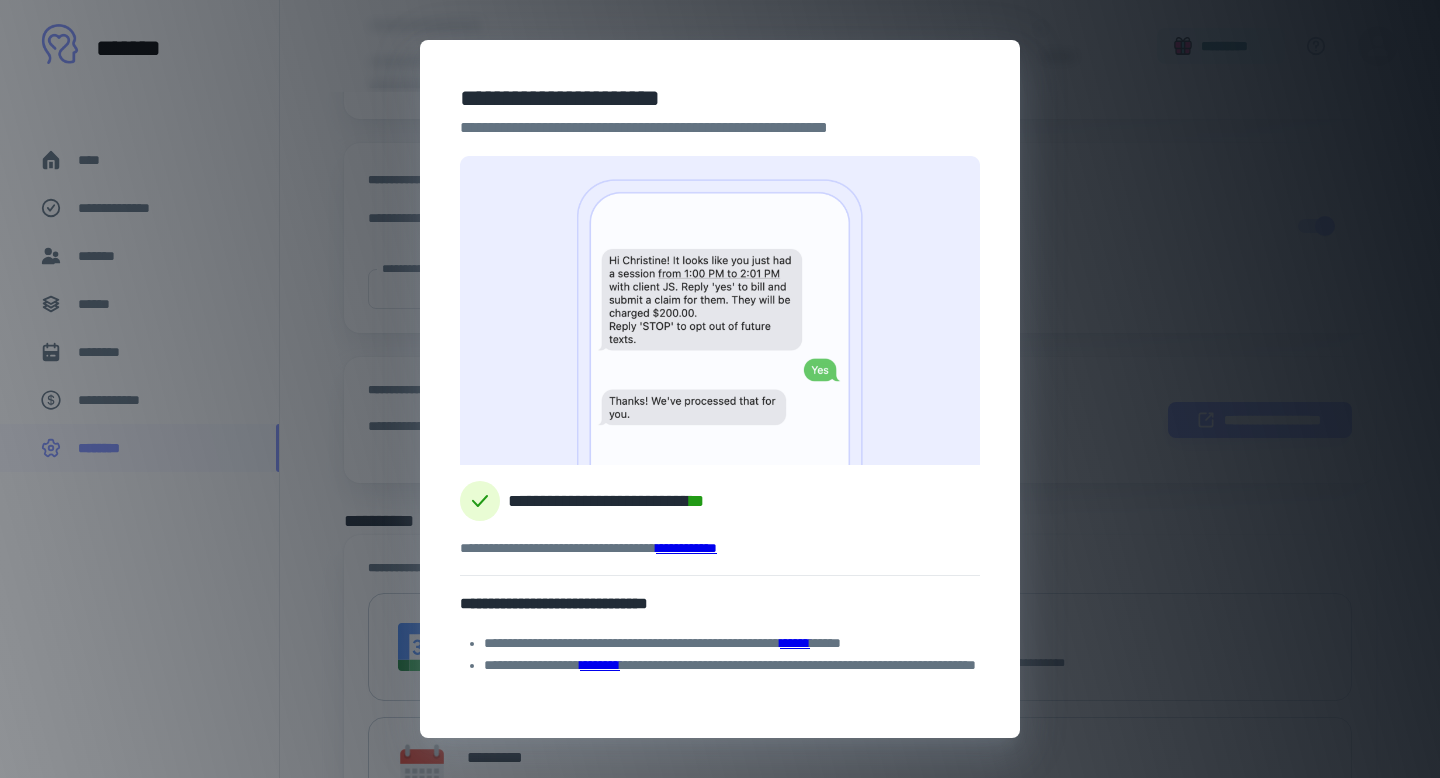 scroll, scrollTop: 0, scrollLeft: 0, axis: both 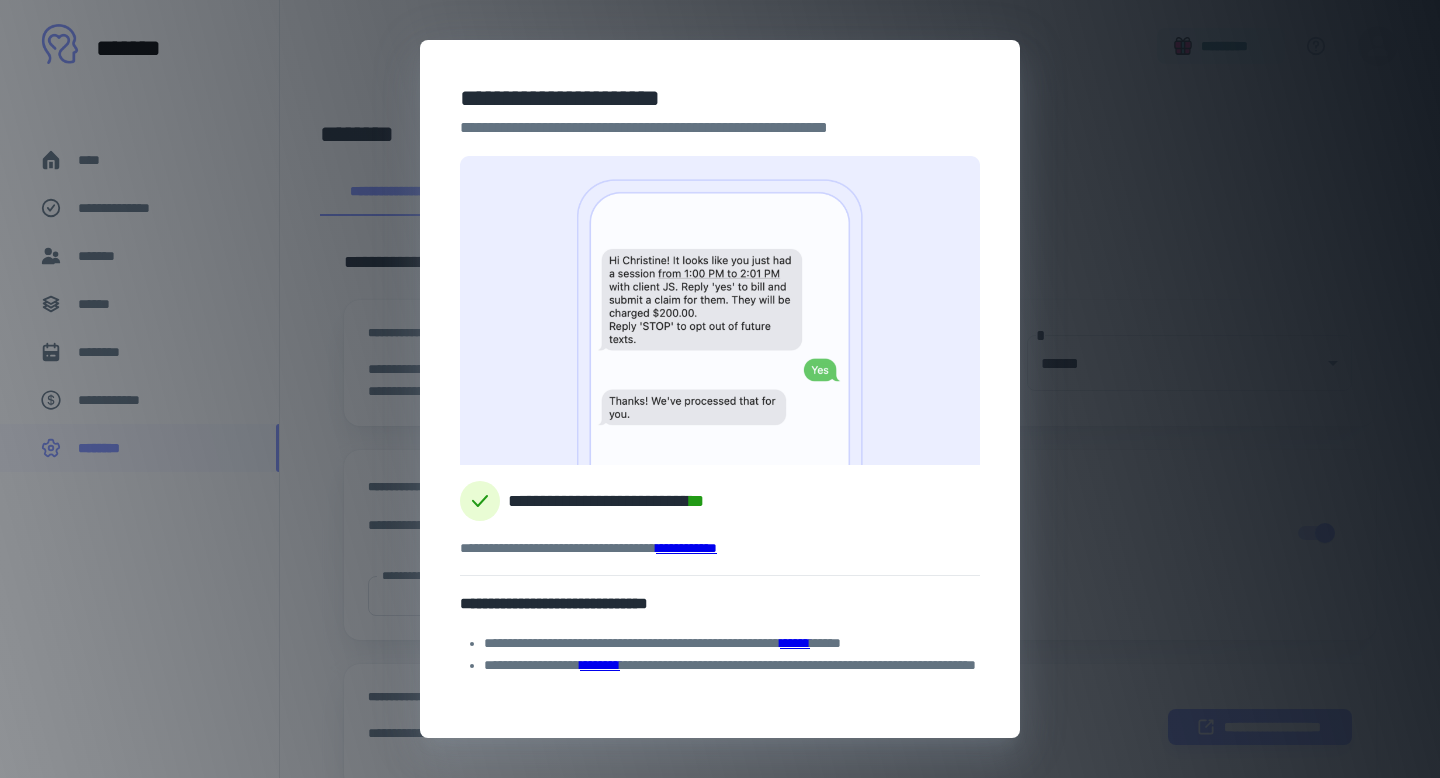 click on "**********" at bounding box center (720, 389) 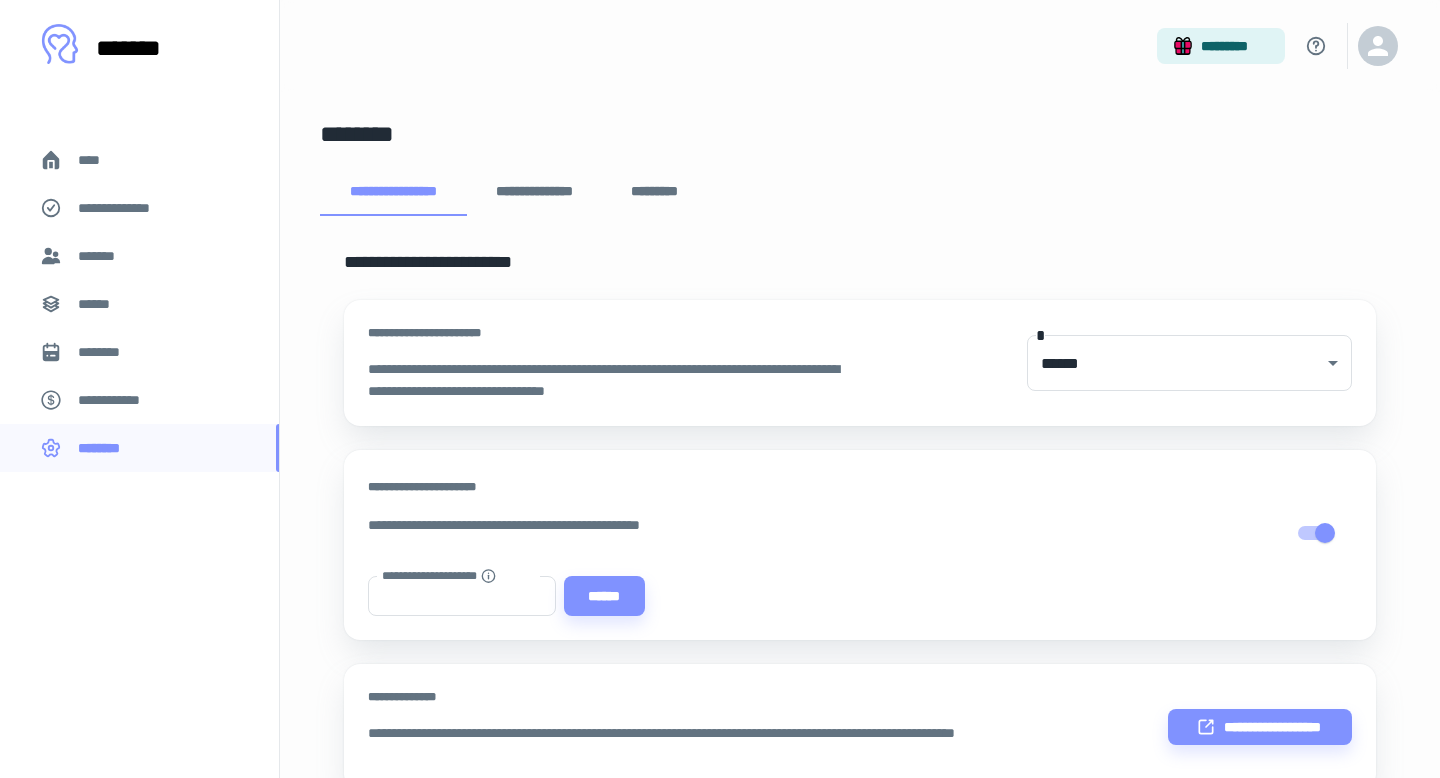 click on "**********" at bounding box center [455, 576] 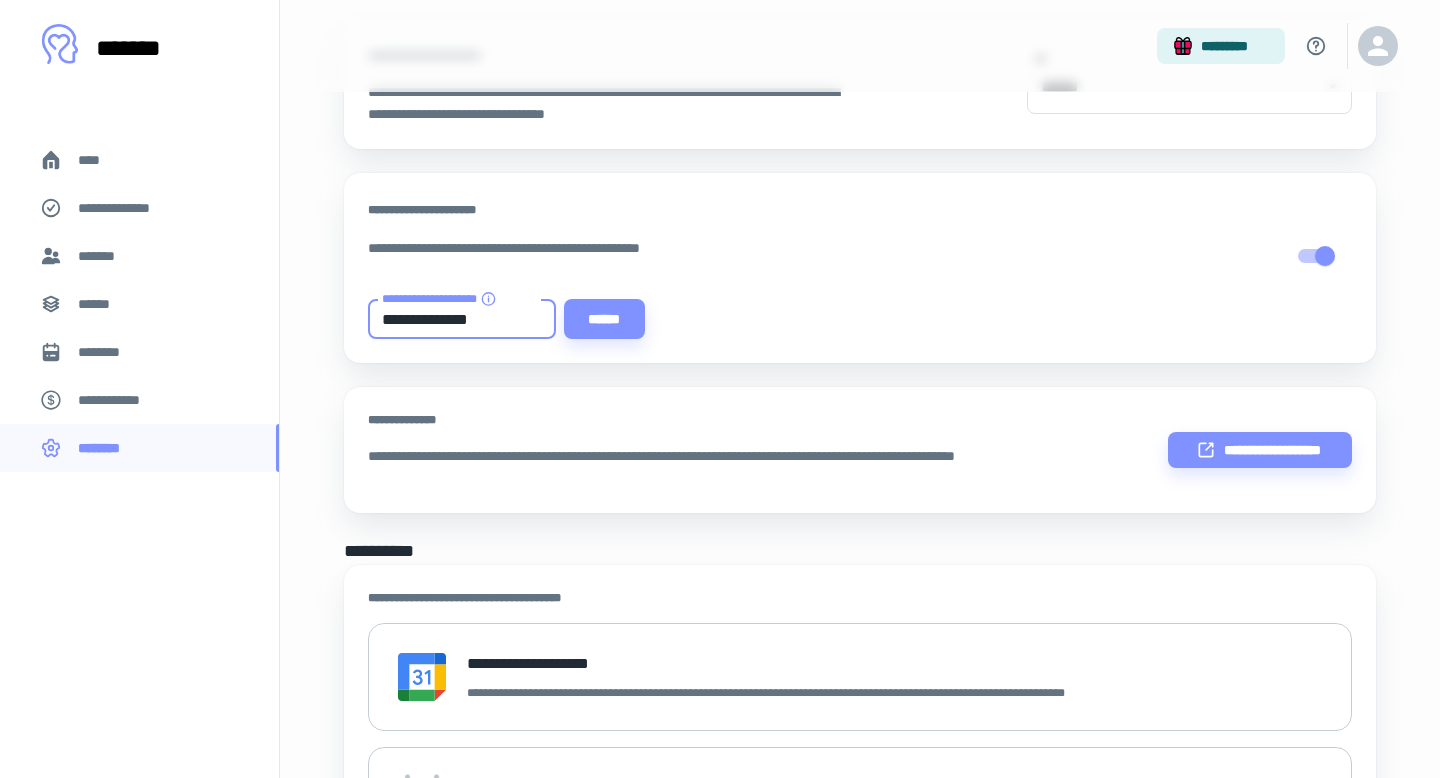 scroll, scrollTop: 278, scrollLeft: 0, axis: vertical 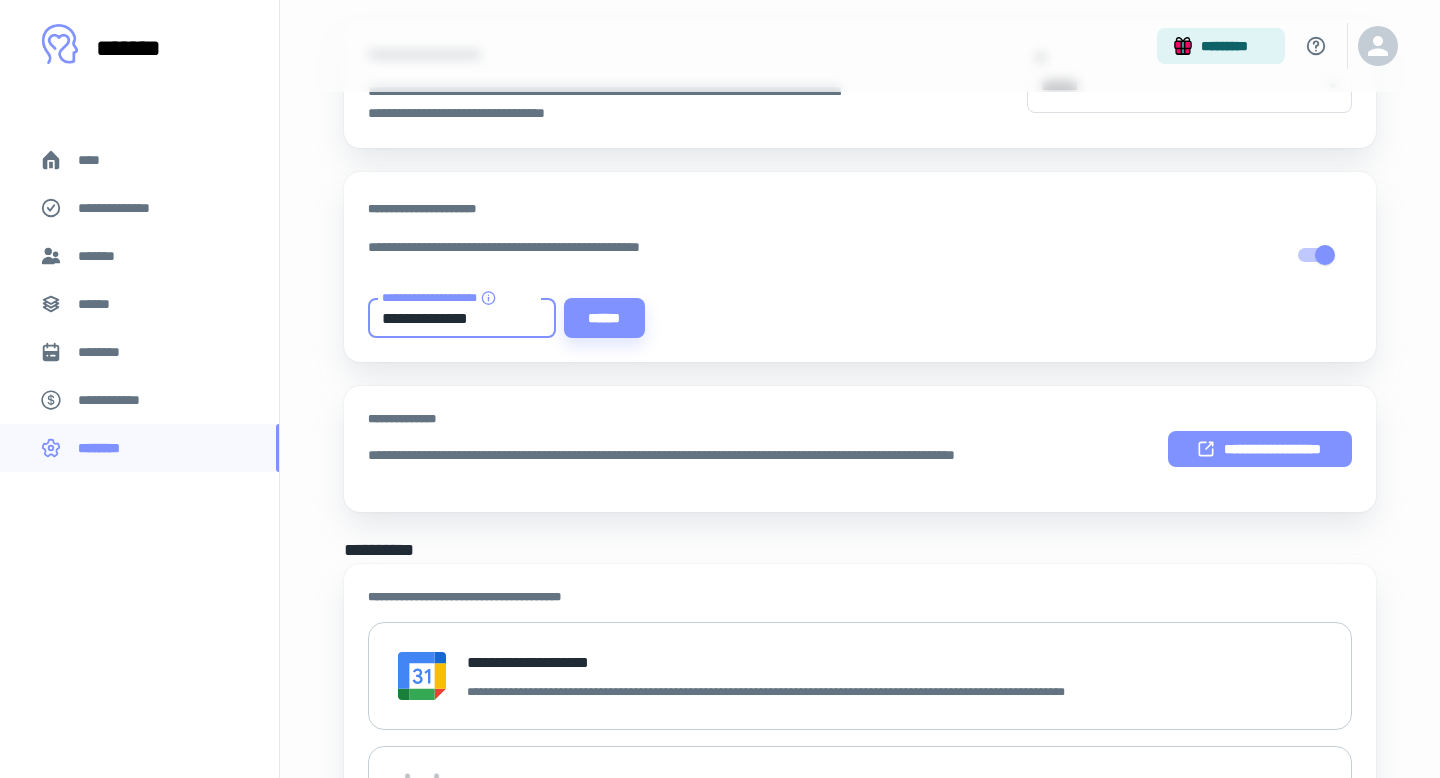 type 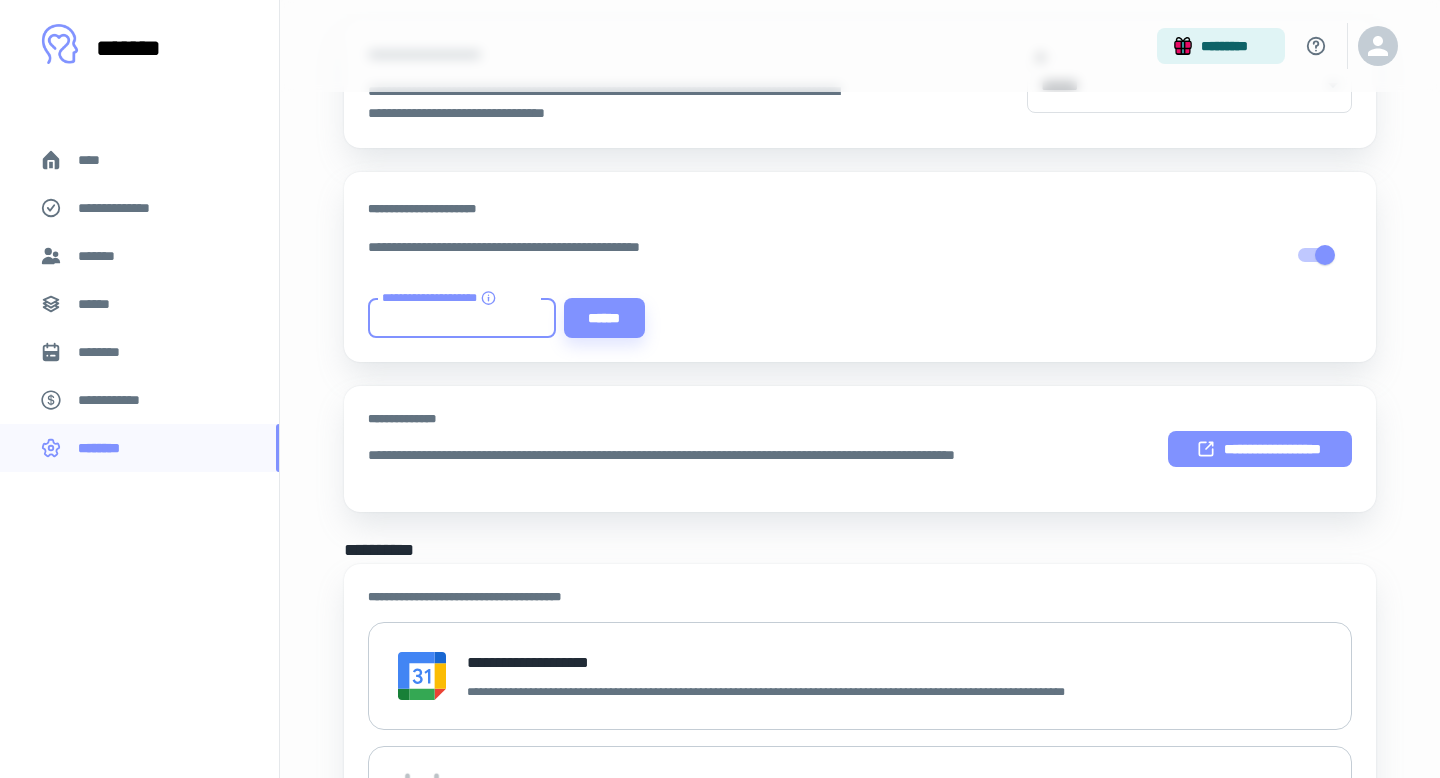 click on "**********" at bounding box center (1260, 449) 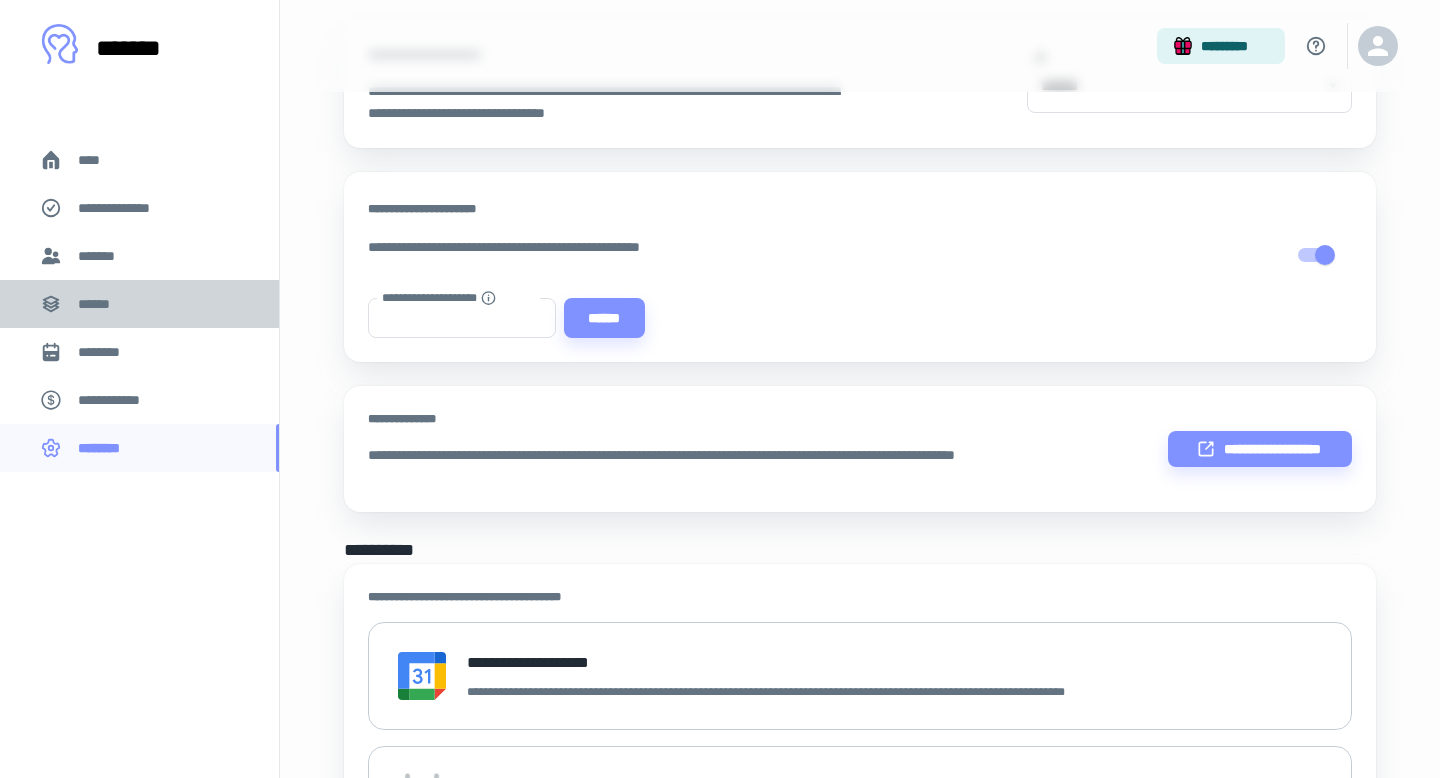 click on "******" at bounding box center (100, 304) 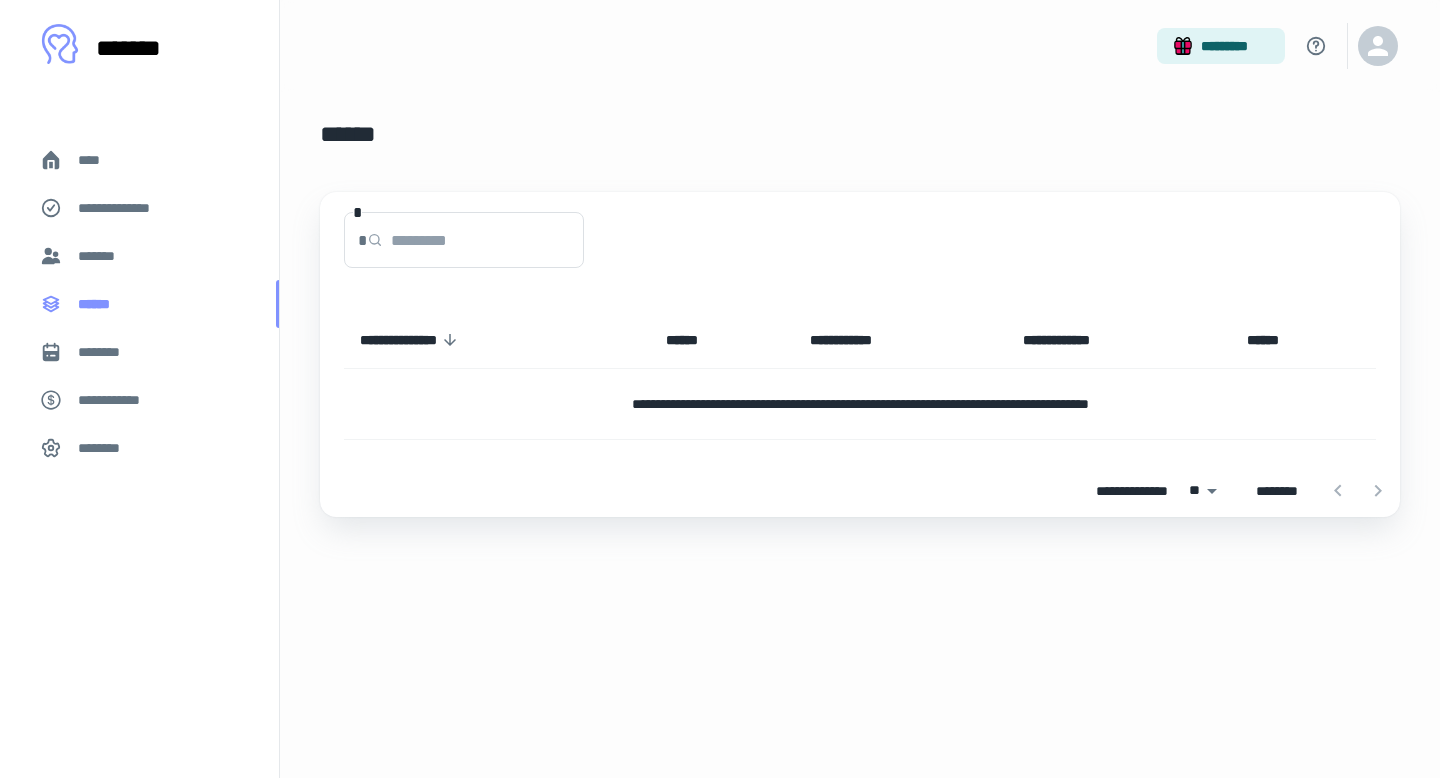 scroll, scrollTop: 0, scrollLeft: 0, axis: both 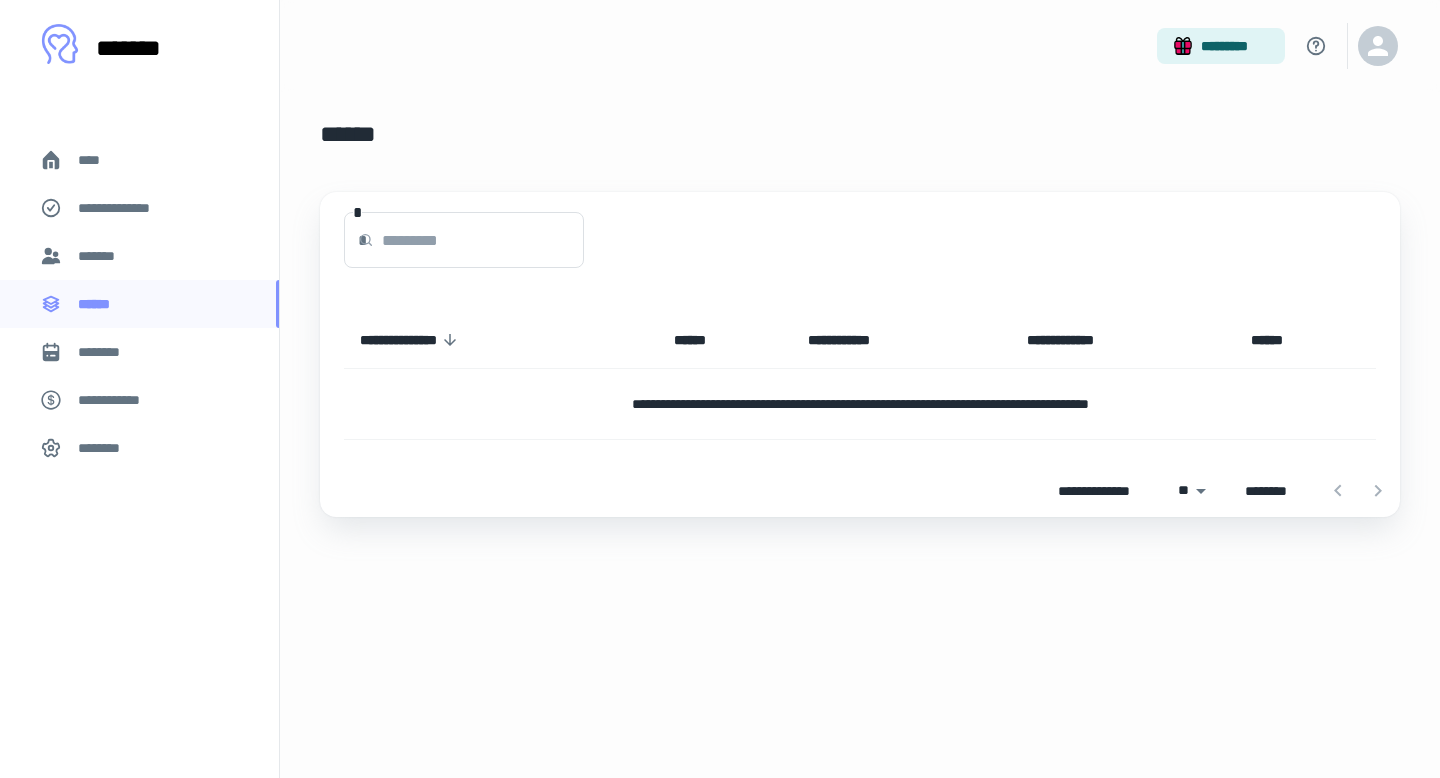 click on "*******" at bounding box center [100, 256] 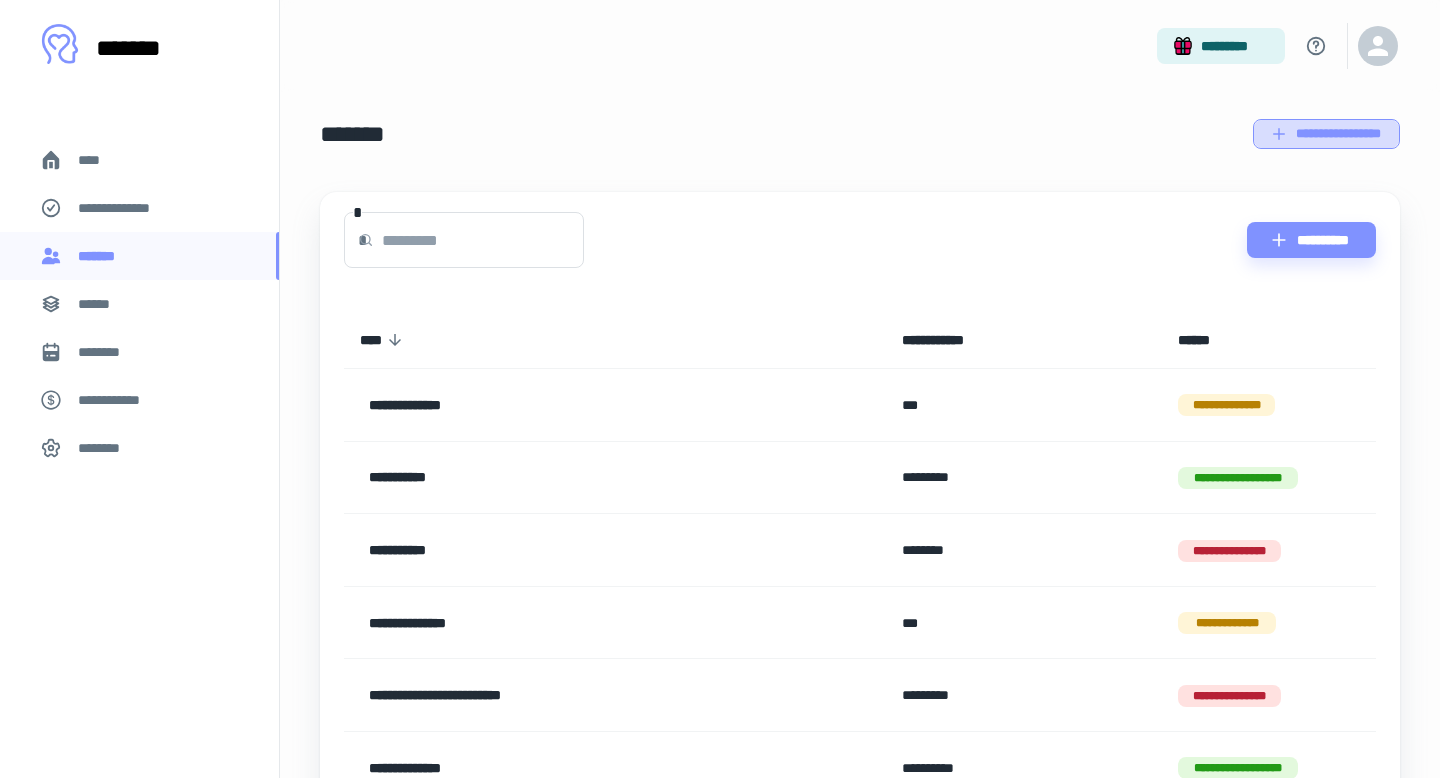 click on "**********" at bounding box center [1326, 134] 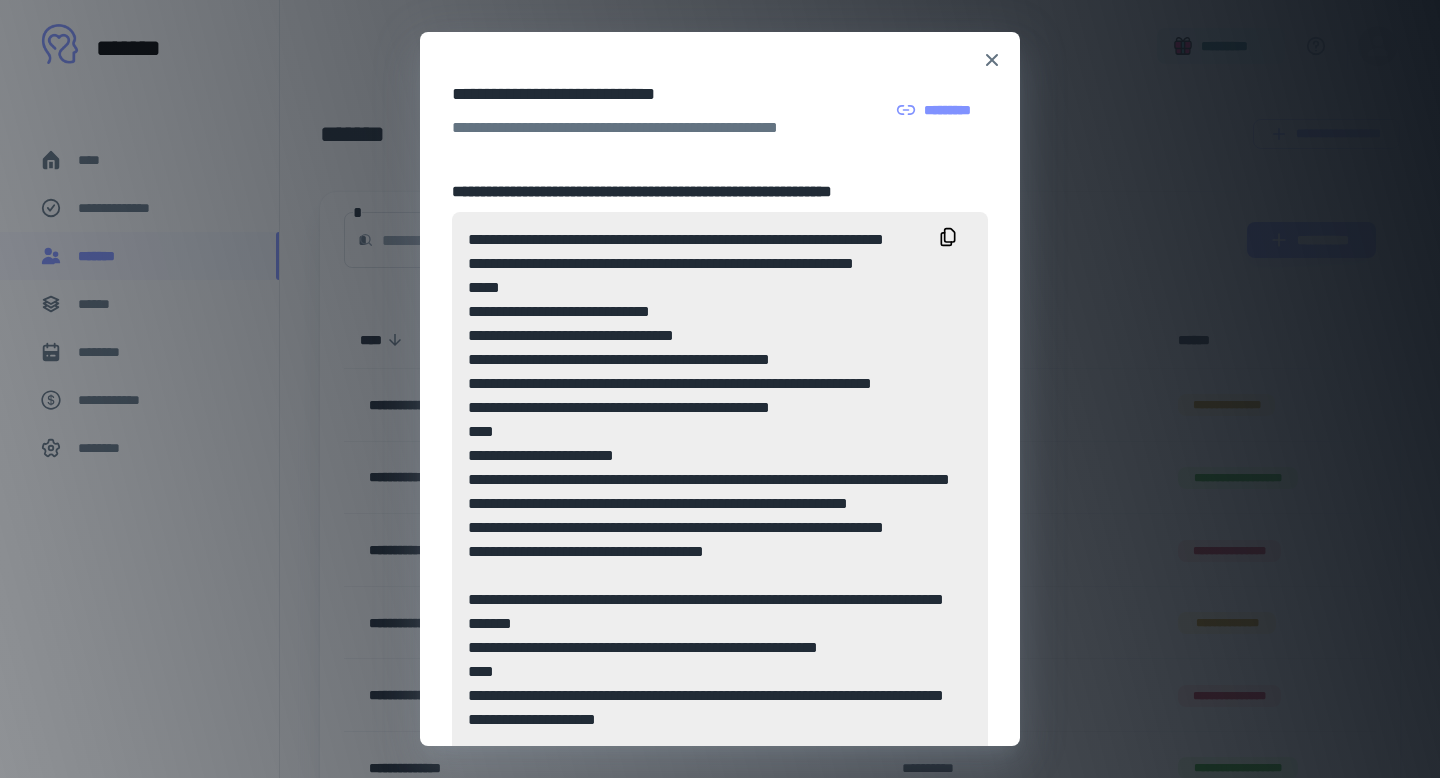 scroll, scrollTop: 82, scrollLeft: 0, axis: vertical 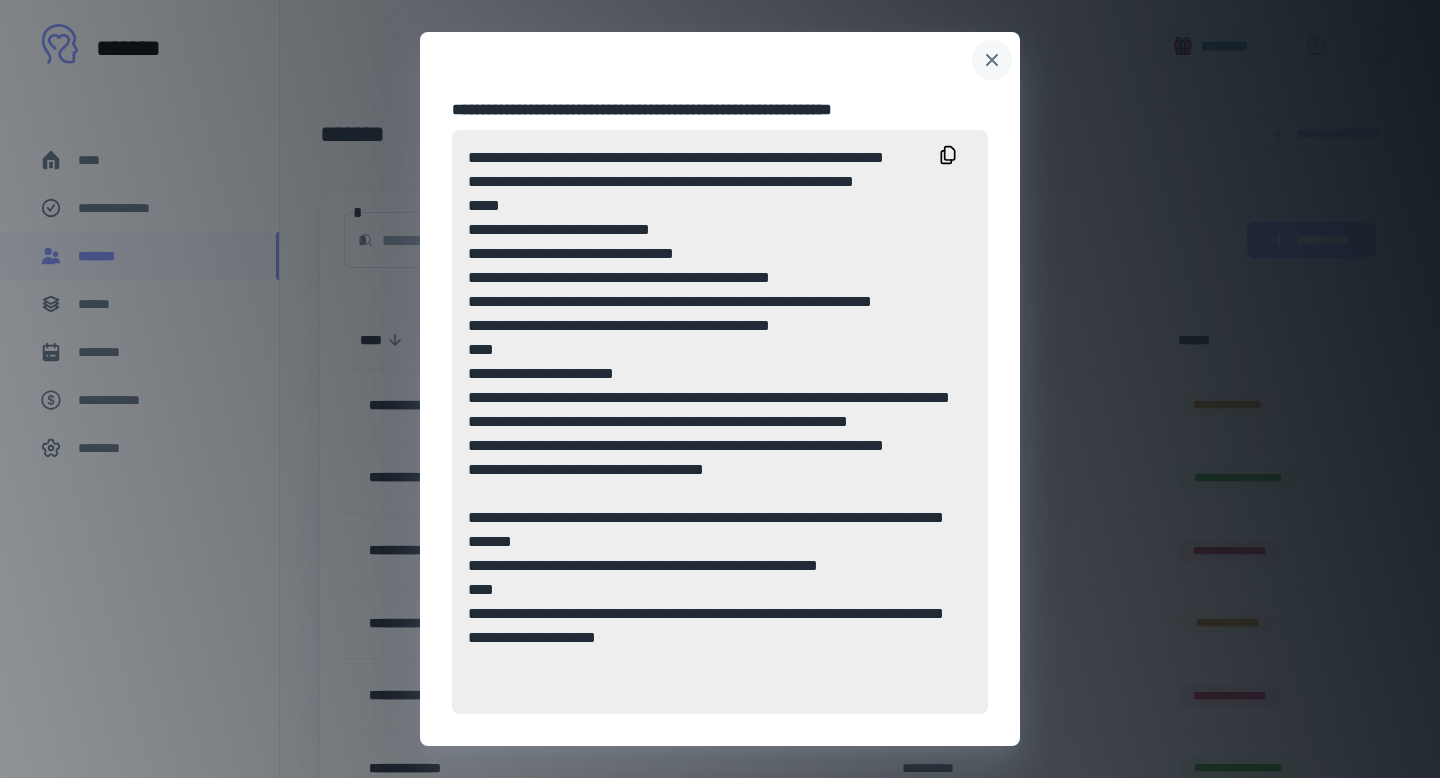 click 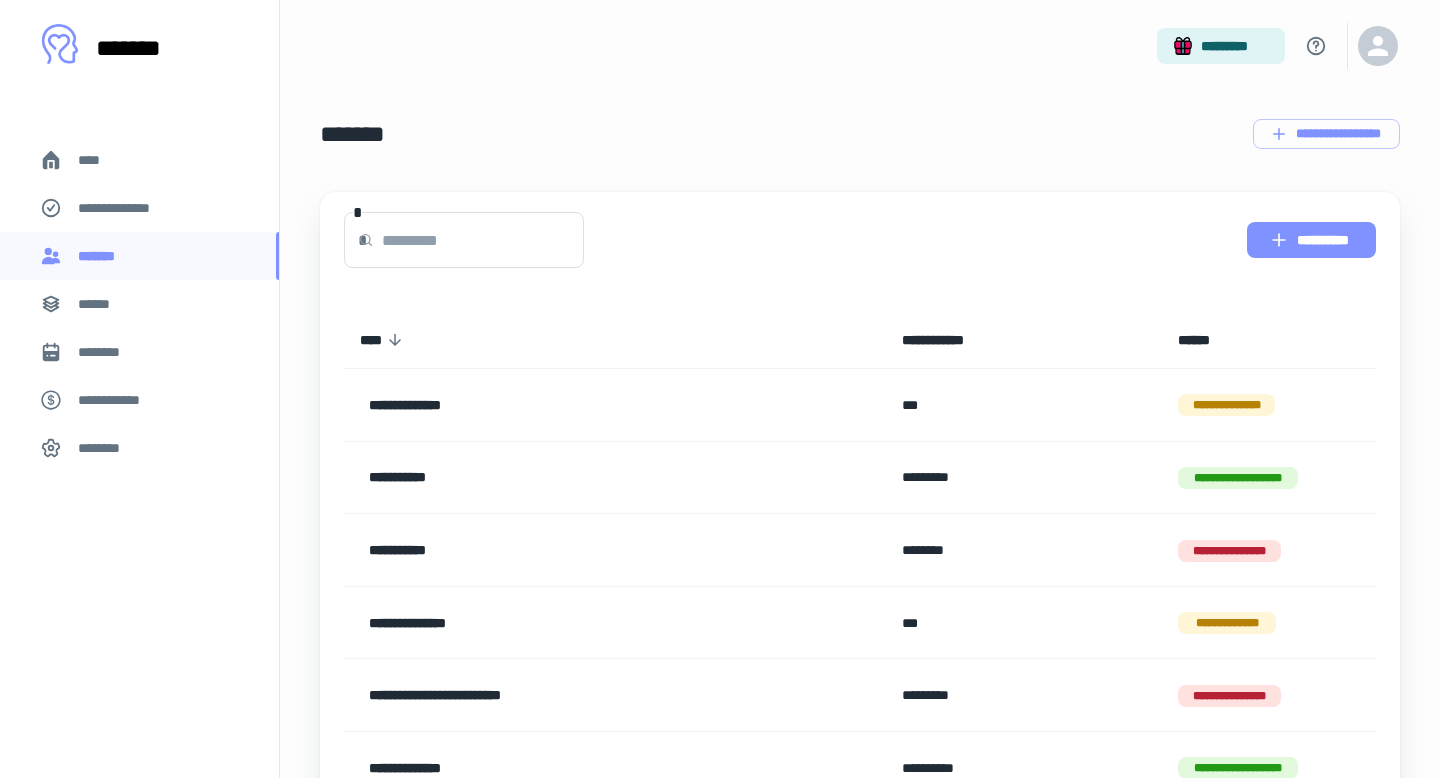 click on "**********" at bounding box center (1311, 240) 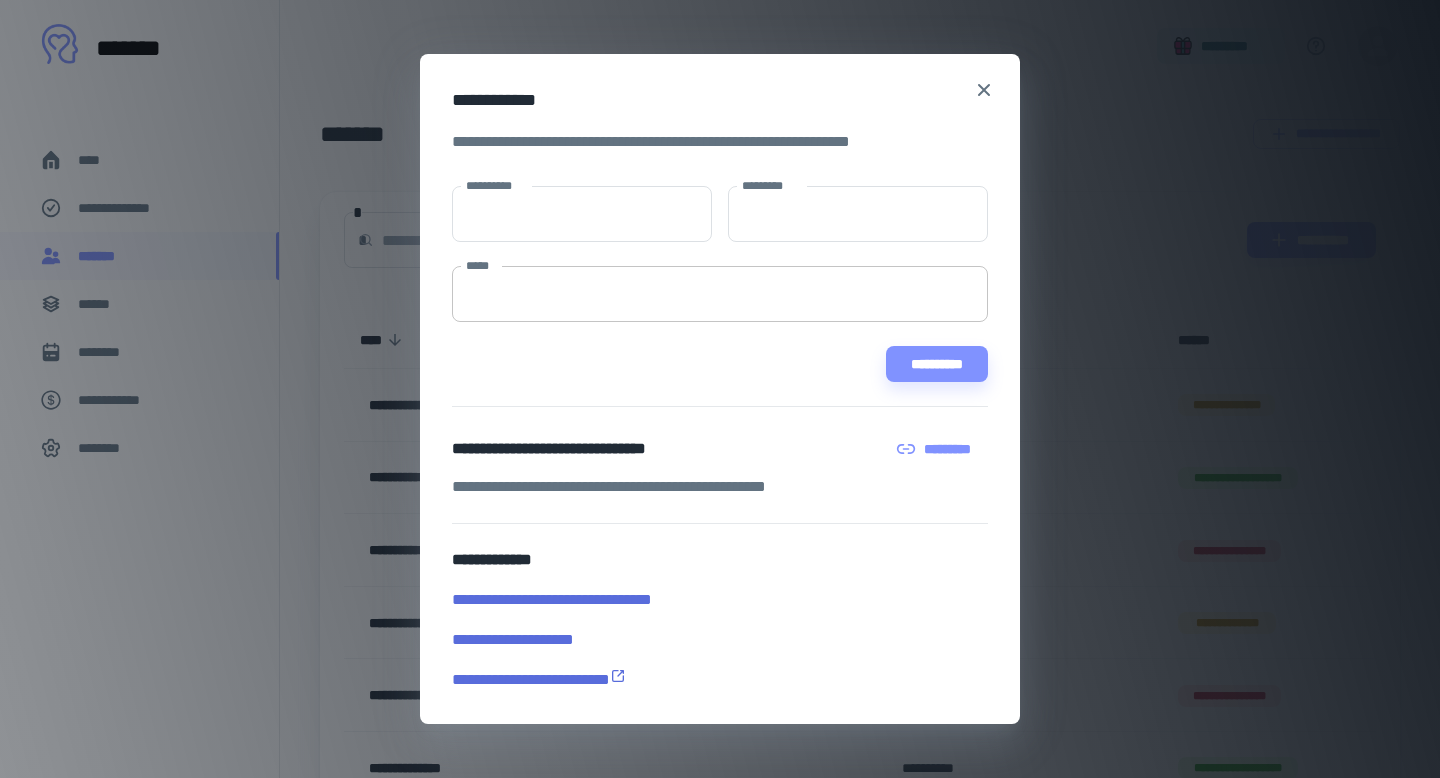 click on "*****" at bounding box center (720, 294) 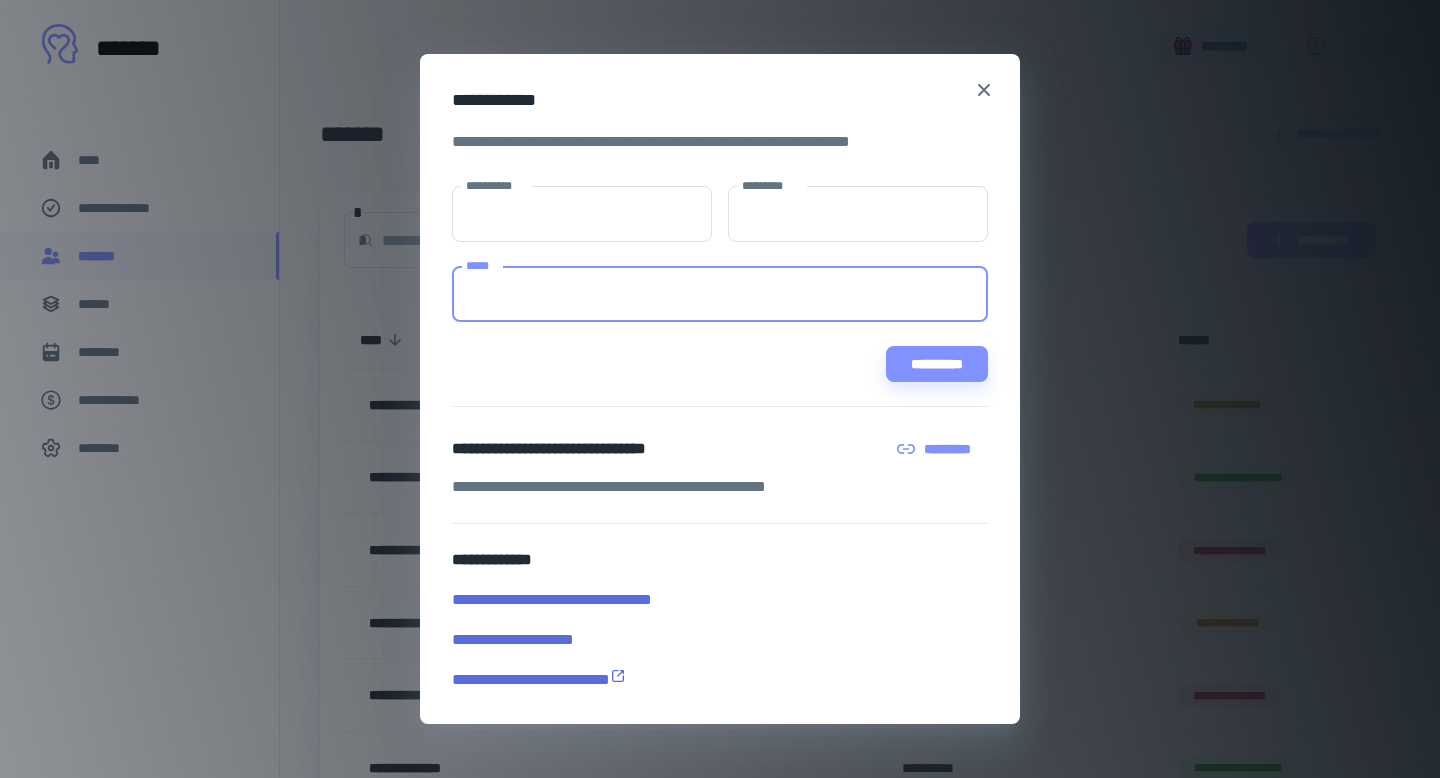 paste on "**********" 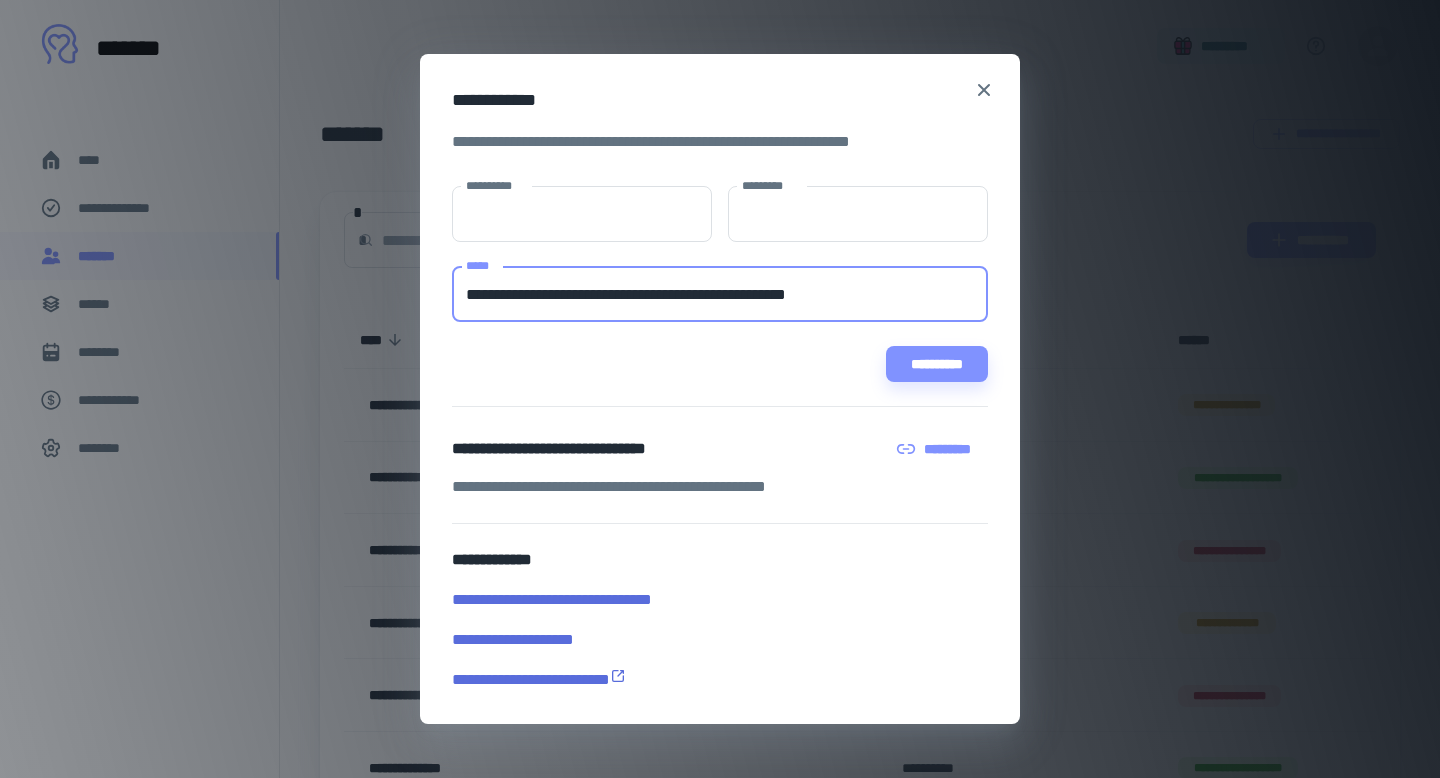 type on "**********" 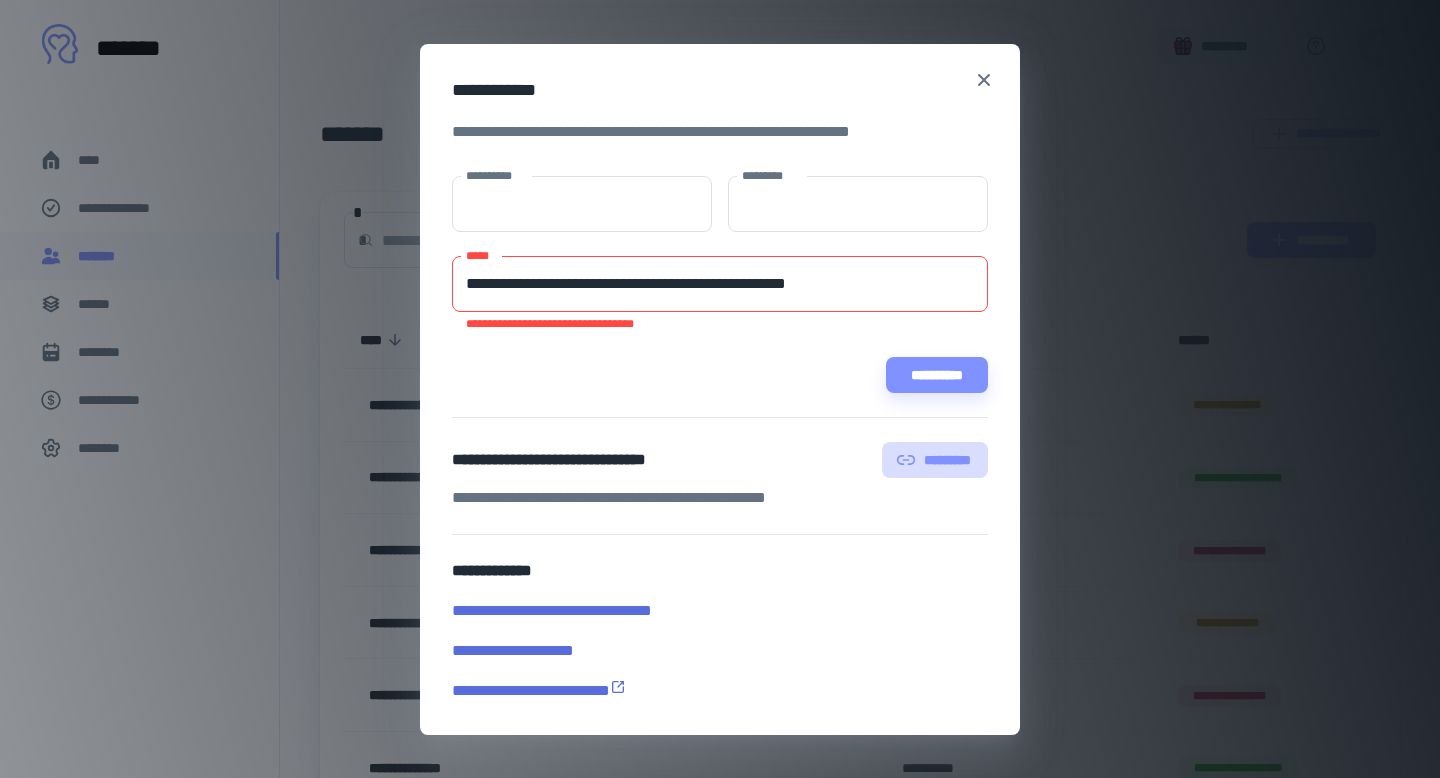 click on "*********" at bounding box center [935, 460] 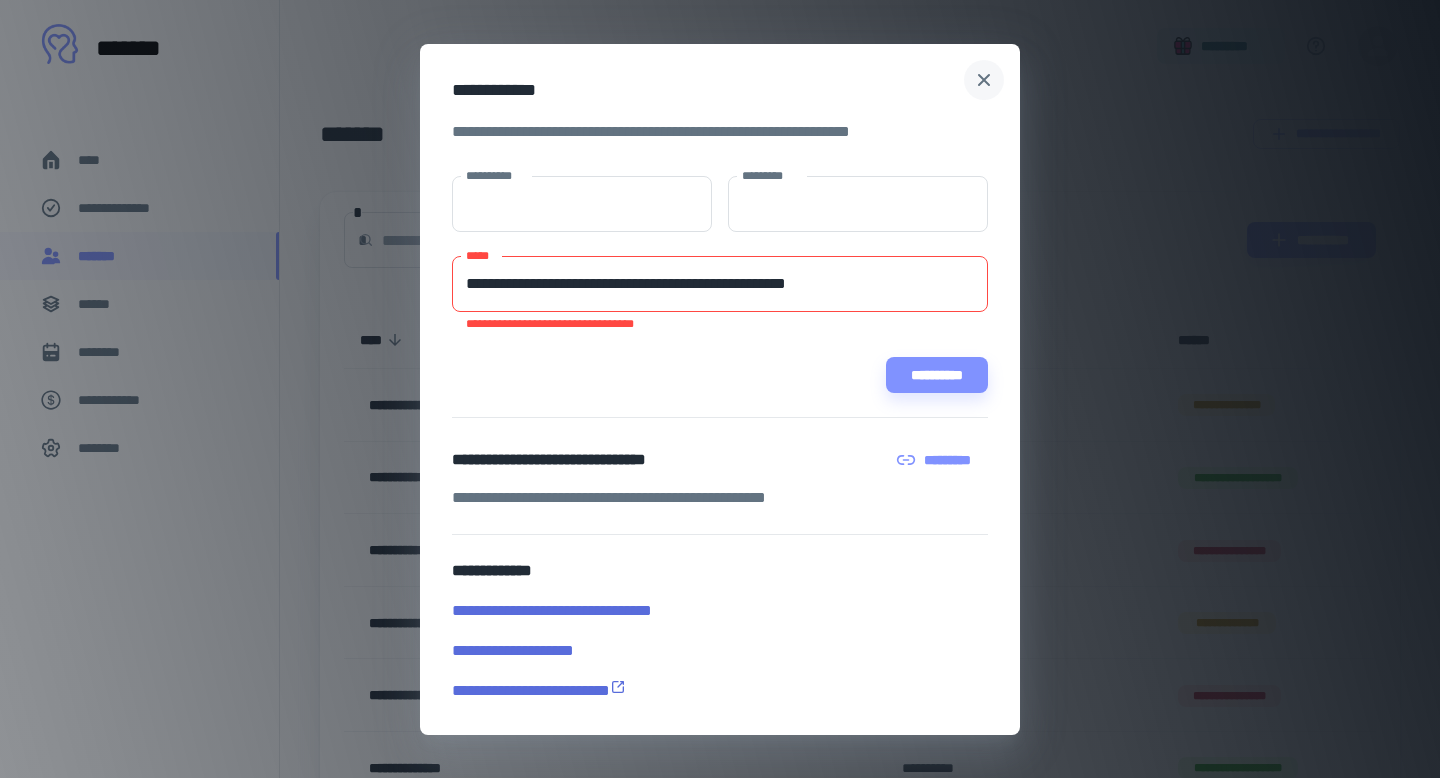 click 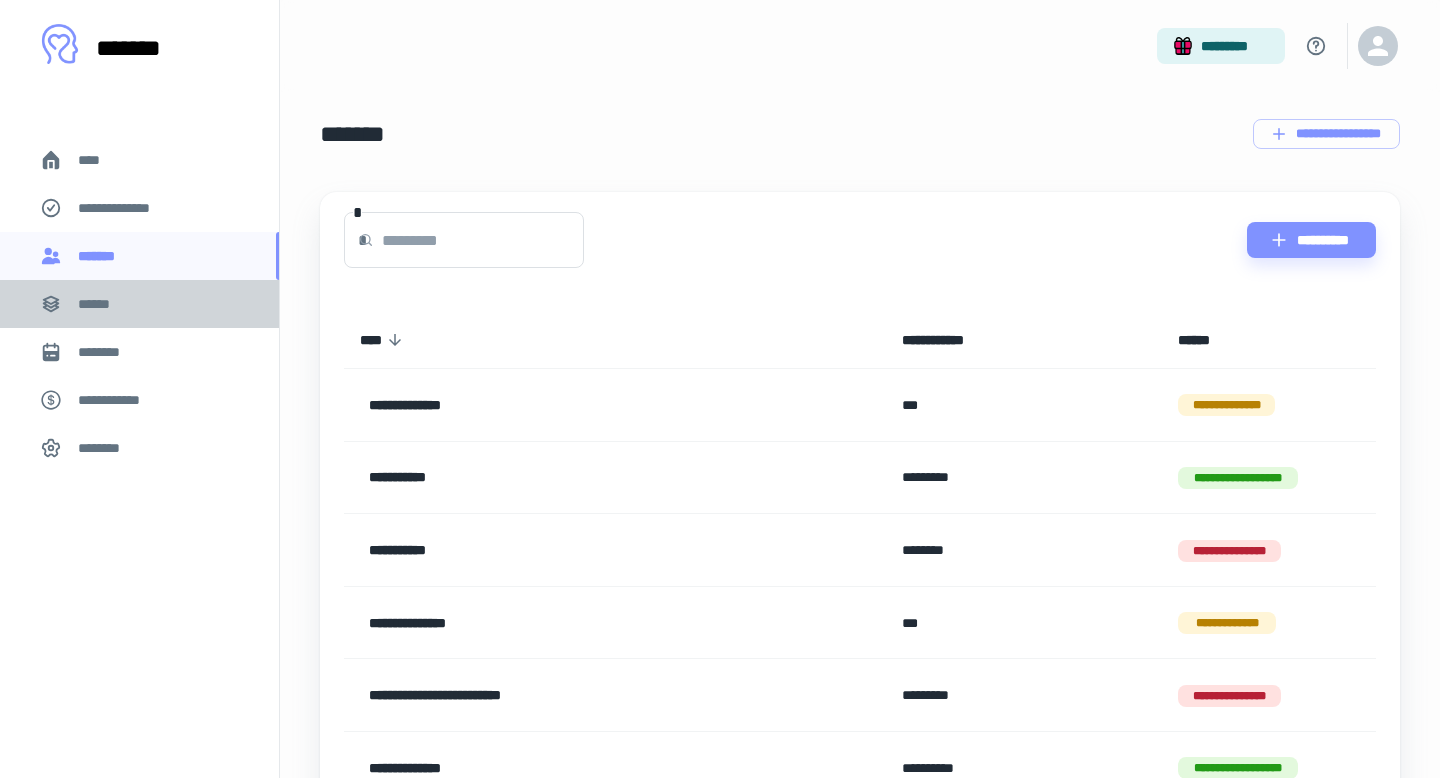 click on "******" at bounding box center [100, 304] 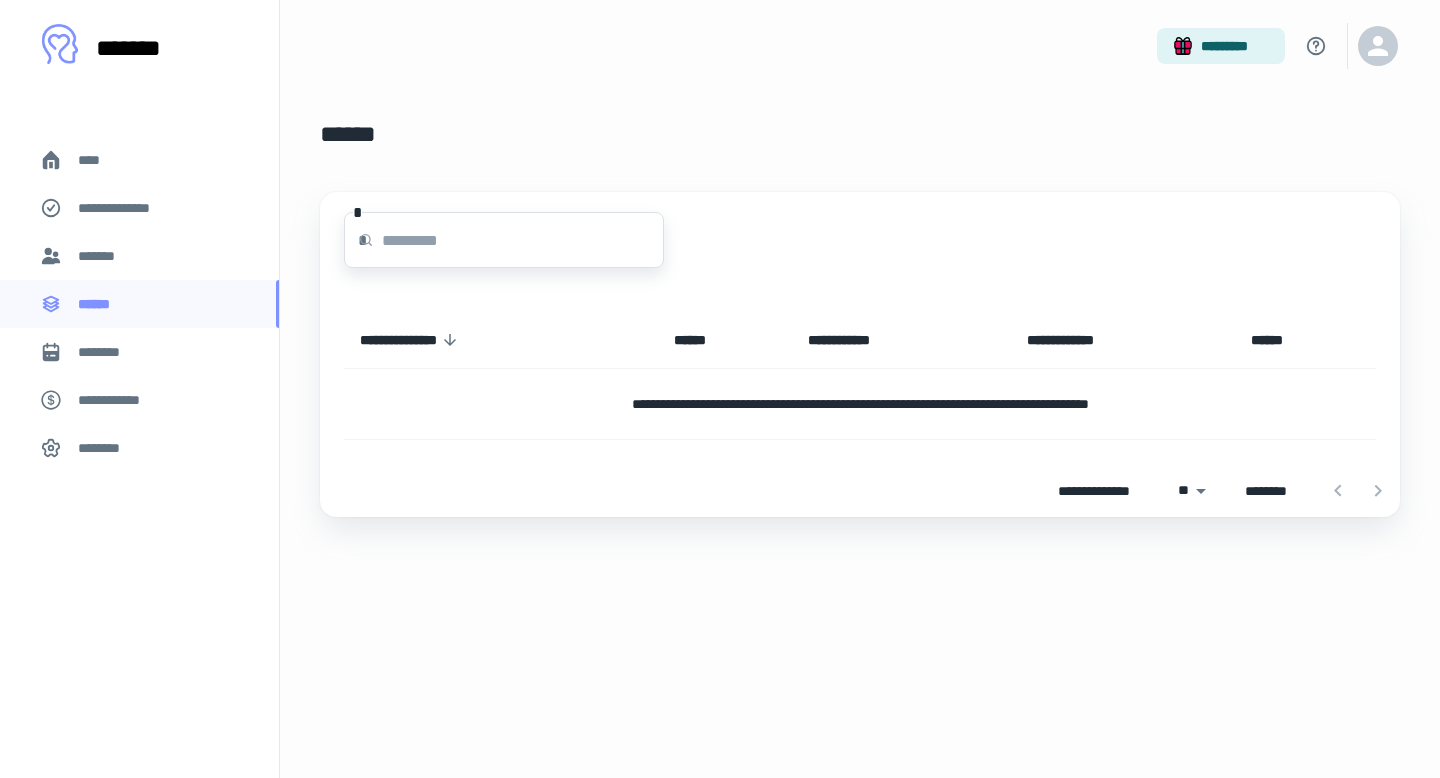 click at bounding box center (523, 240) 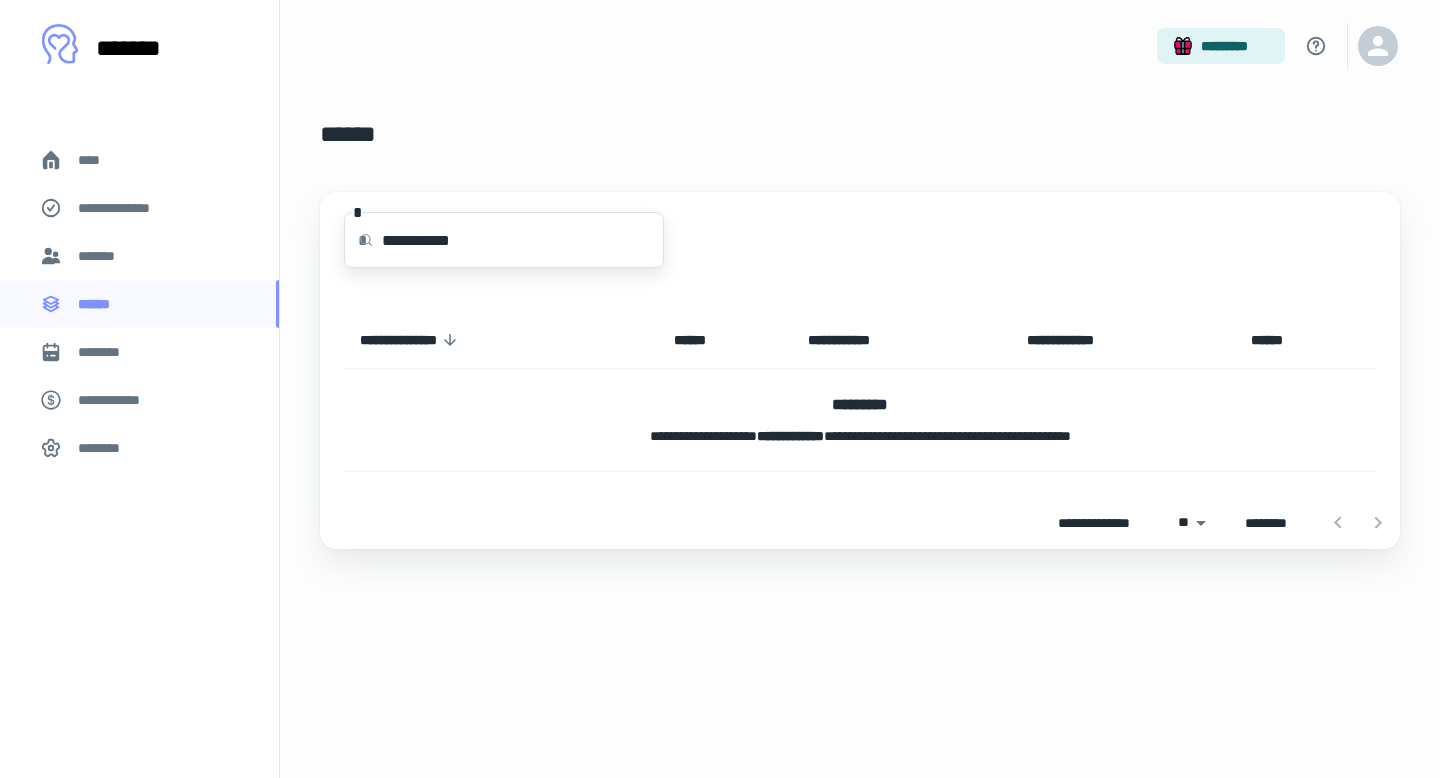 type on "**********" 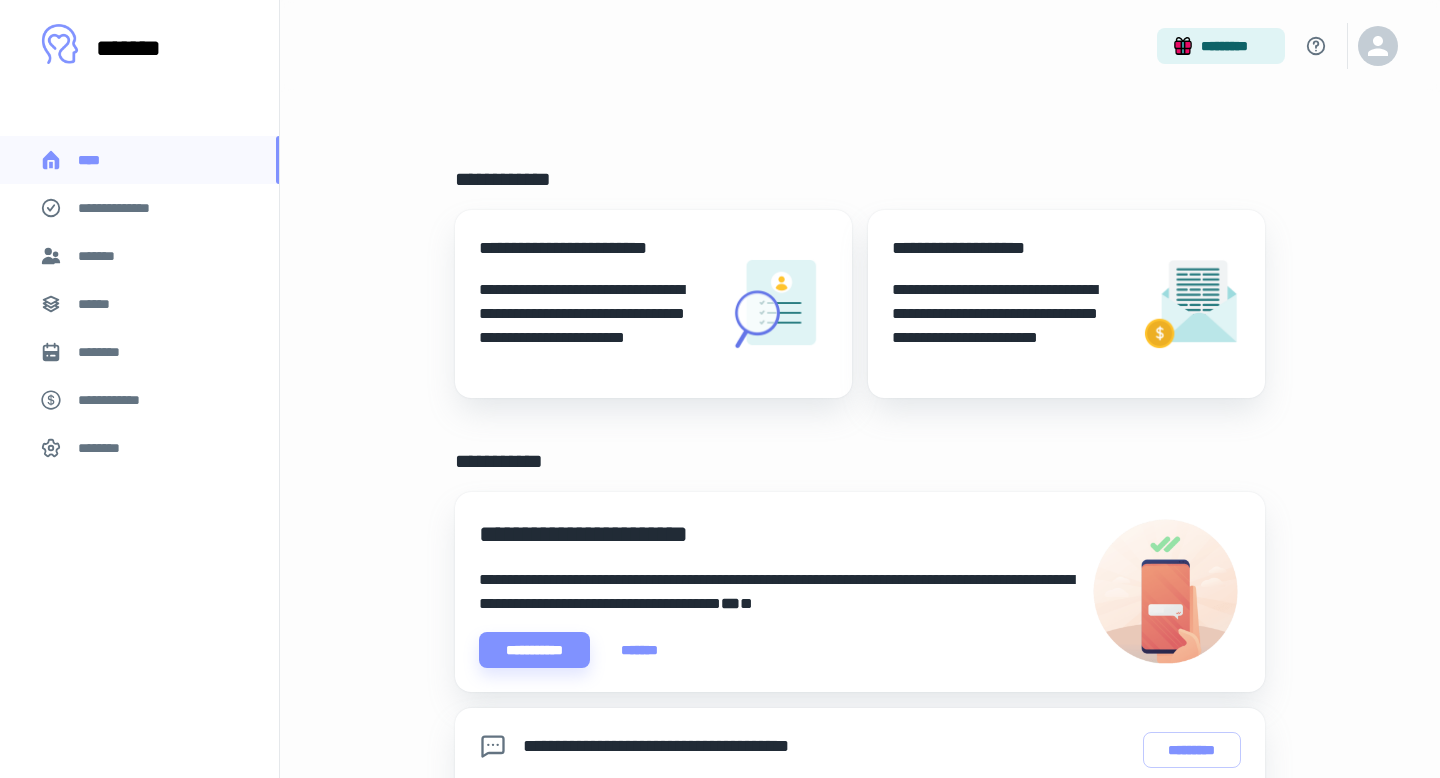 click on "**********" at bounding box center (1008, 248) 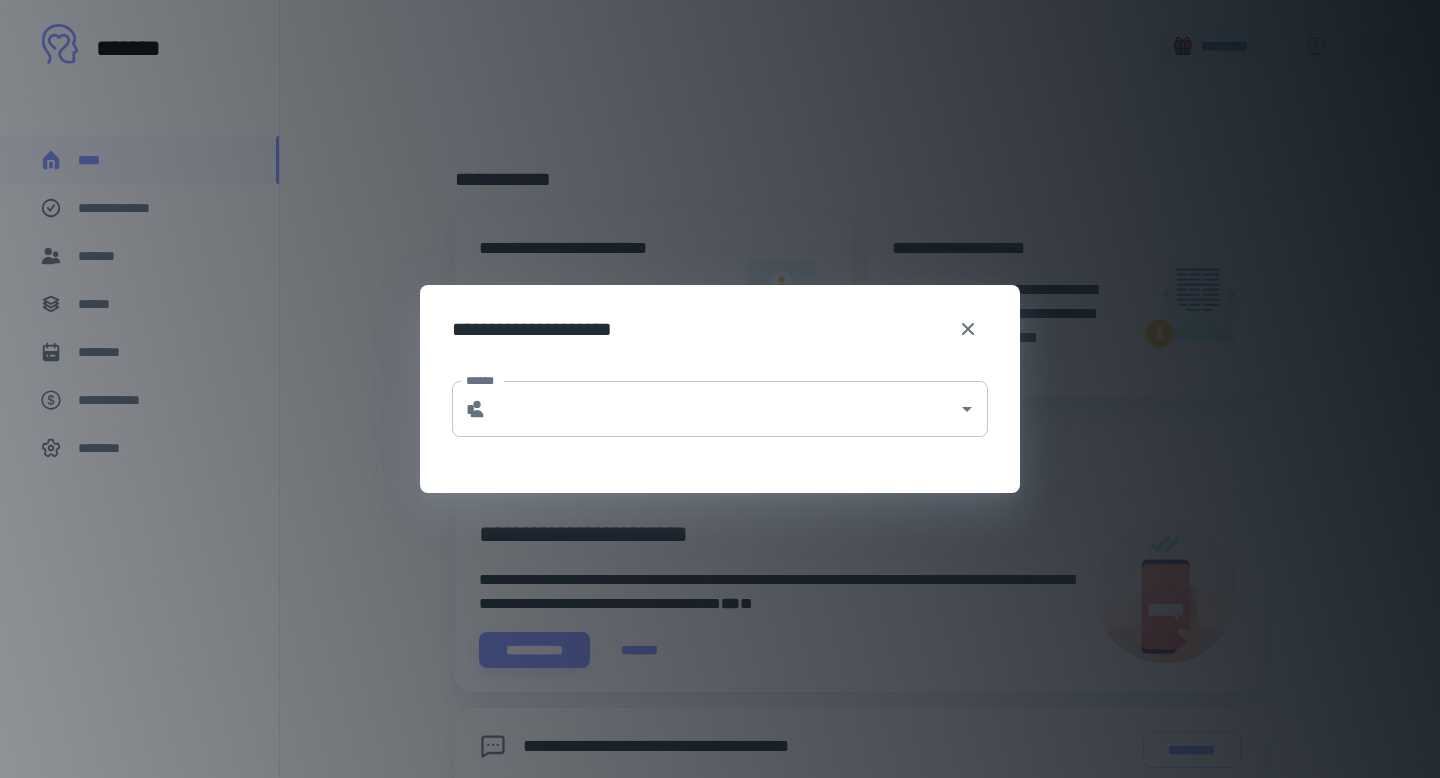 click on "******" at bounding box center [722, 409] 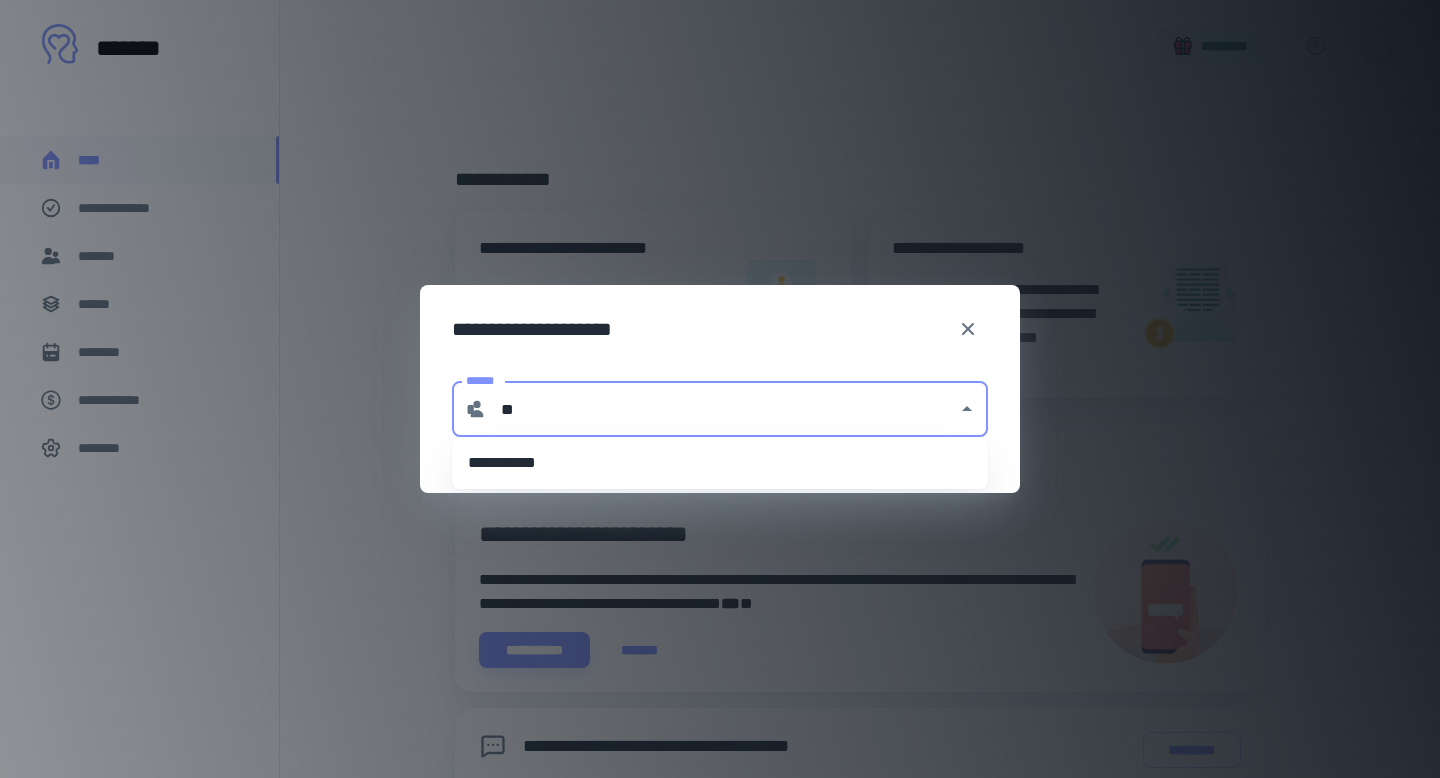 type on "*" 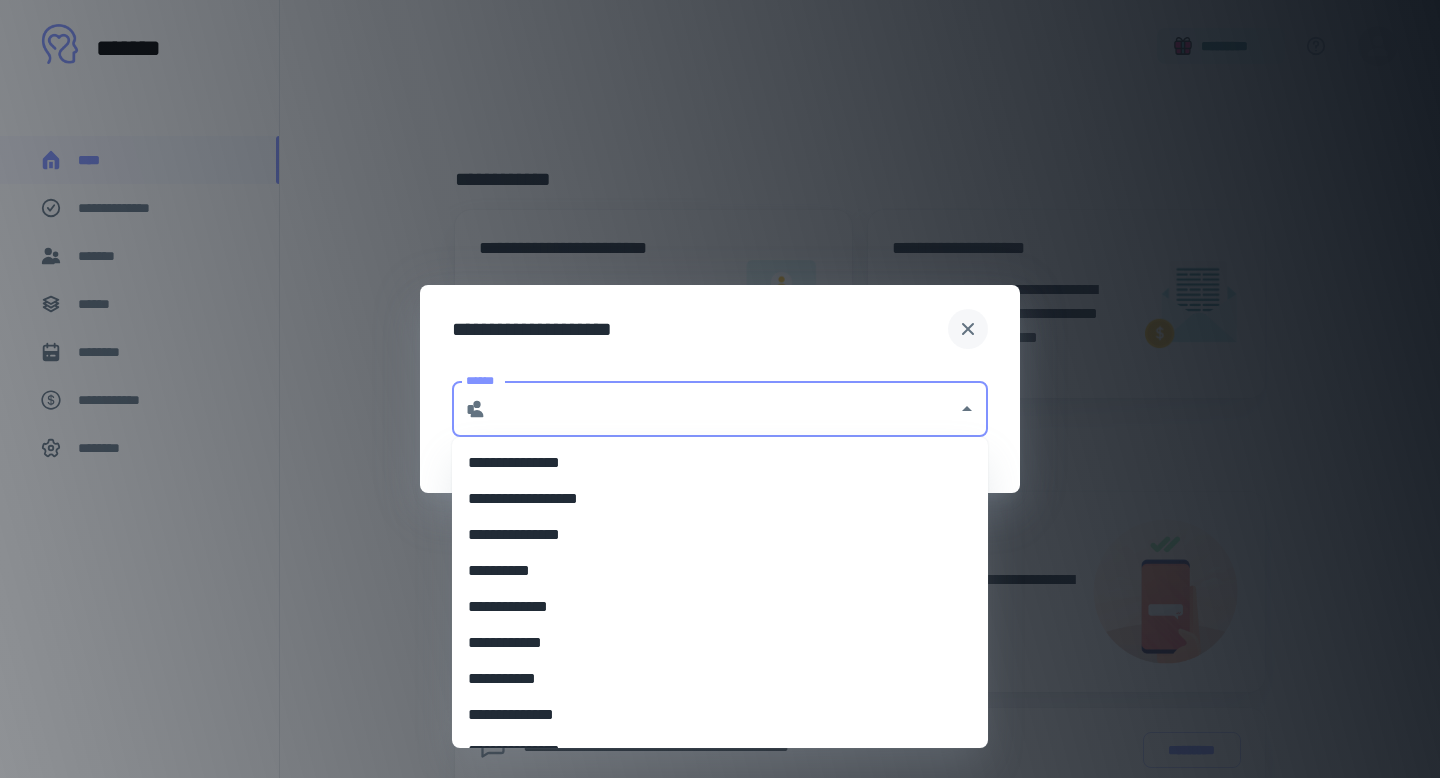 type on "**********" 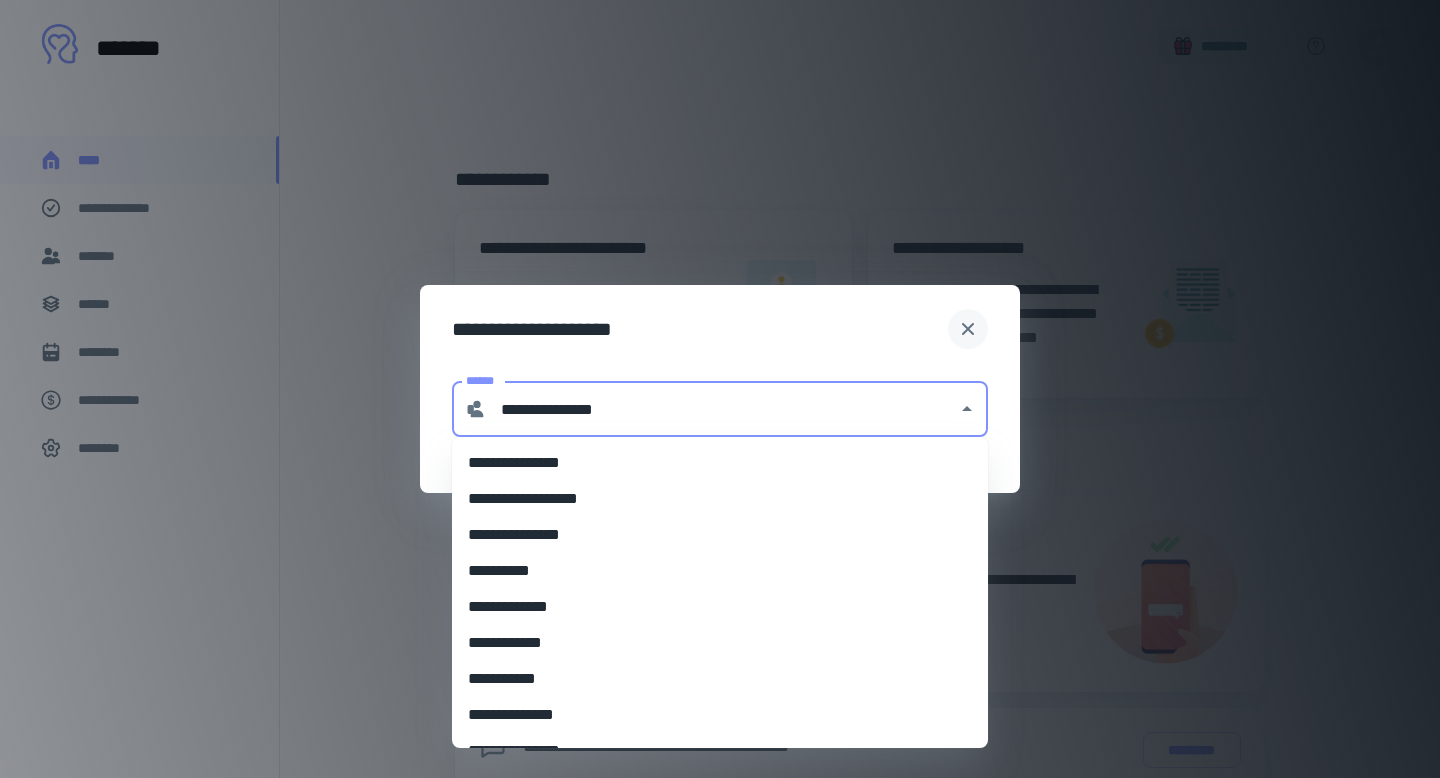 click 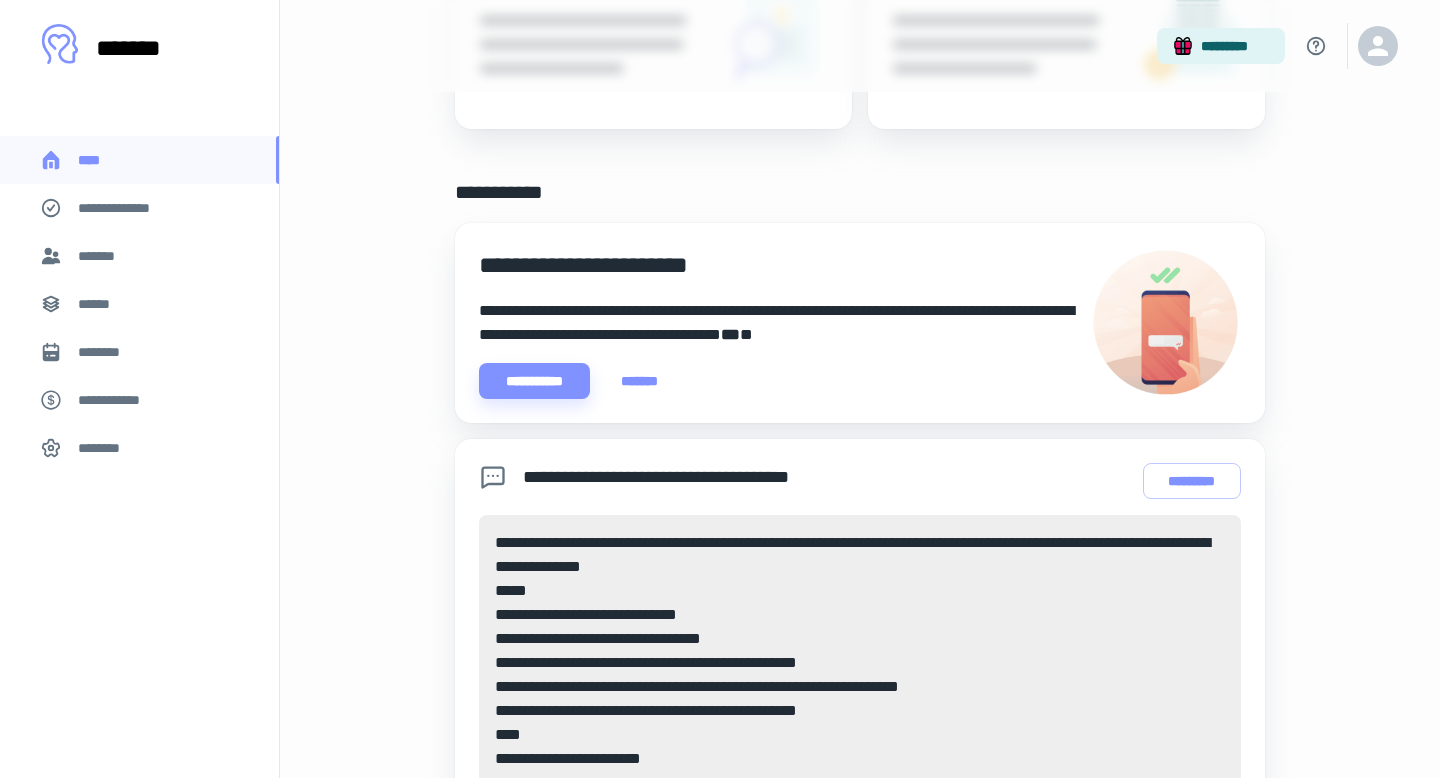 scroll, scrollTop: 0, scrollLeft: 0, axis: both 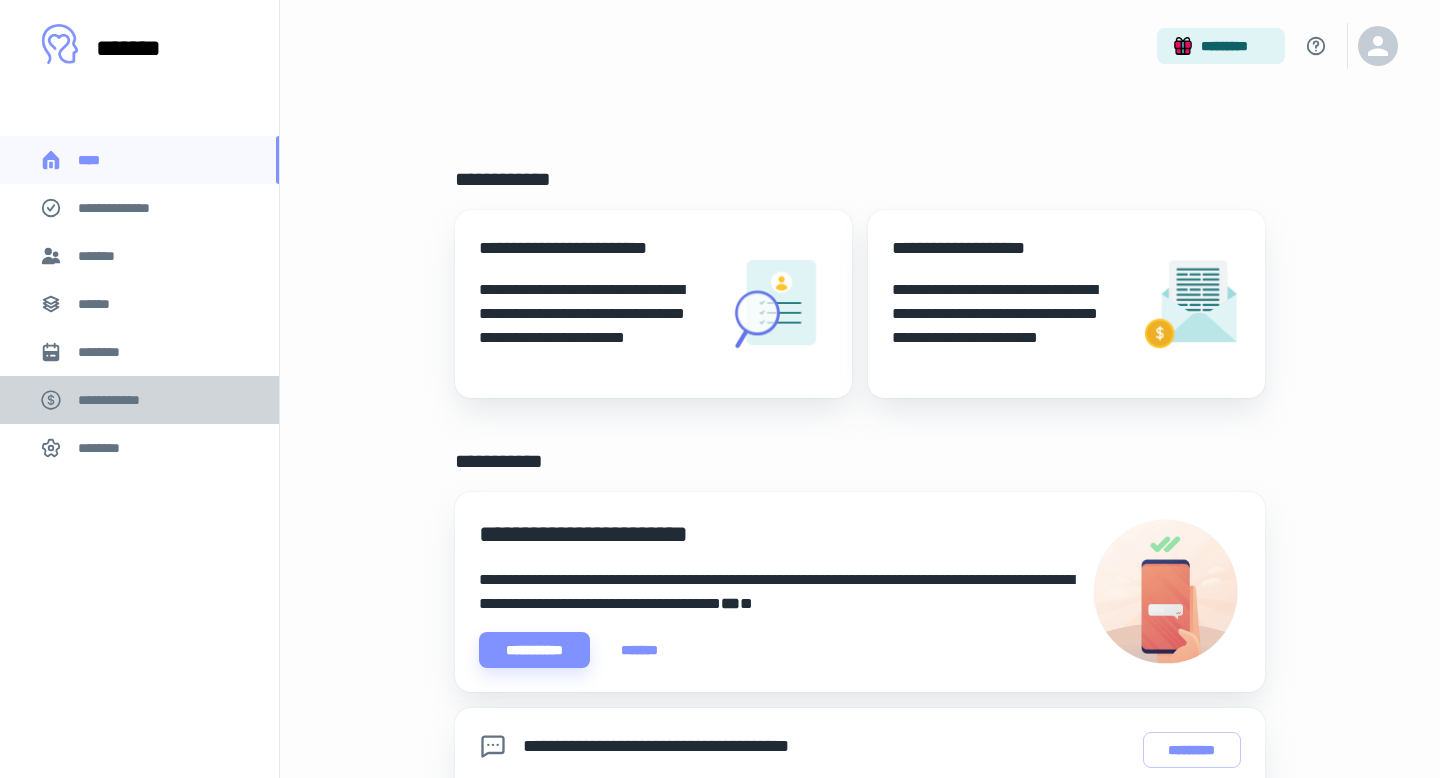 click on "**********" at bounding box center (119, 400) 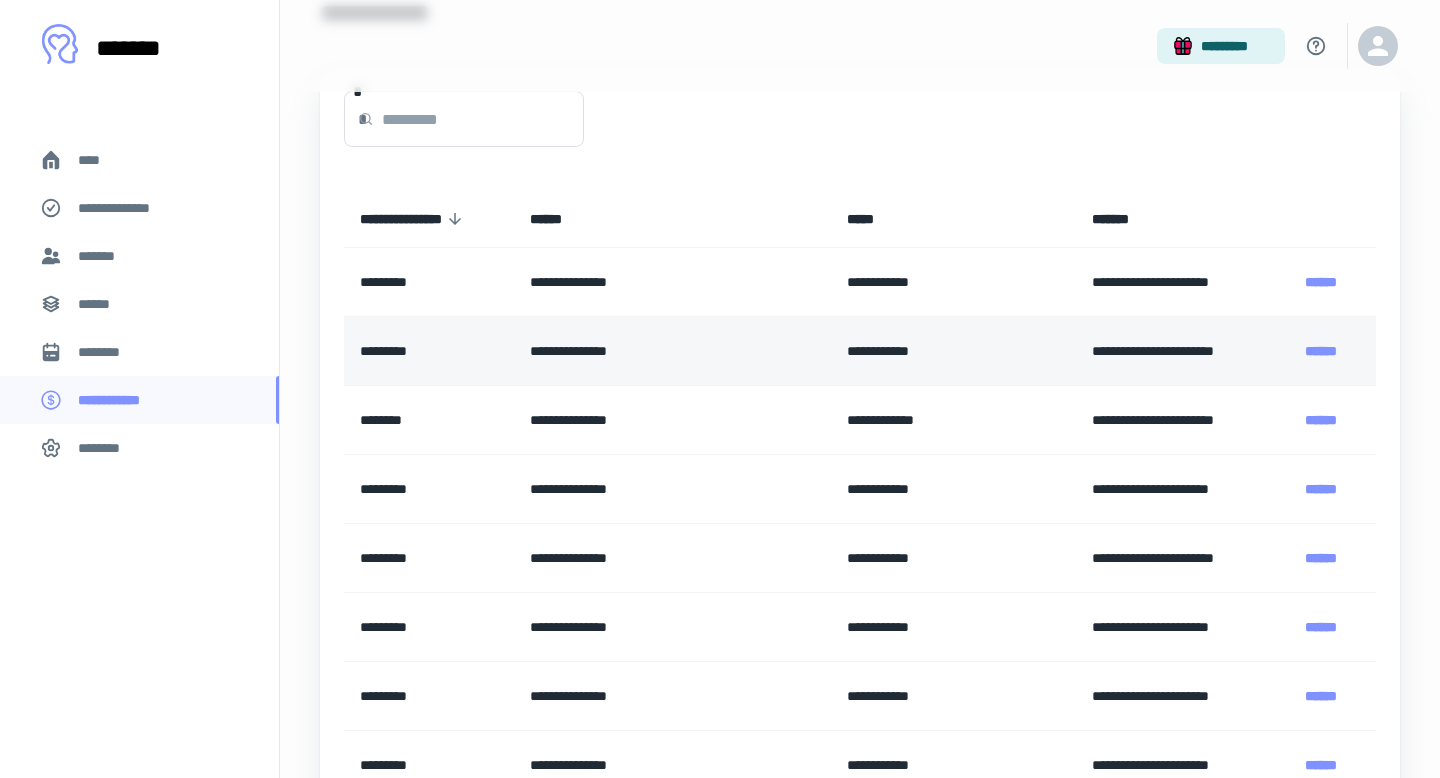 scroll, scrollTop: 130, scrollLeft: 0, axis: vertical 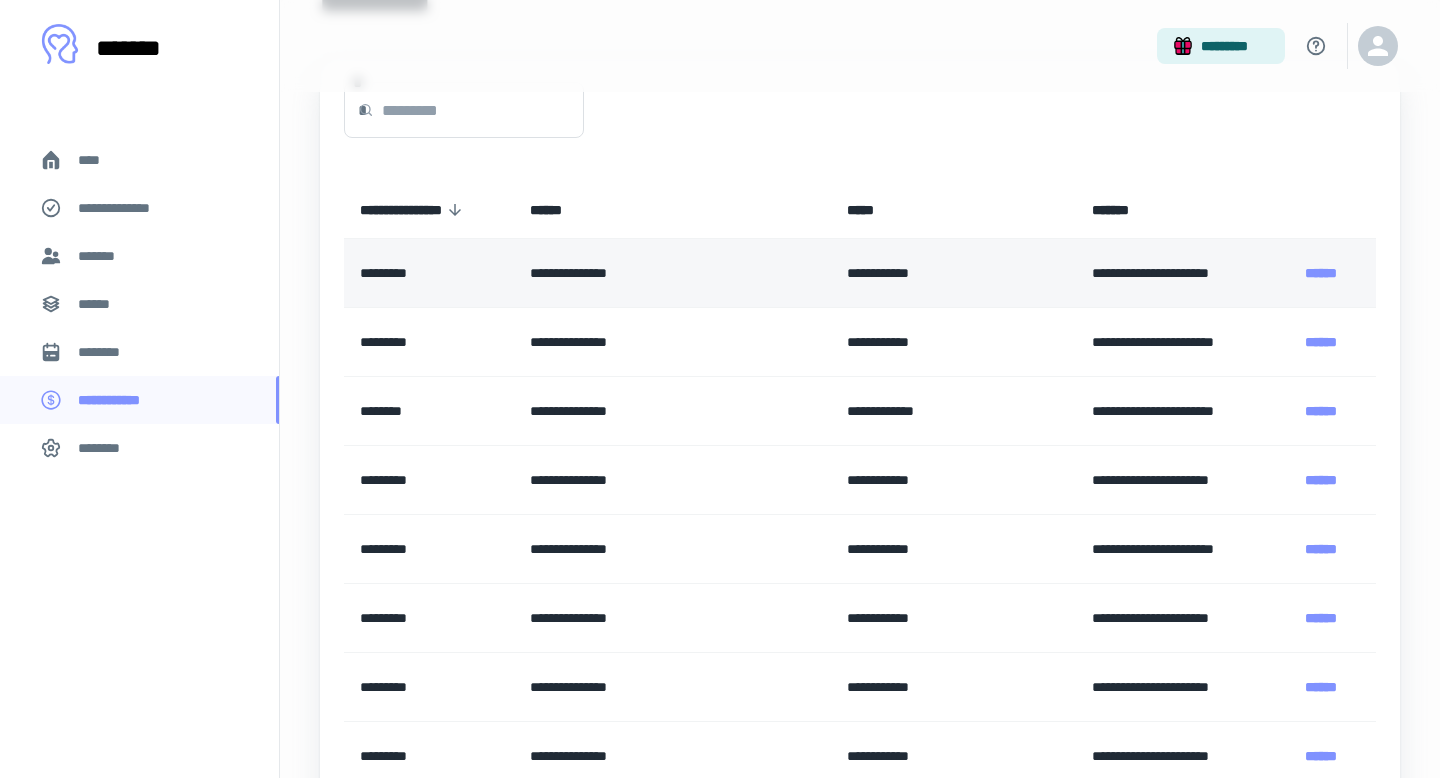 click on "**********" at bounding box center [672, 273] 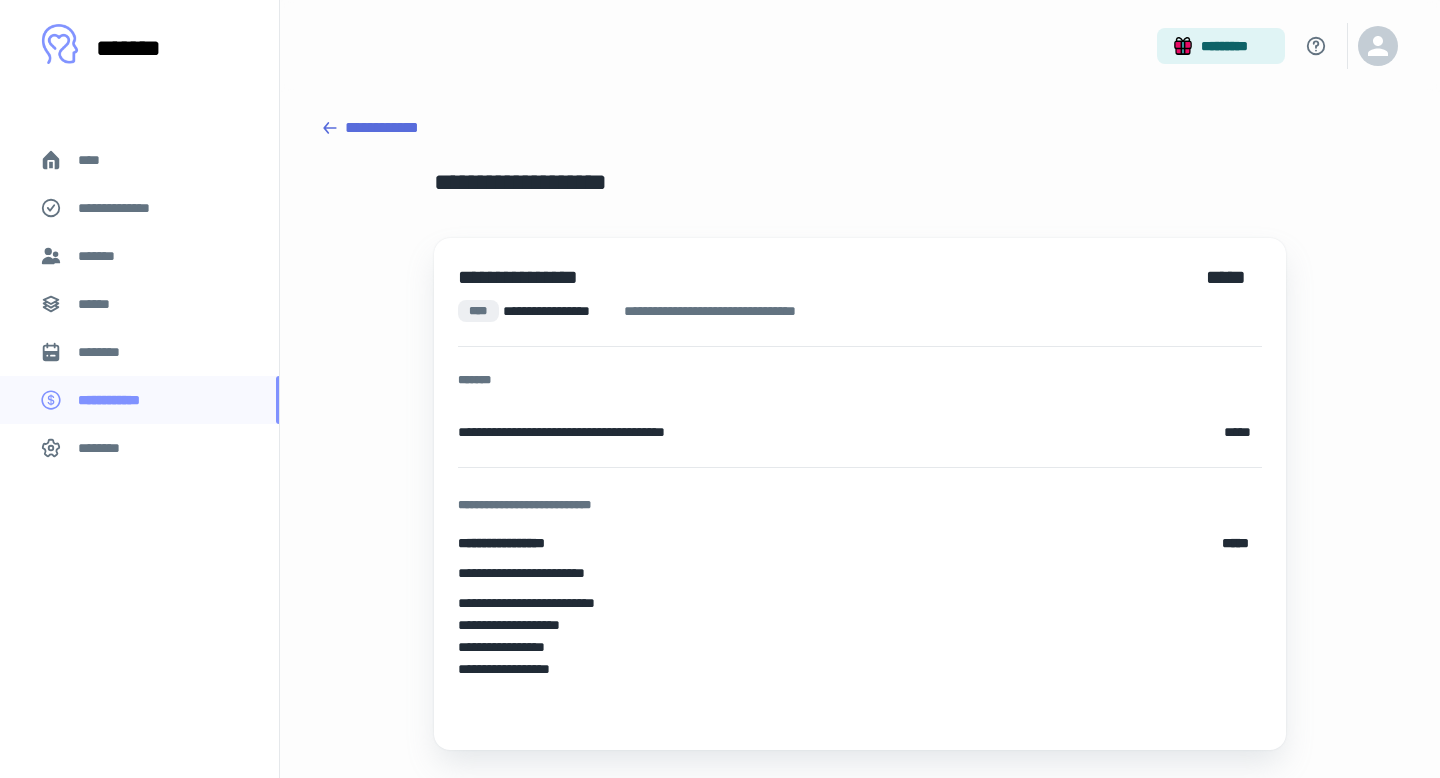 scroll, scrollTop: 52, scrollLeft: 0, axis: vertical 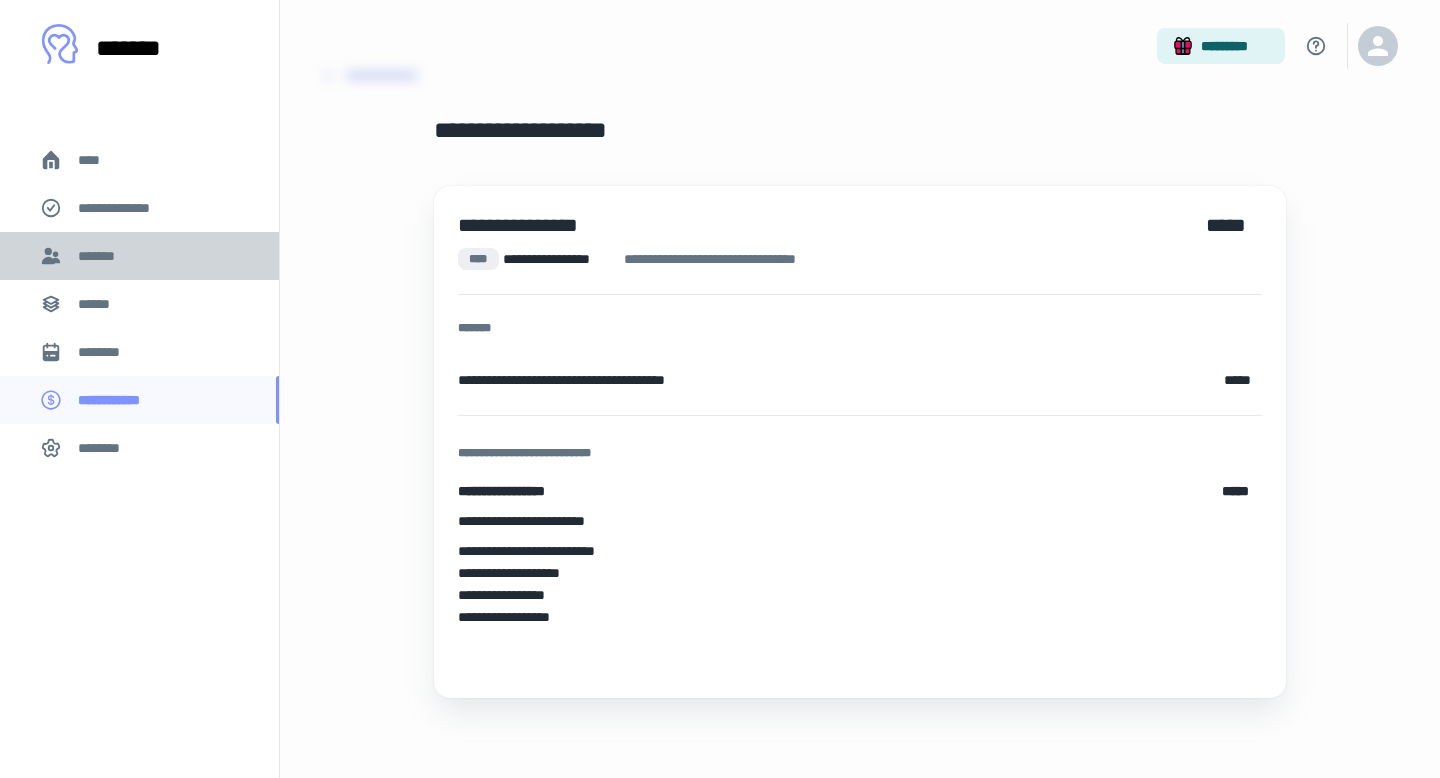 click on "*******" at bounding box center [100, 256] 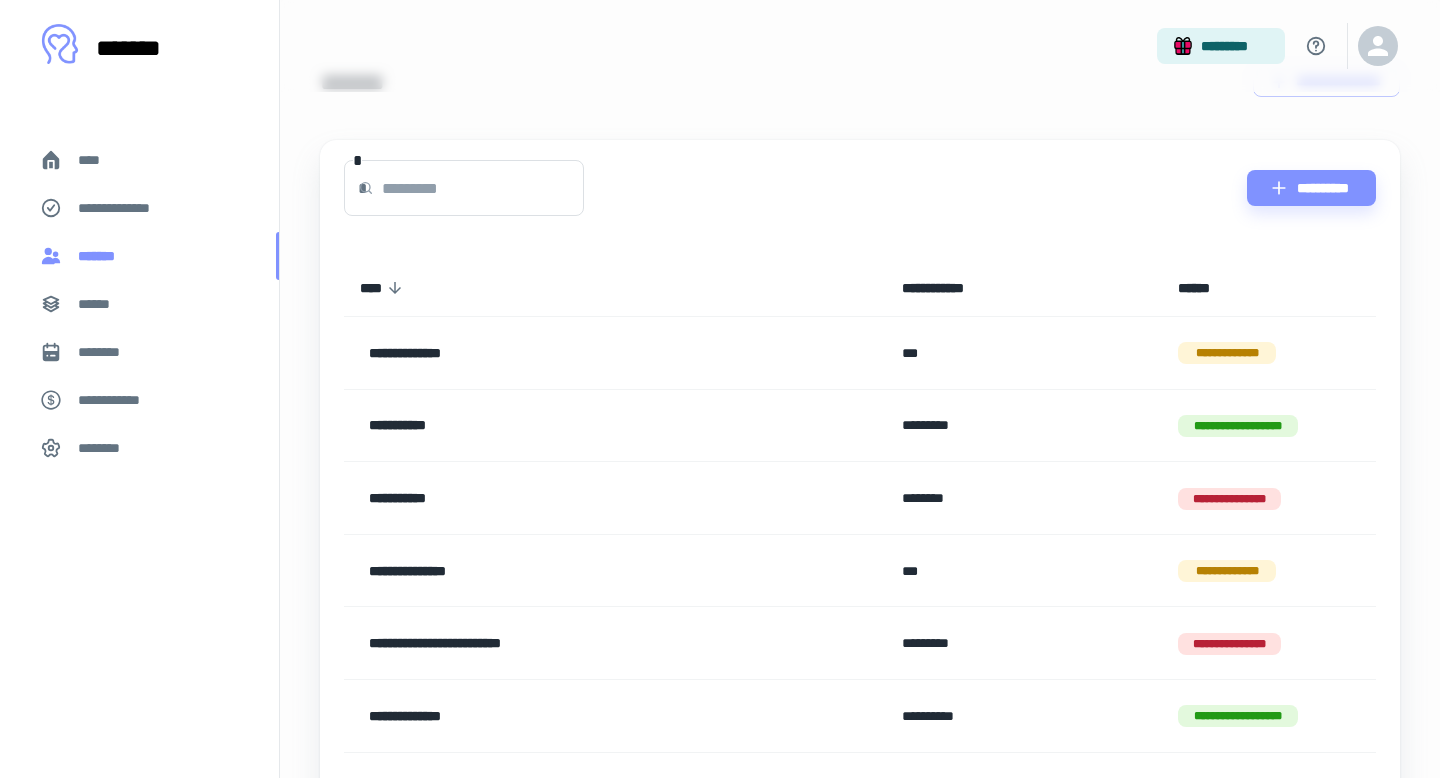 scroll, scrollTop: 0, scrollLeft: 0, axis: both 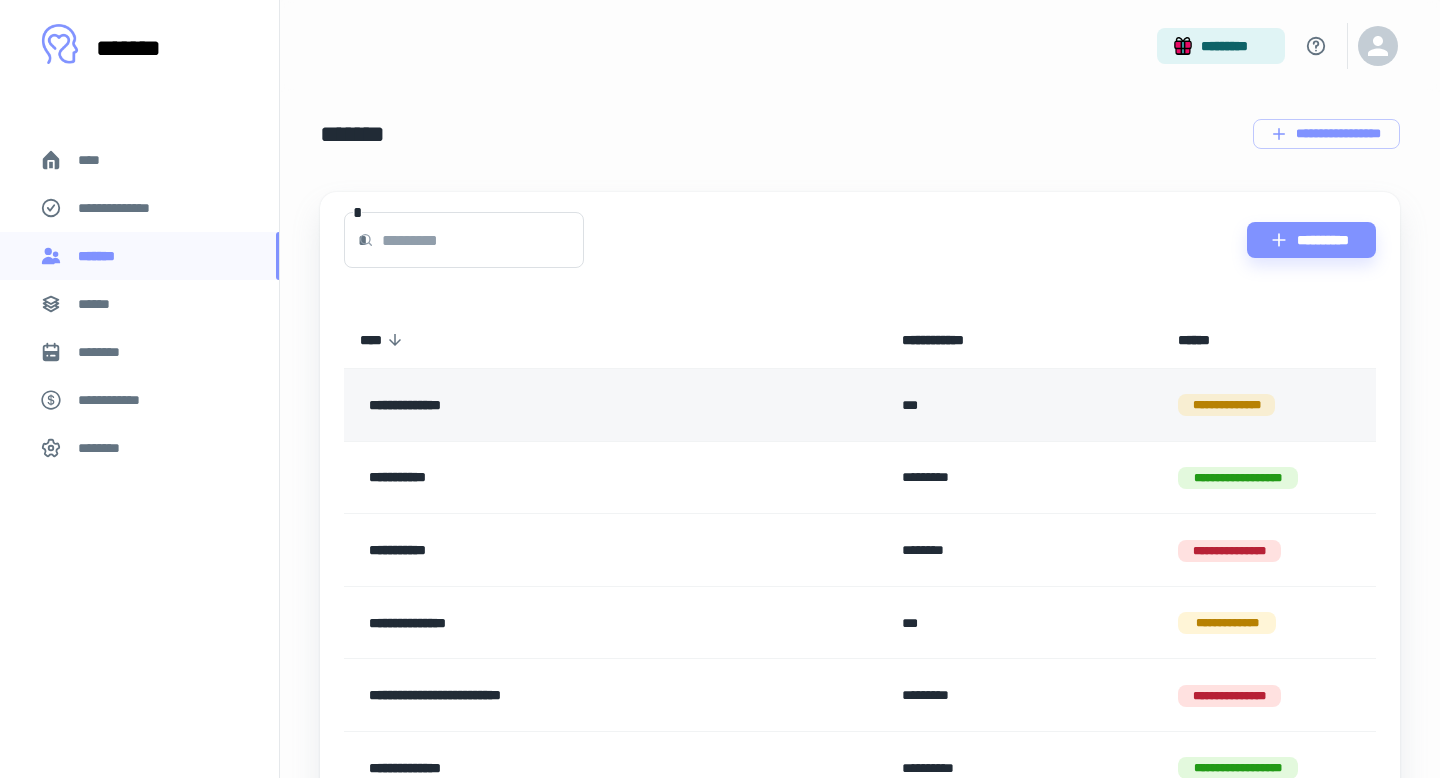 click on "**********" at bounding box center (569, 405) 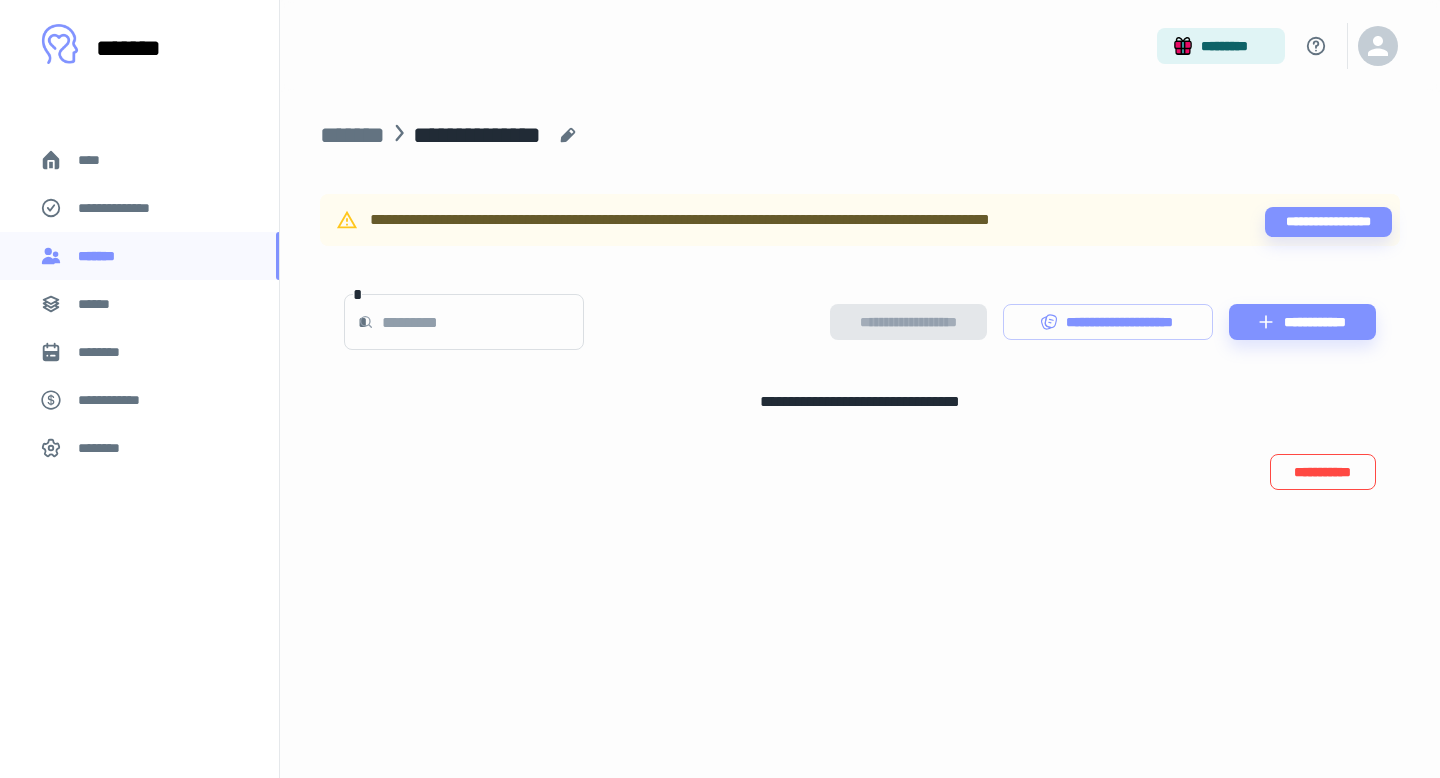 click on "**********" at bounding box center [1323, 472] 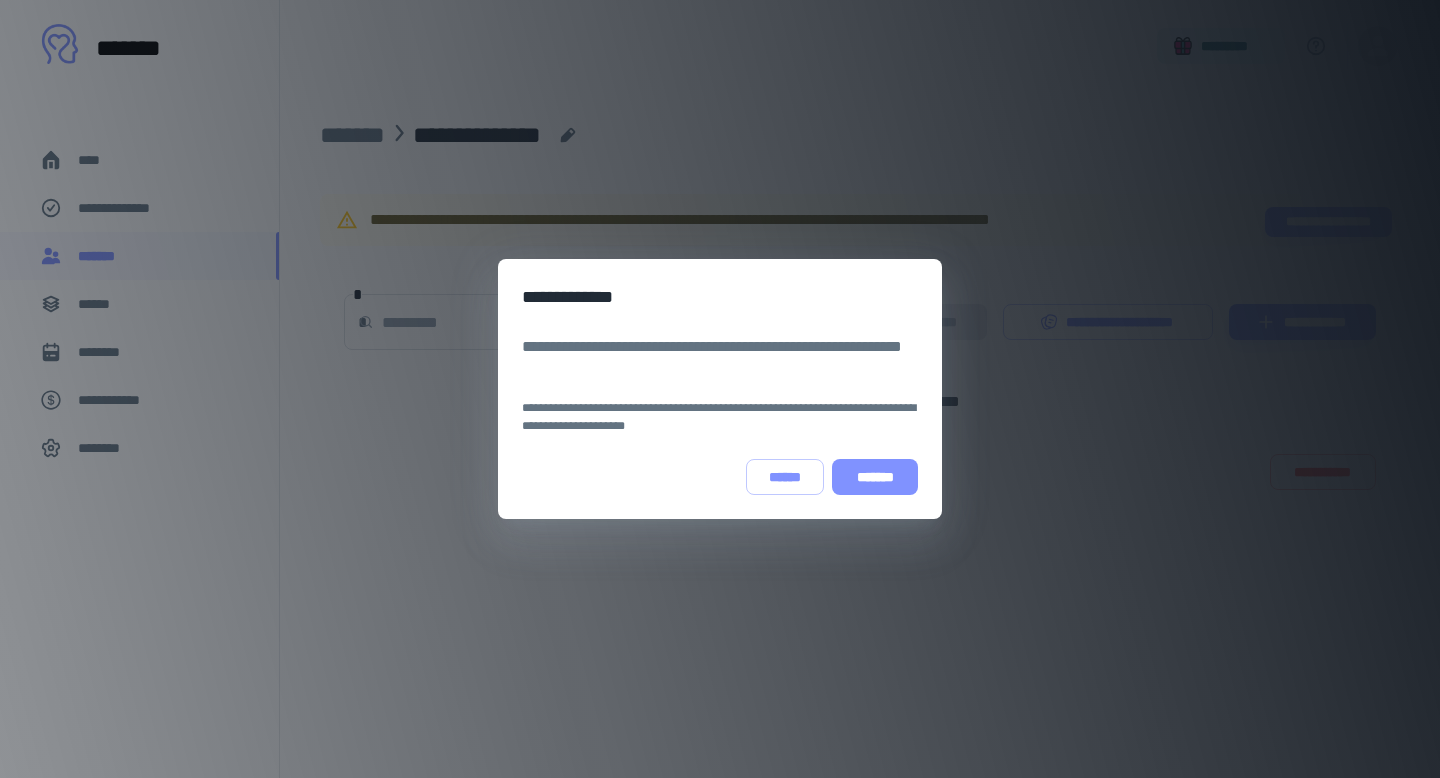 click on "*******" at bounding box center (875, 477) 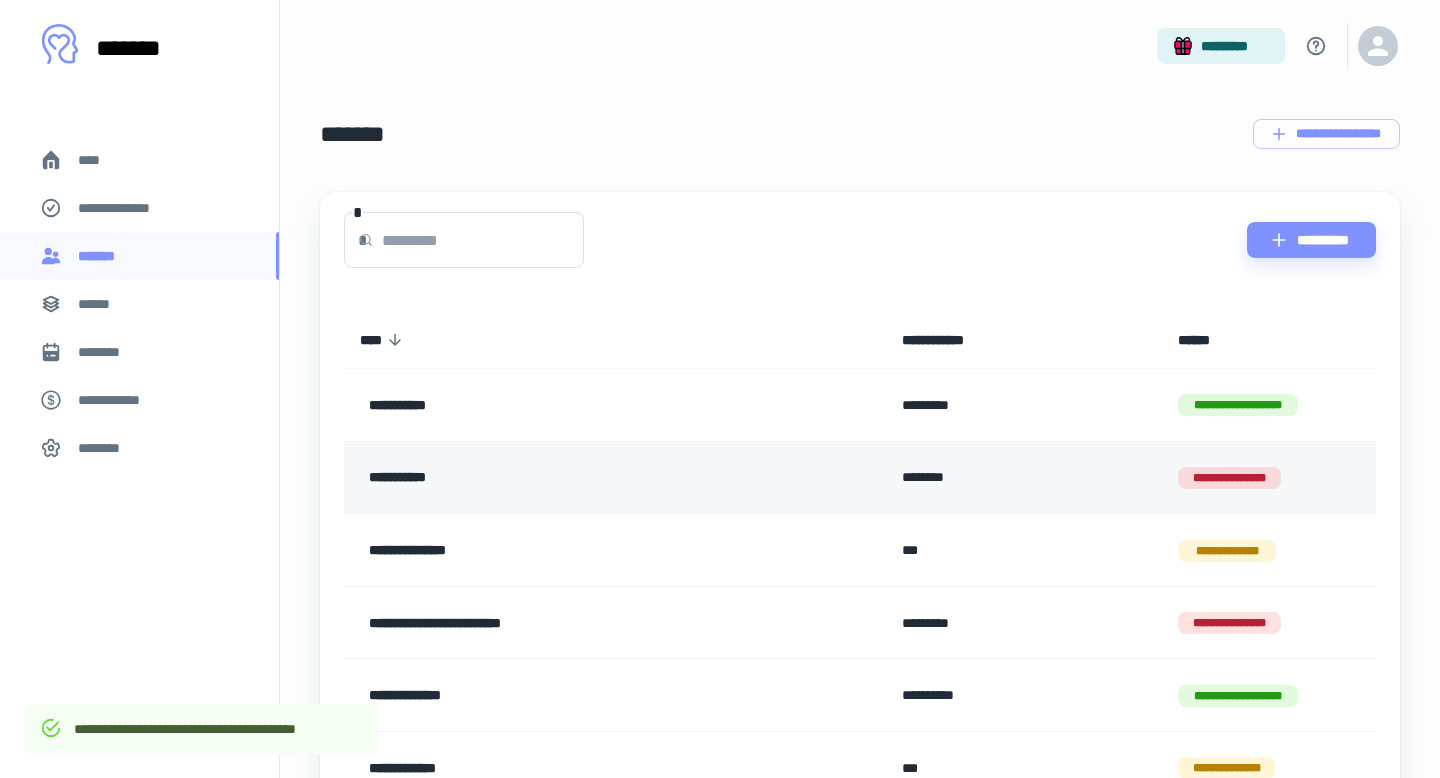 click on "**********" at bounding box center (569, 478) 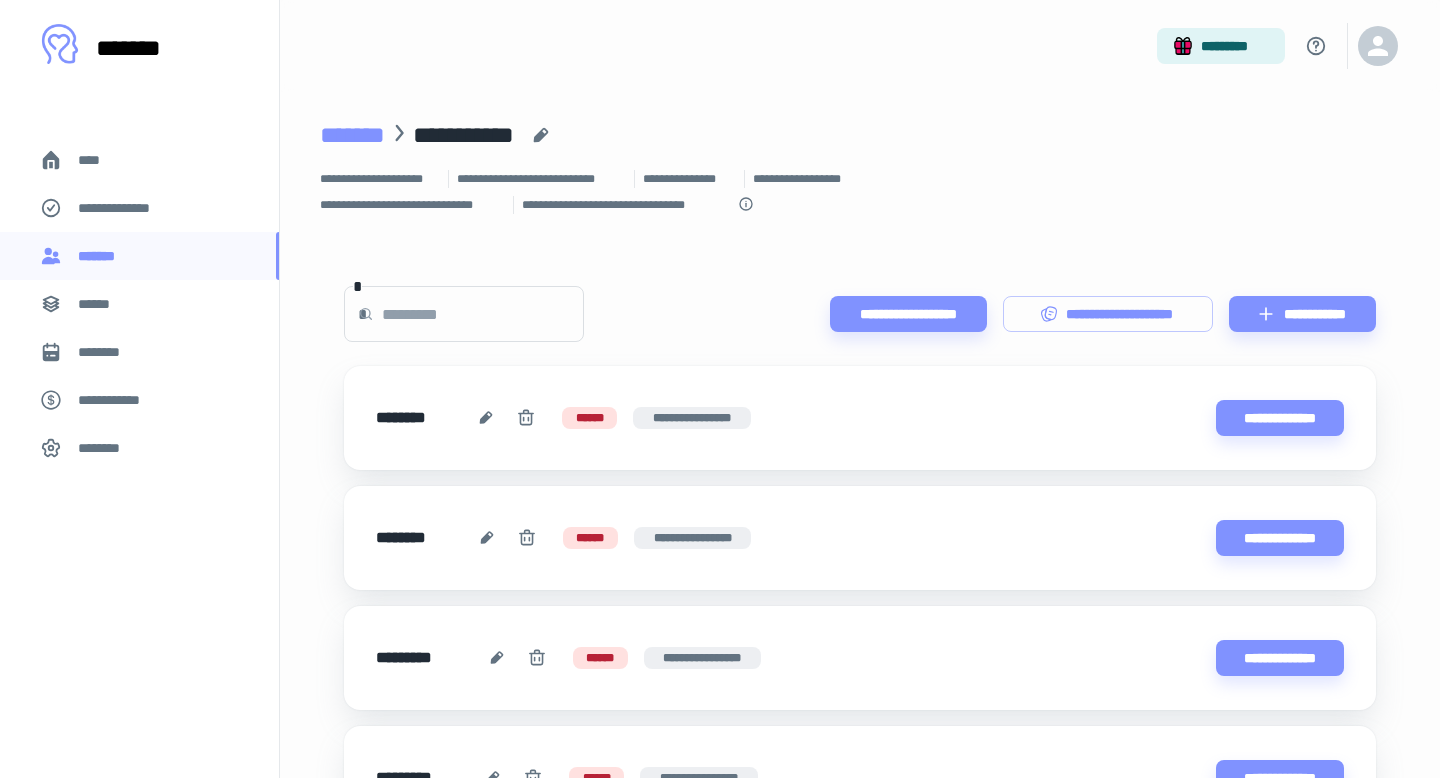 click on "*******" at bounding box center [352, 135] 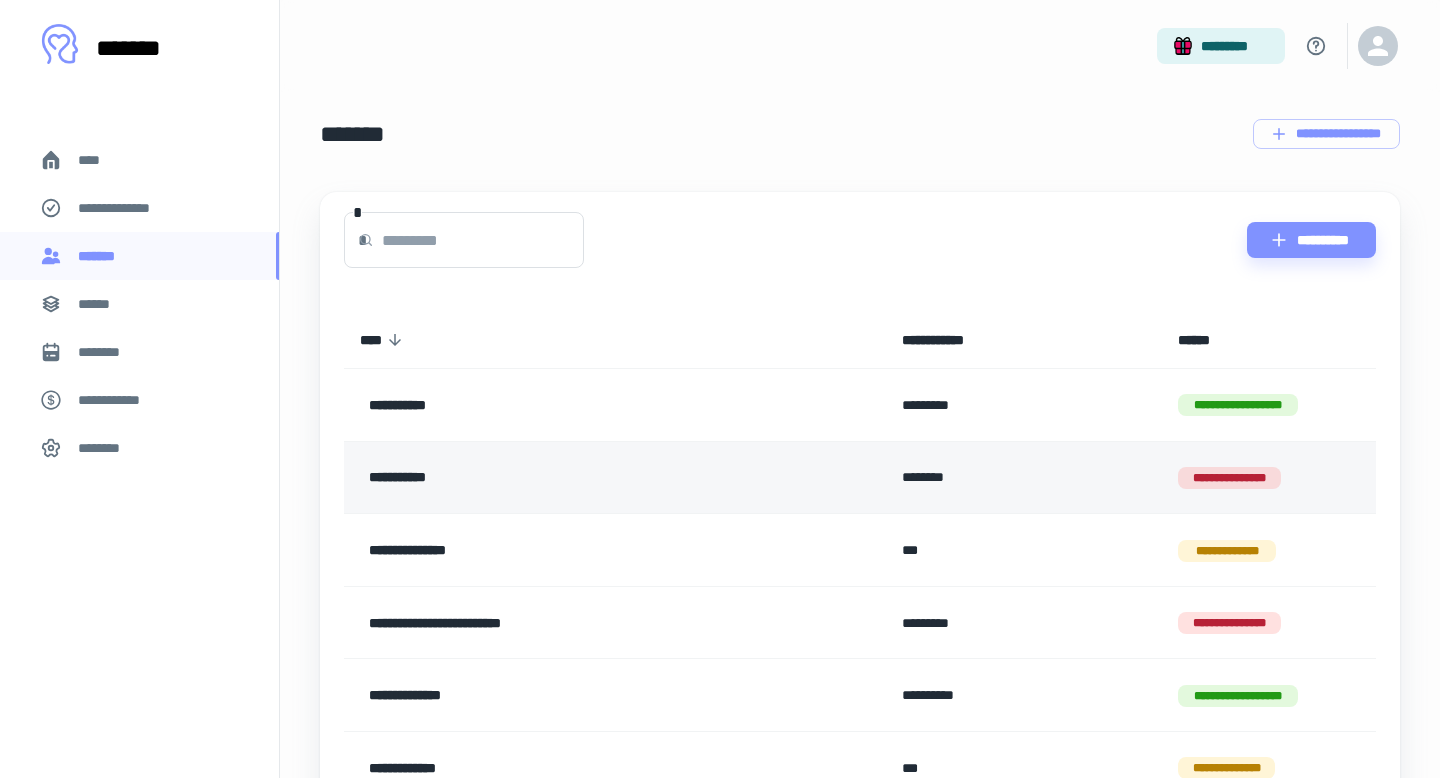 click on "**********" at bounding box center [569, 478] 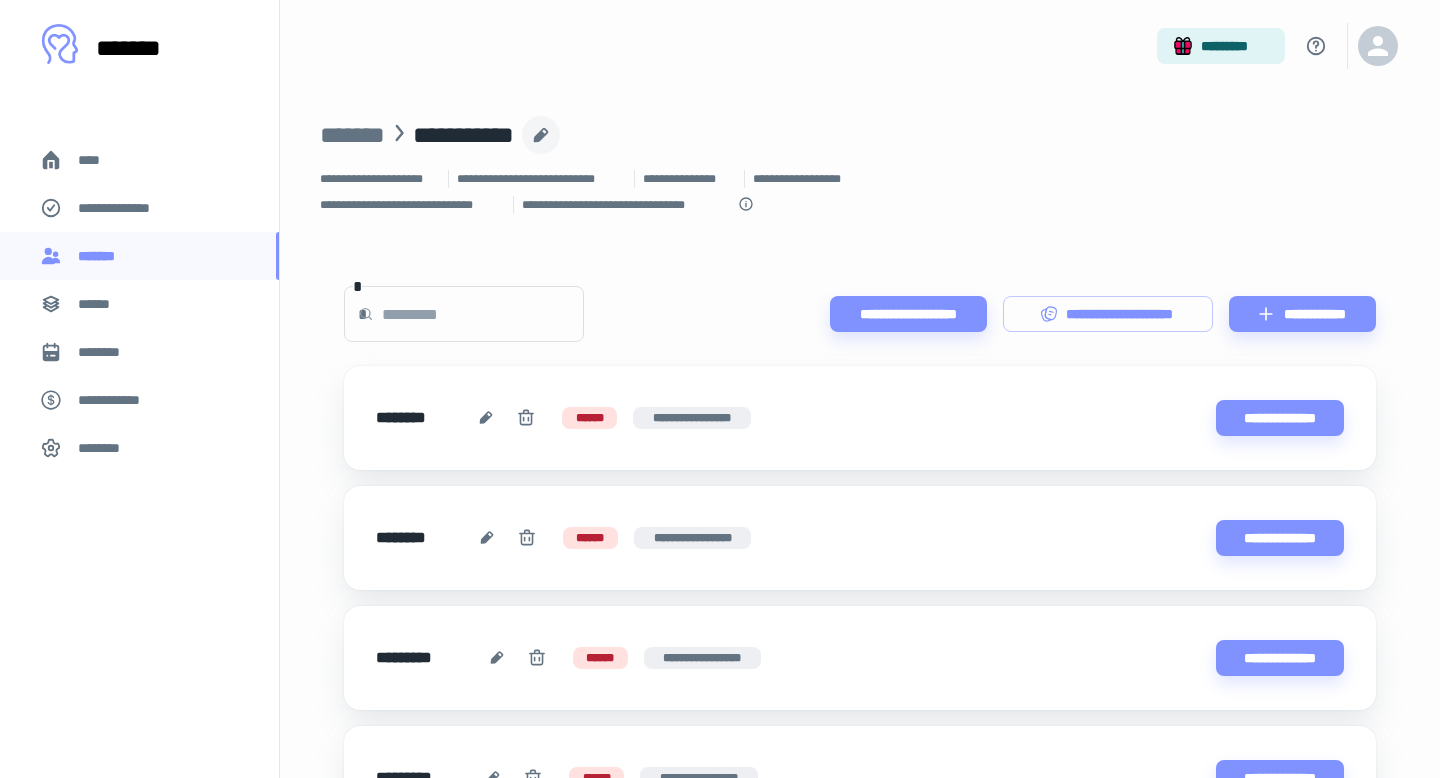 click 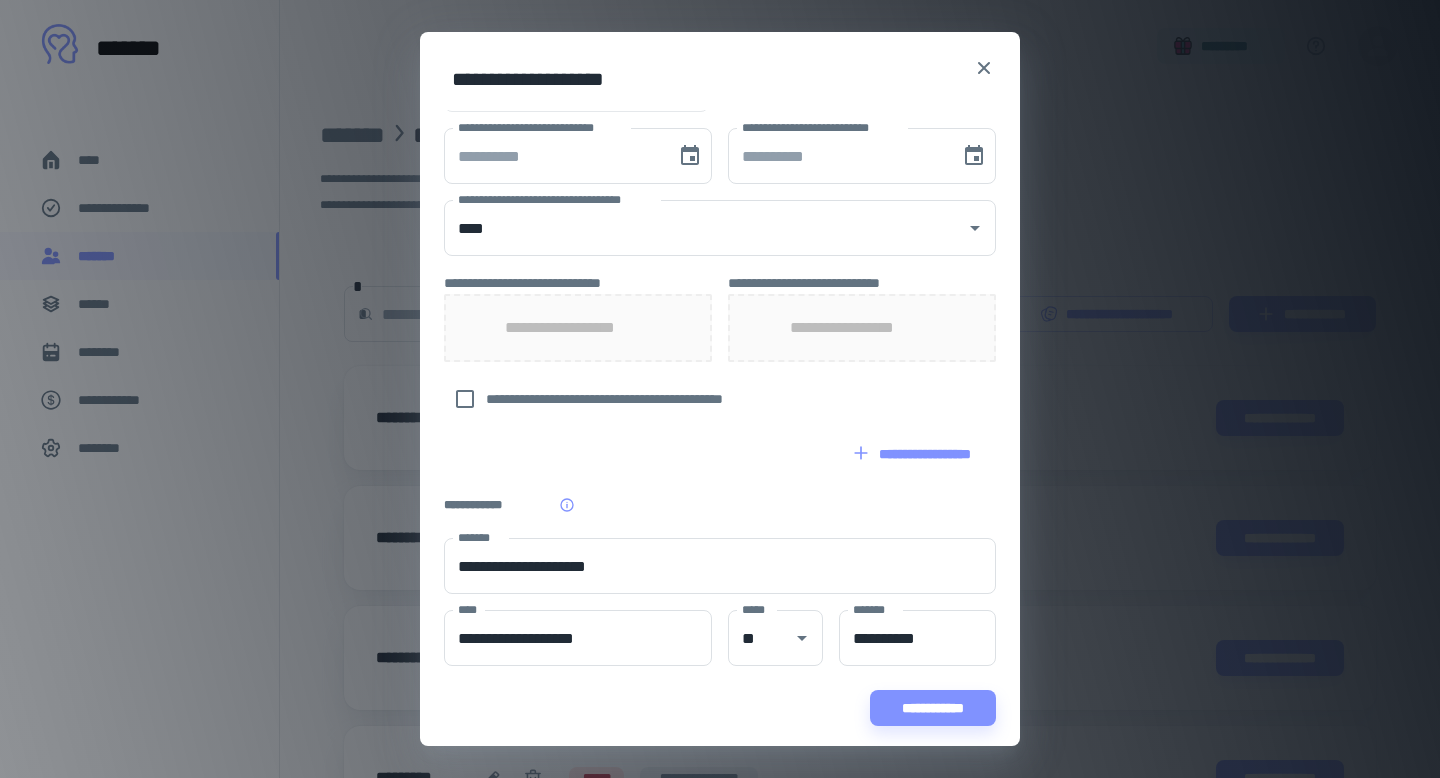 scroll, scrollTop: 0, scrollLeft: 0, axis: both 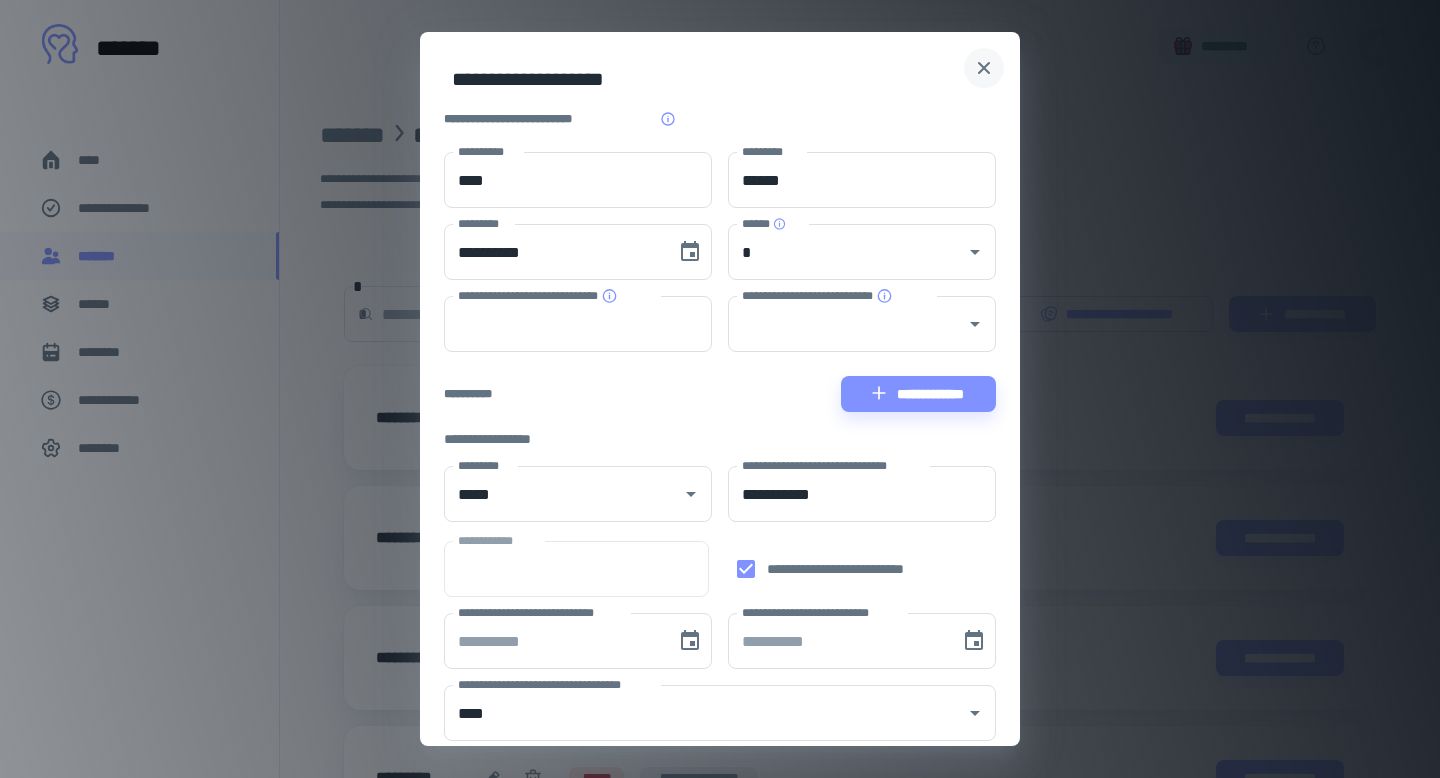 click 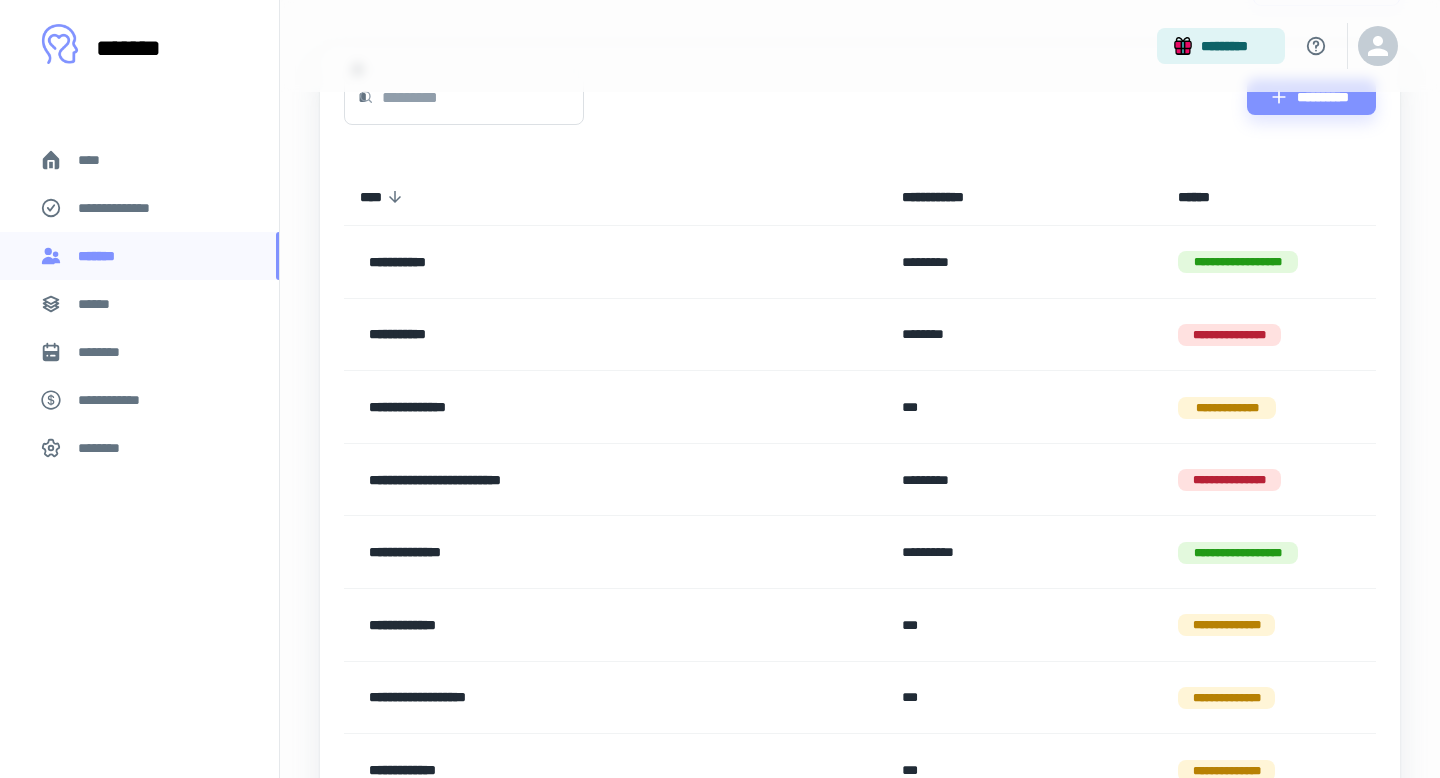 scroll, scrollTop: 162, scrollLeft: 0, axis: vertical 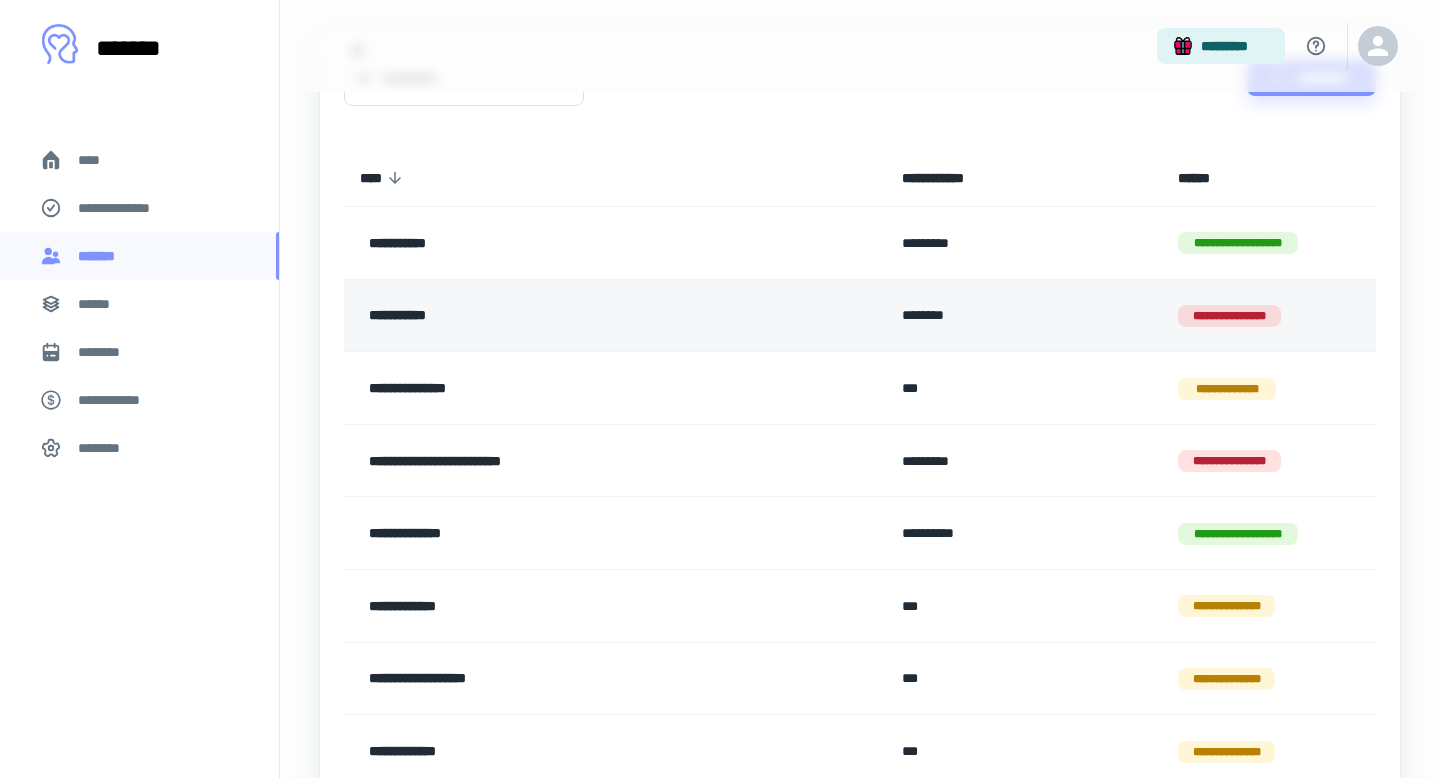 click on "**********" at bounding box center [1229, 316] 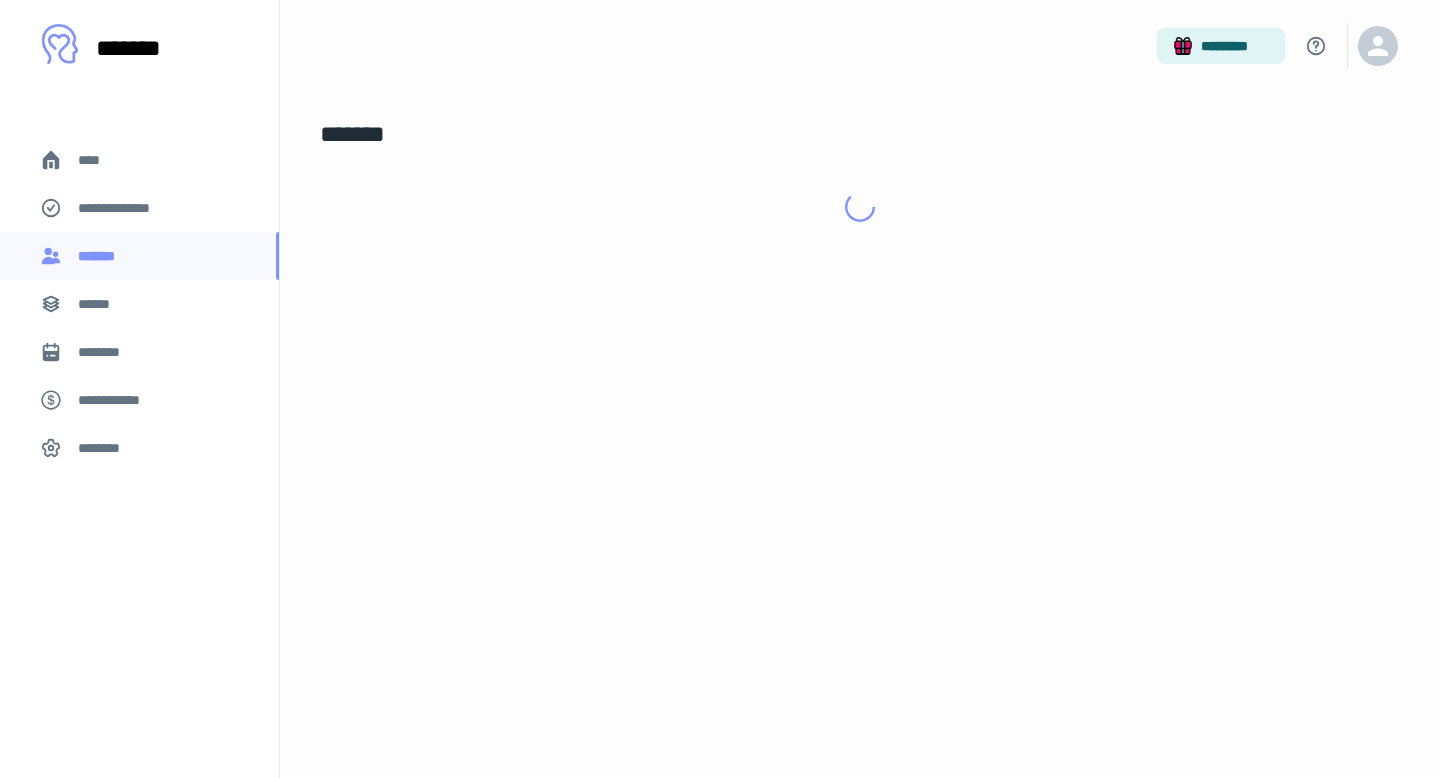 scroll, scrollTop: 0, scrollLeft: 0, axis: both 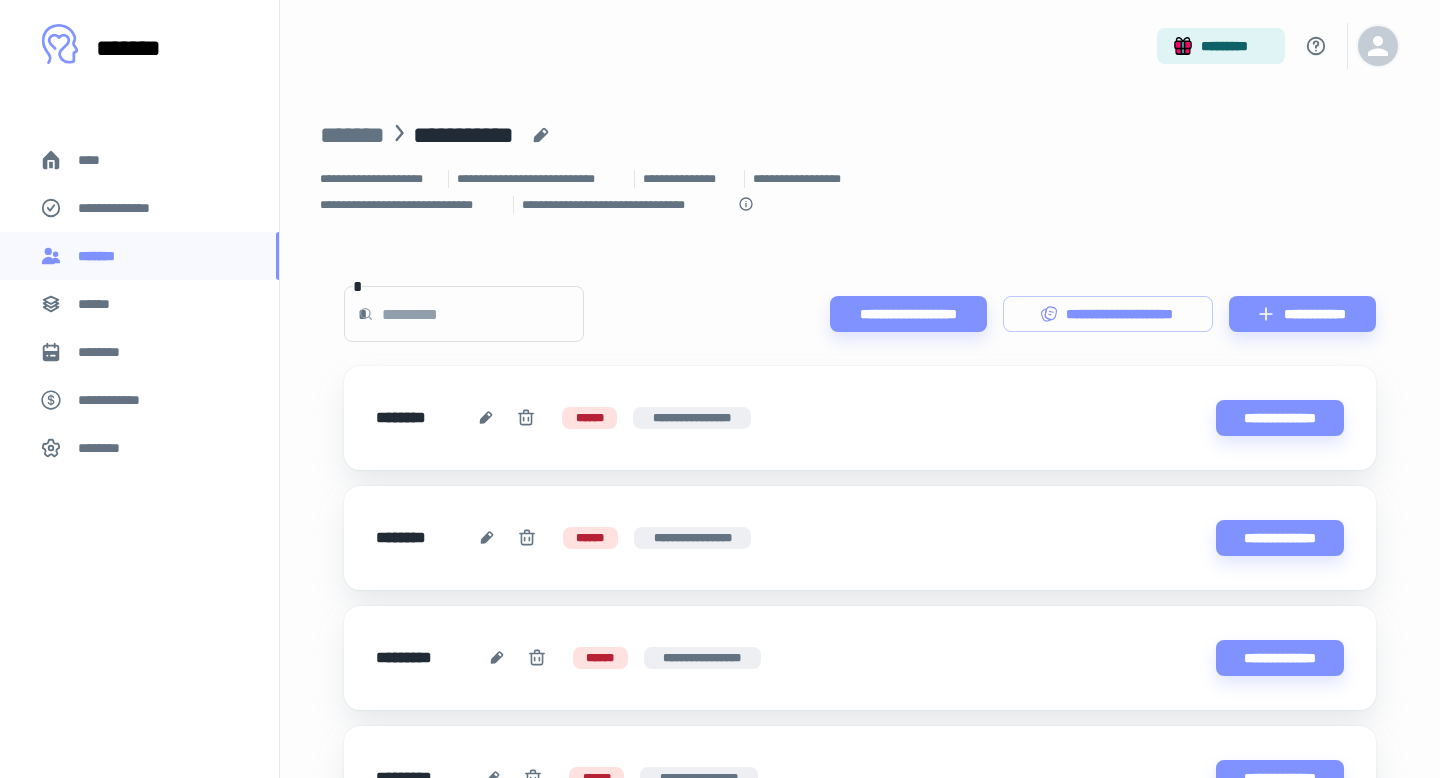 click 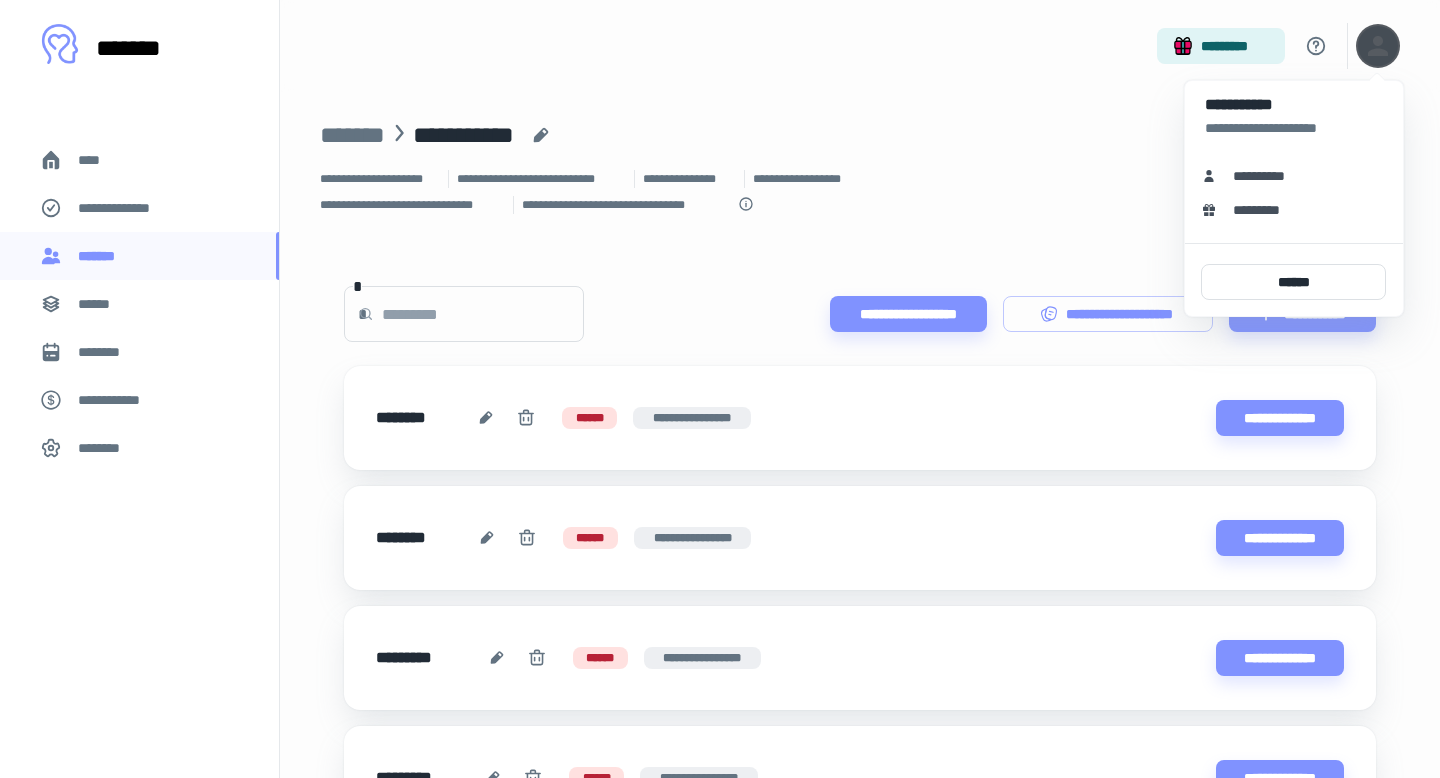 click at bounding box center [720, 389] 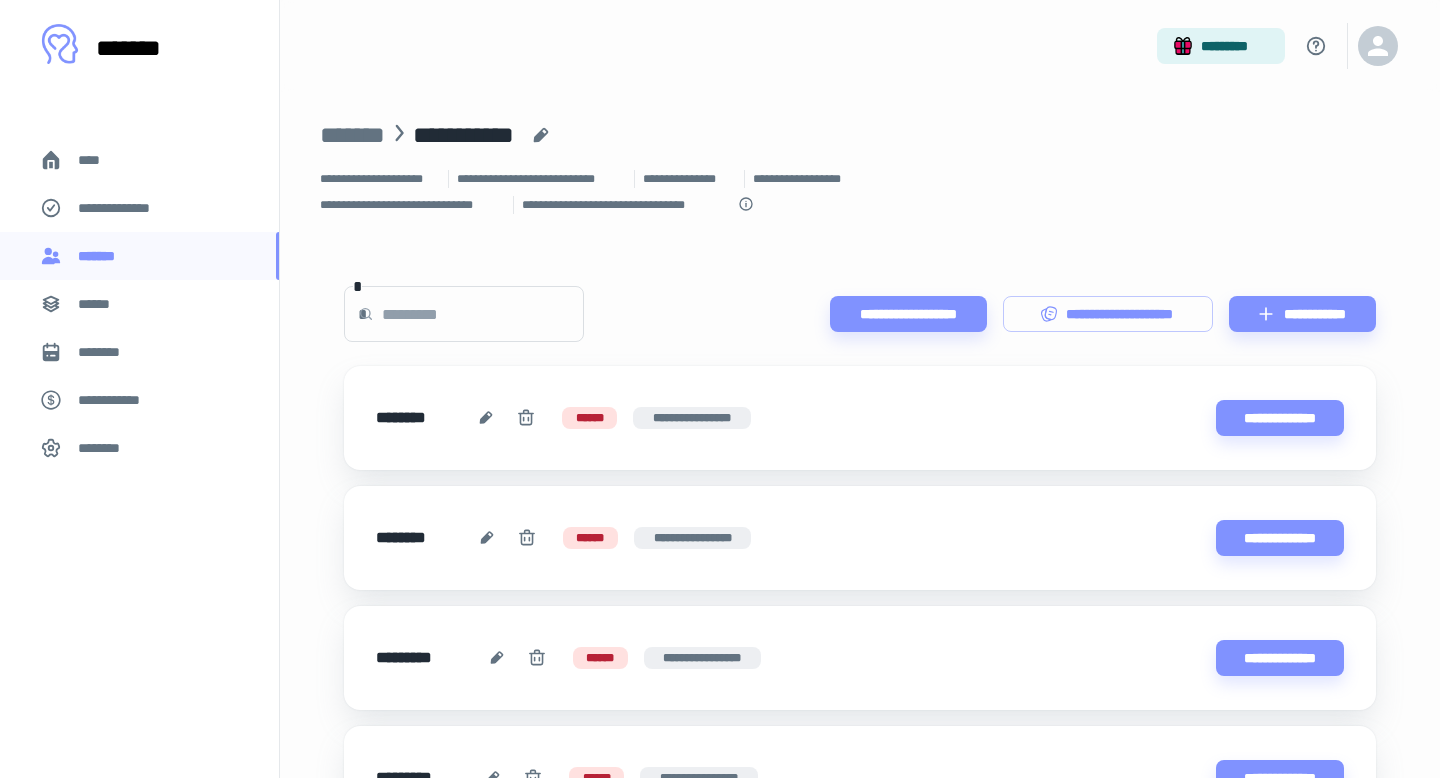 scroll, scrollTop: 192, scrollLeft: 0, axis: vertical 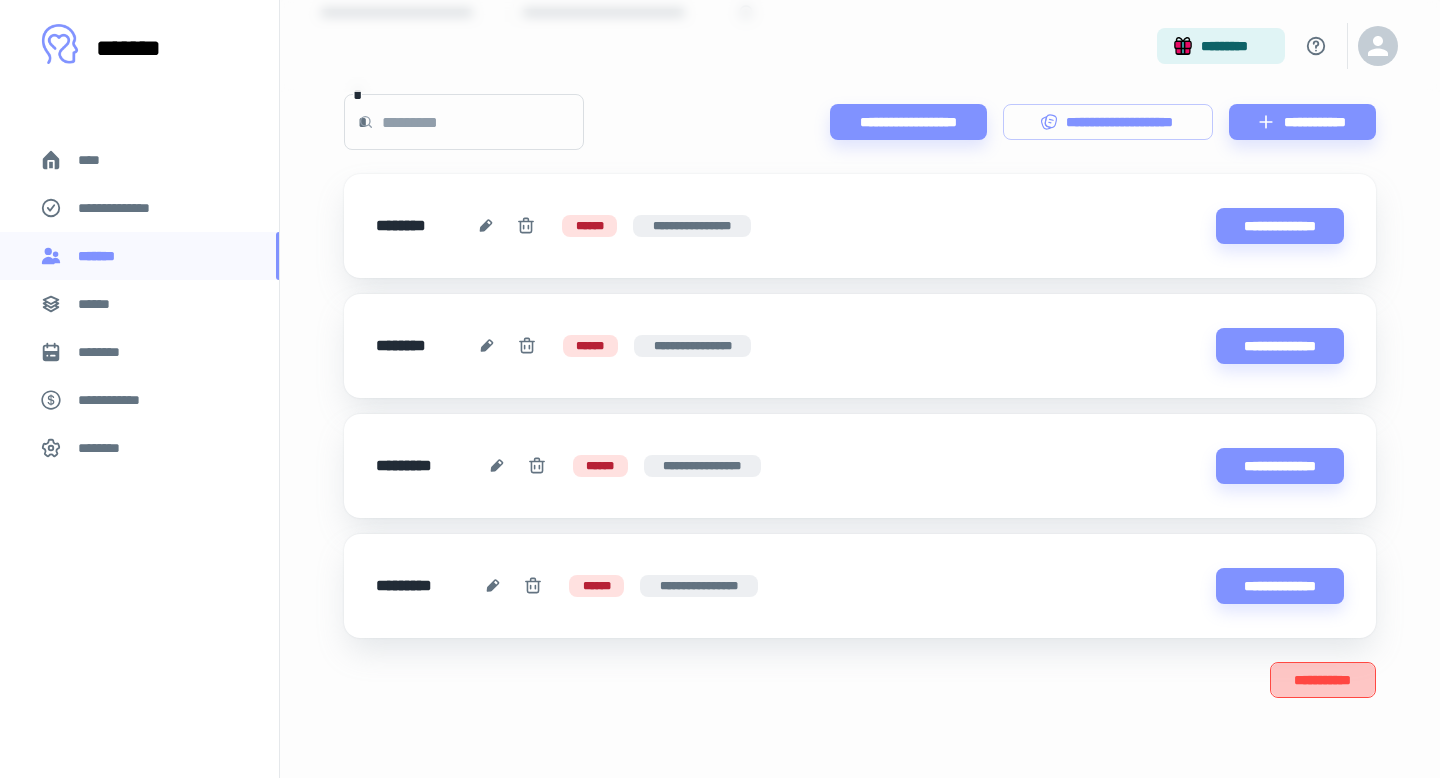 click on "**********" at bounding box center [1323, 680] 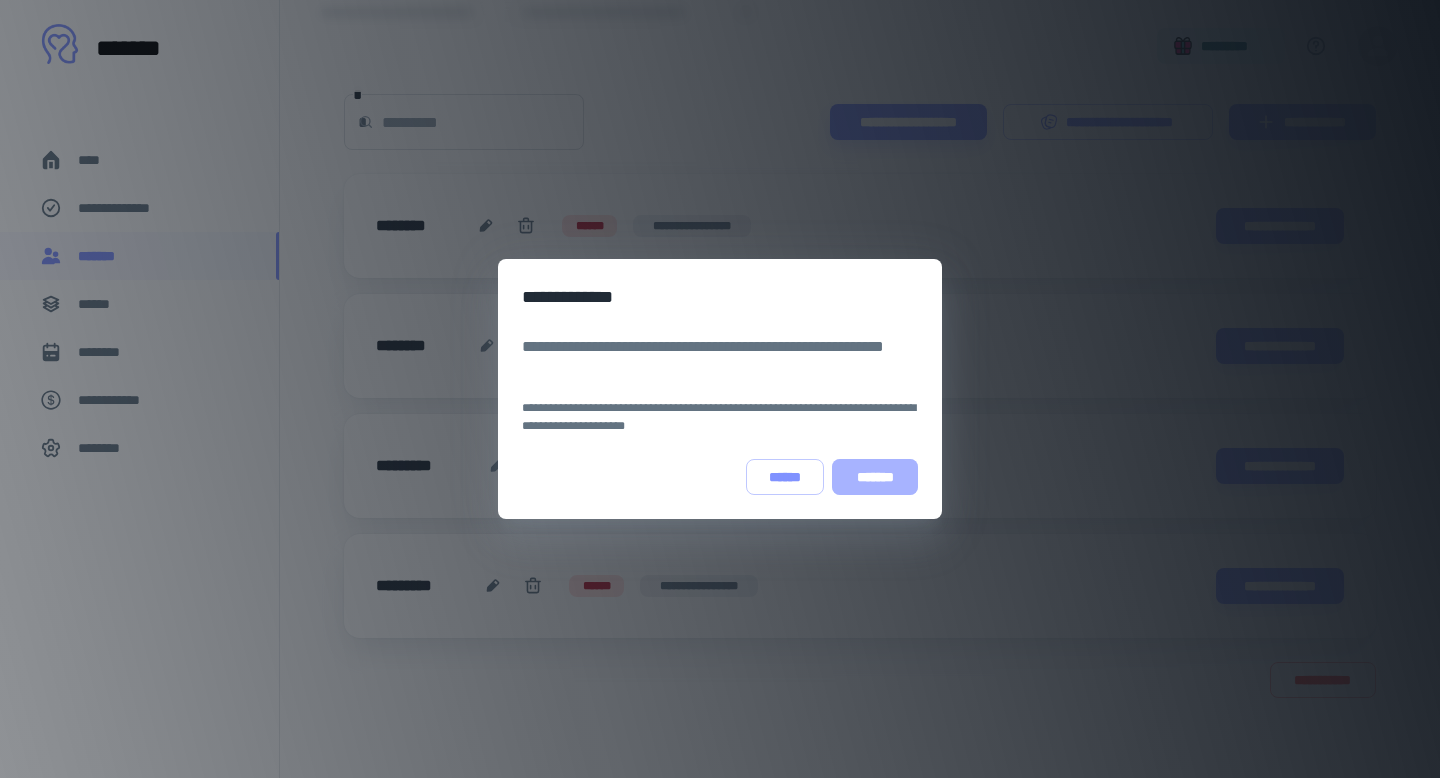 click on "*******" at bounding box center [875, 477] 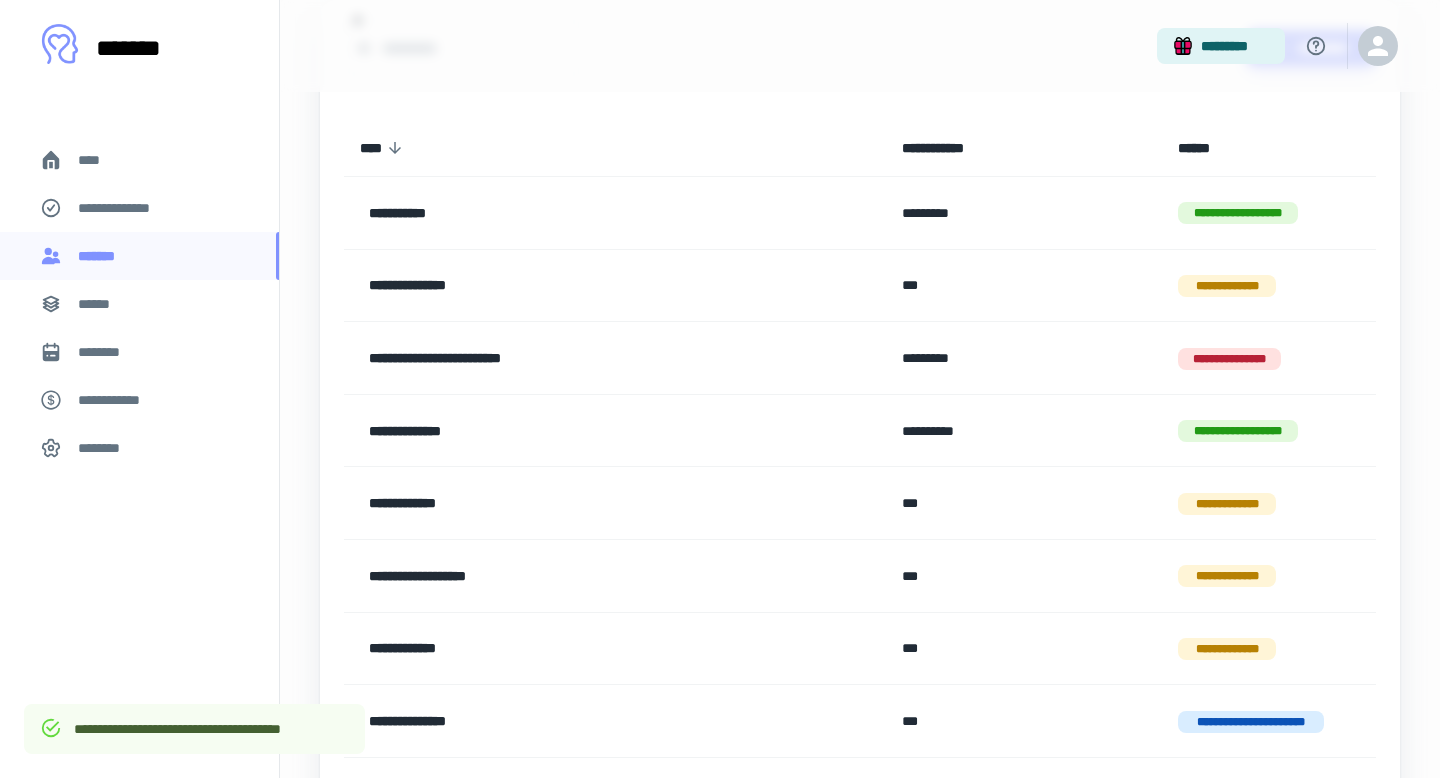 scroll, scrollTop: 0, scrollLeft: 0, axis: both 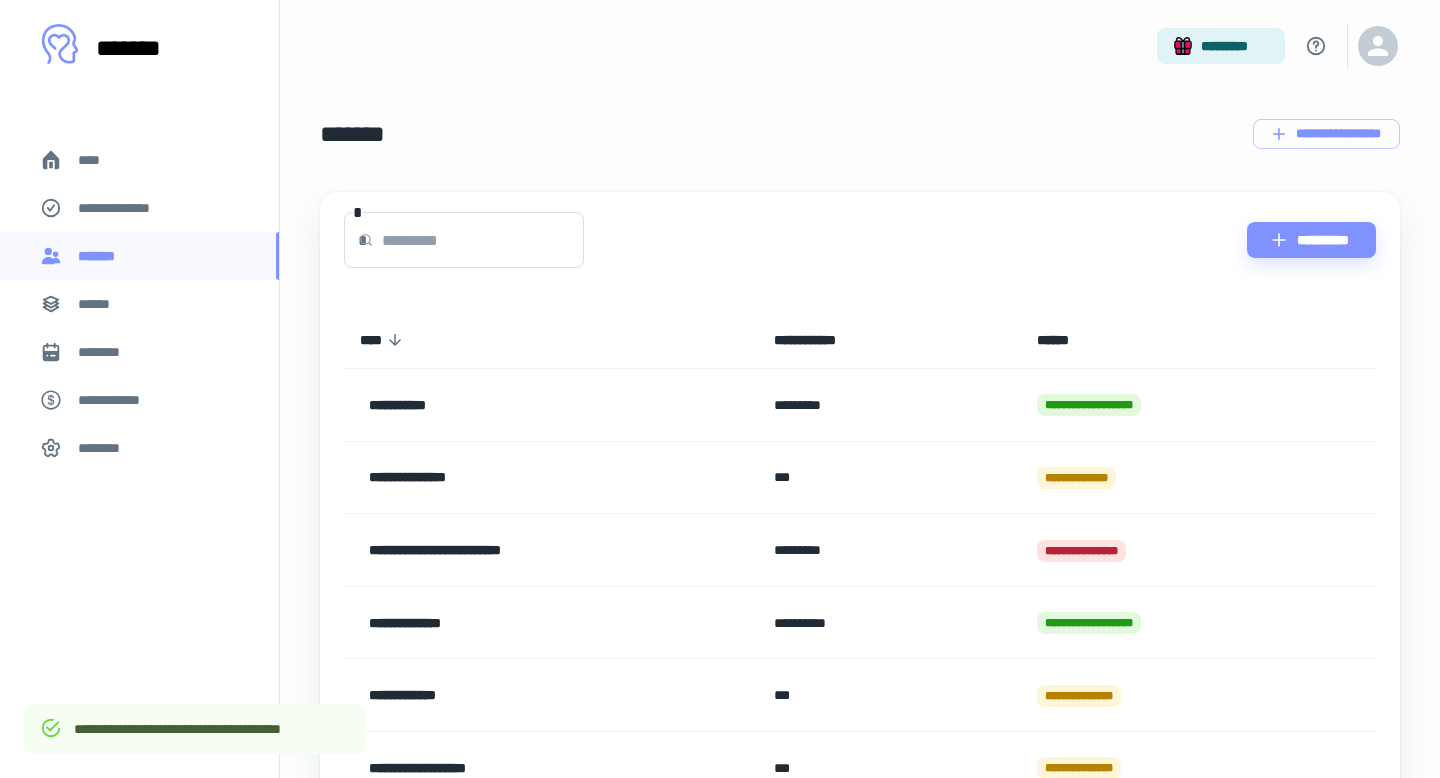 click on "**********" at bounding box center [551, 478] 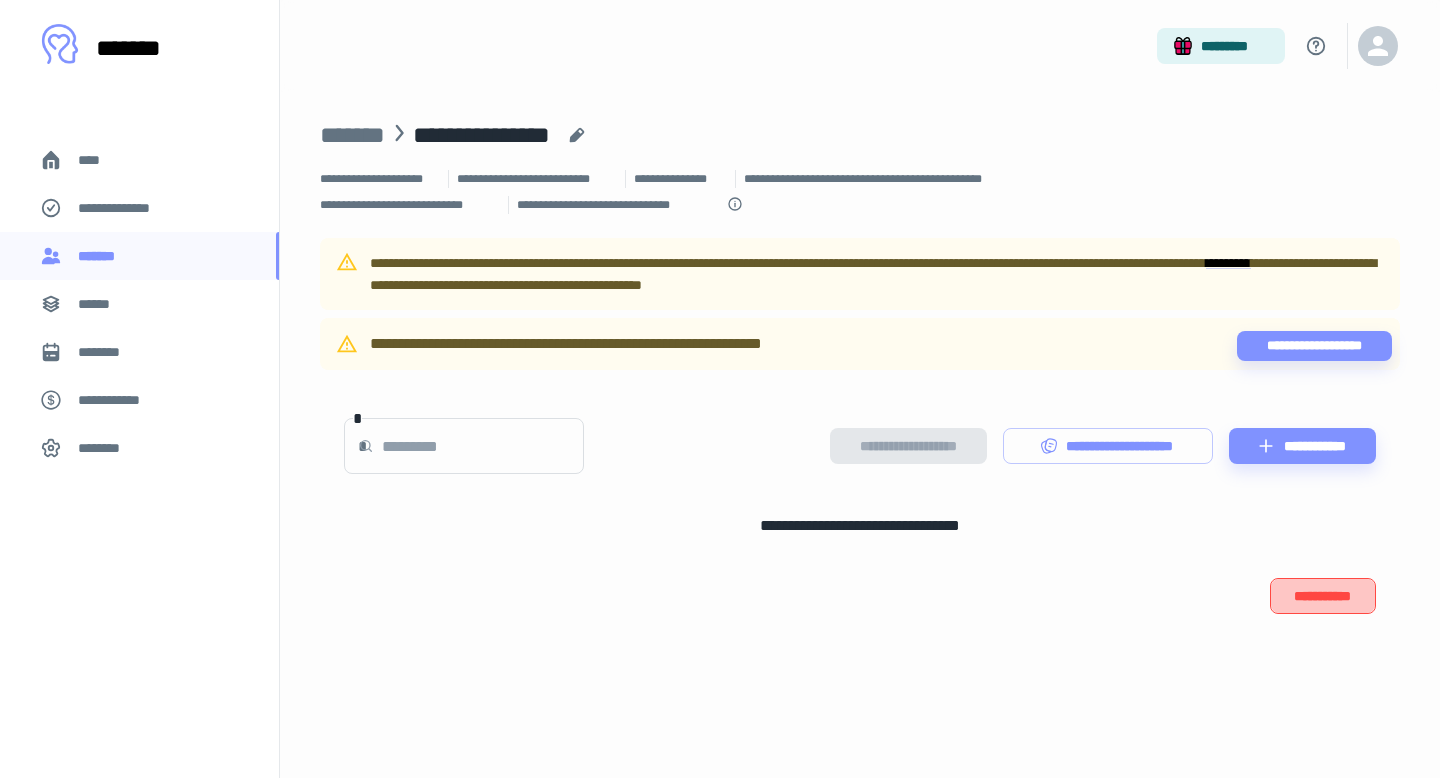 click on "**********" at bounding box center [1323, 596] 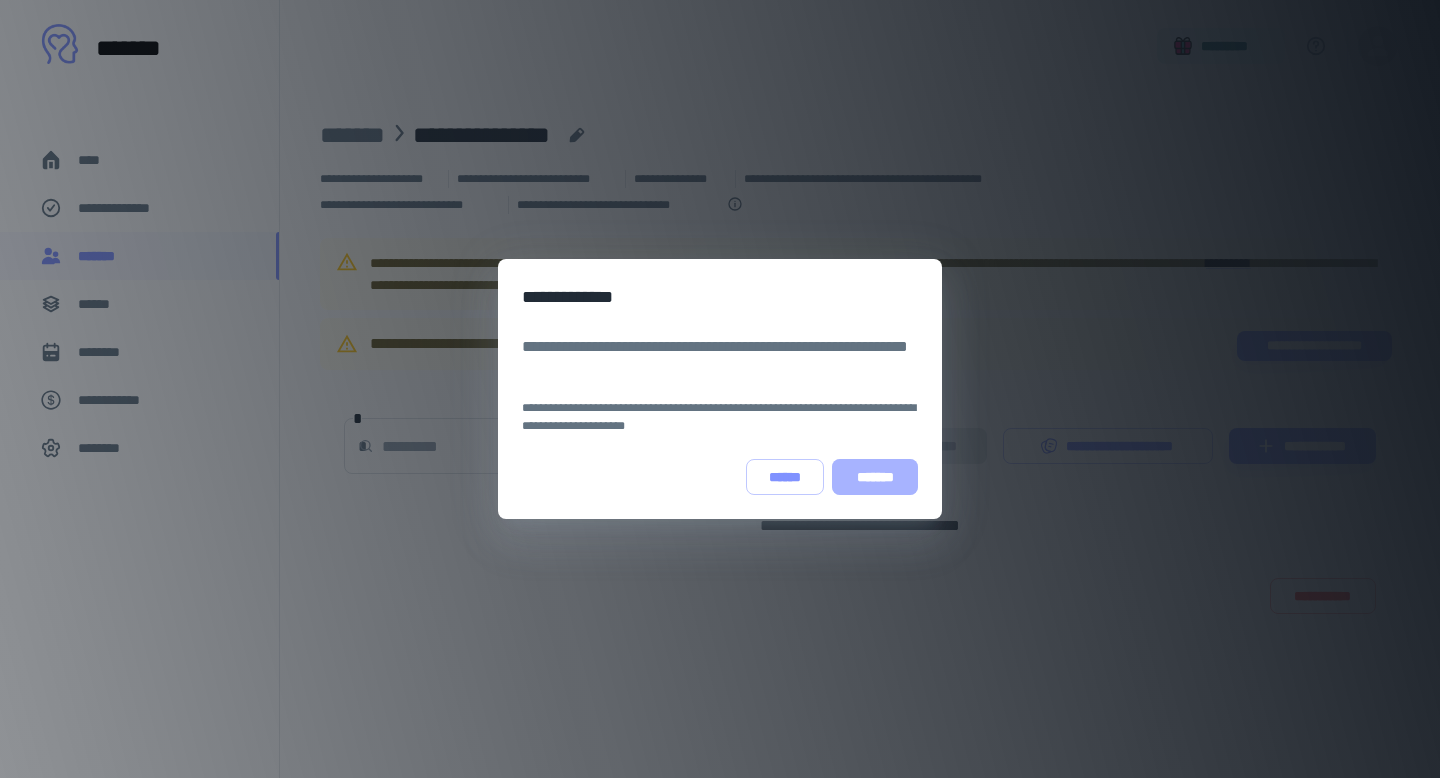 click on "*******" at bounding box center (875, 477) 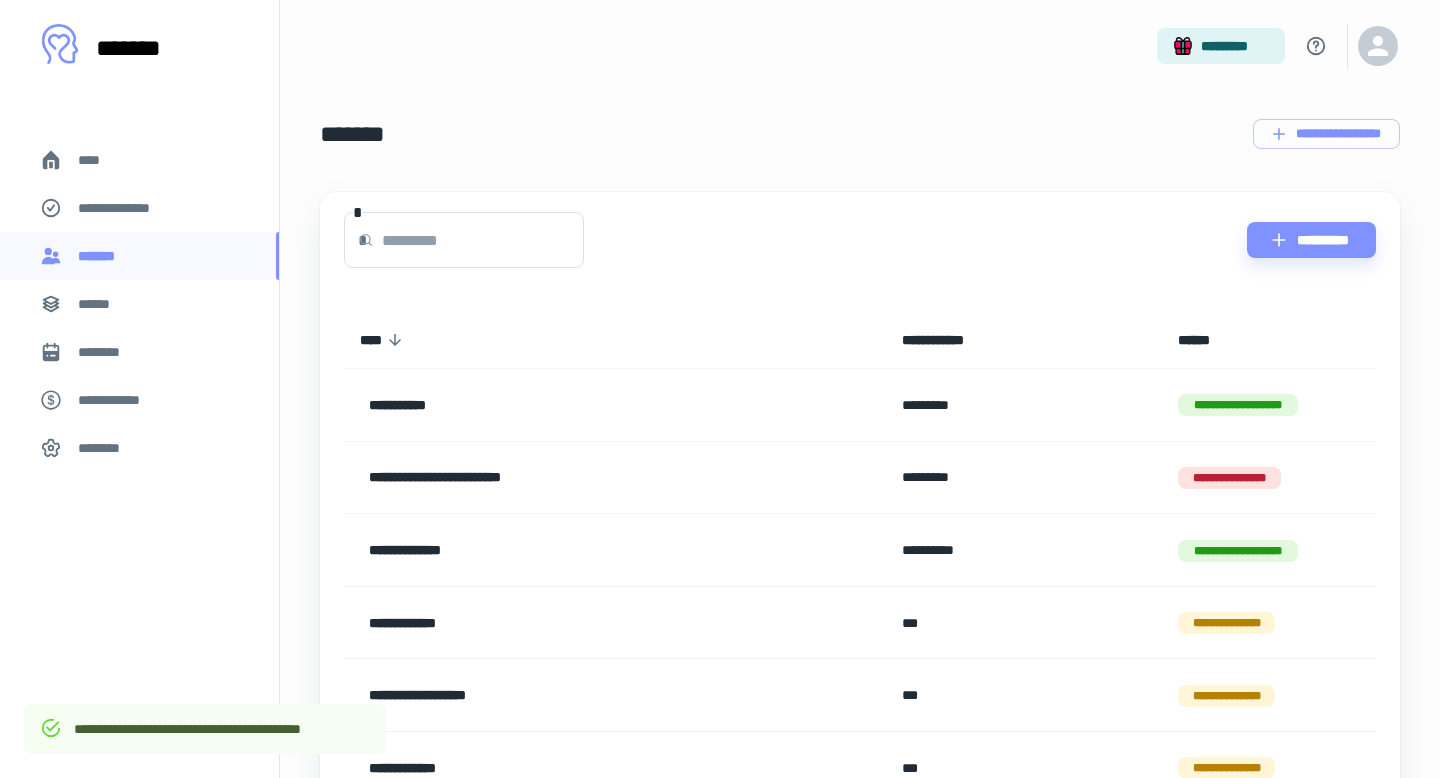 click on "**********" at bounding box center [569, 478] 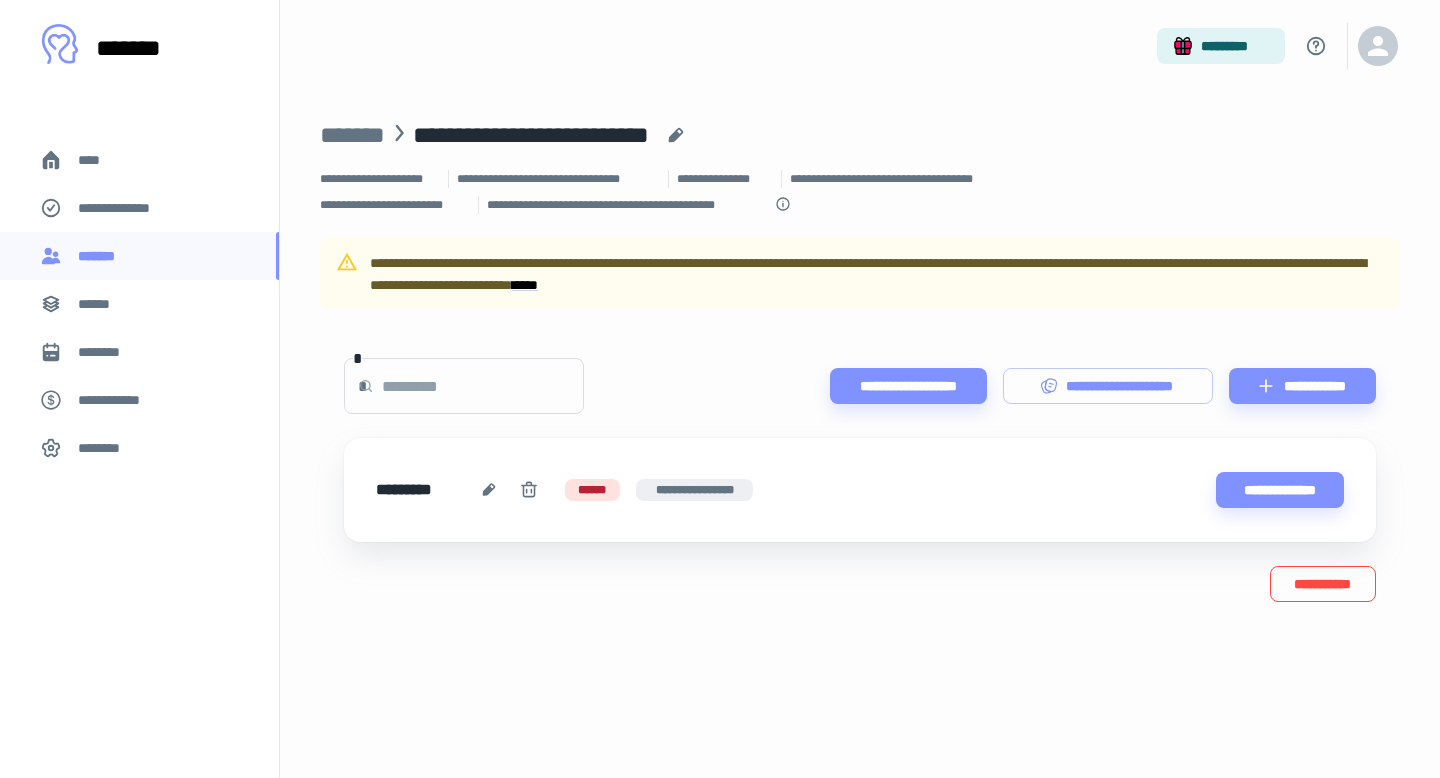 click on "**********" at bounding box center (1323, 584) 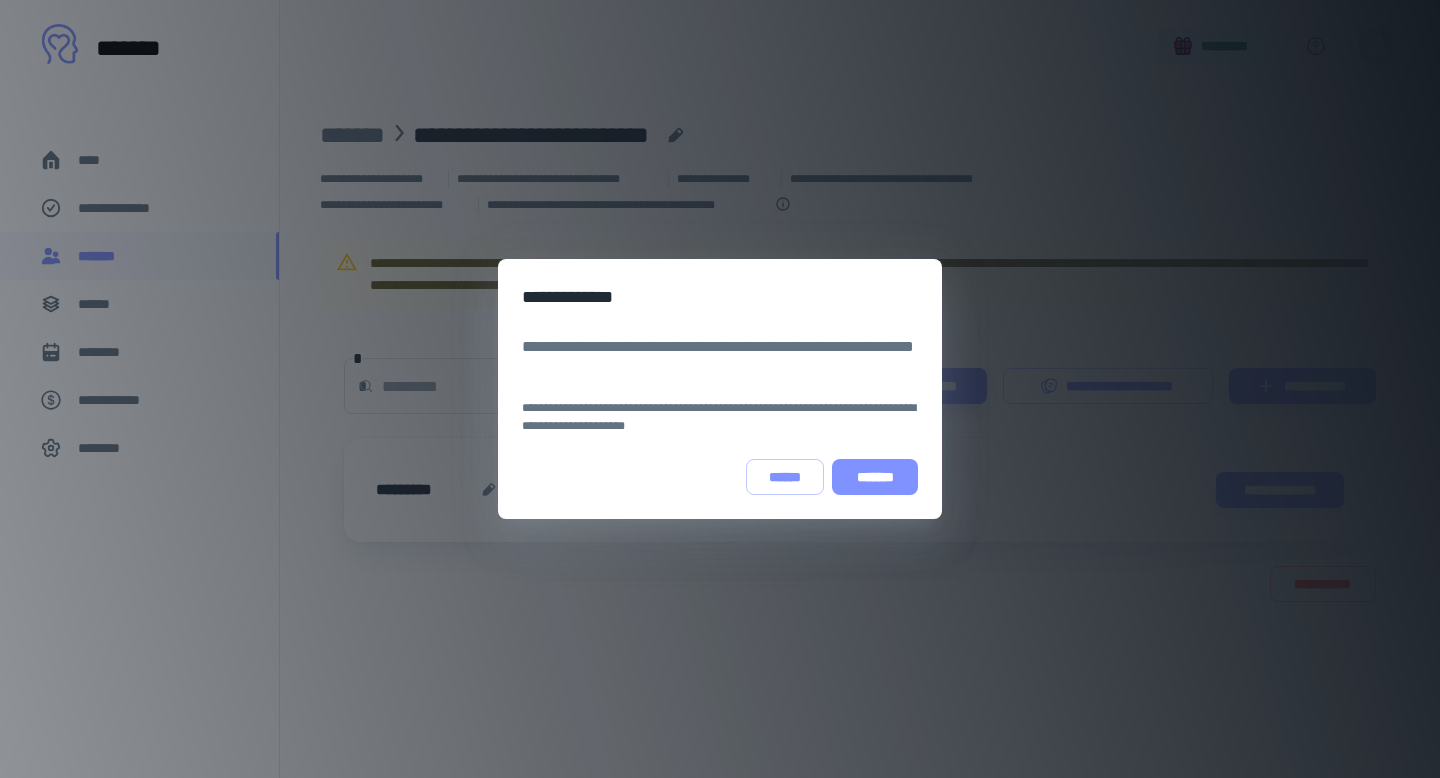 click on "*******" at bounding box center [875, 477] 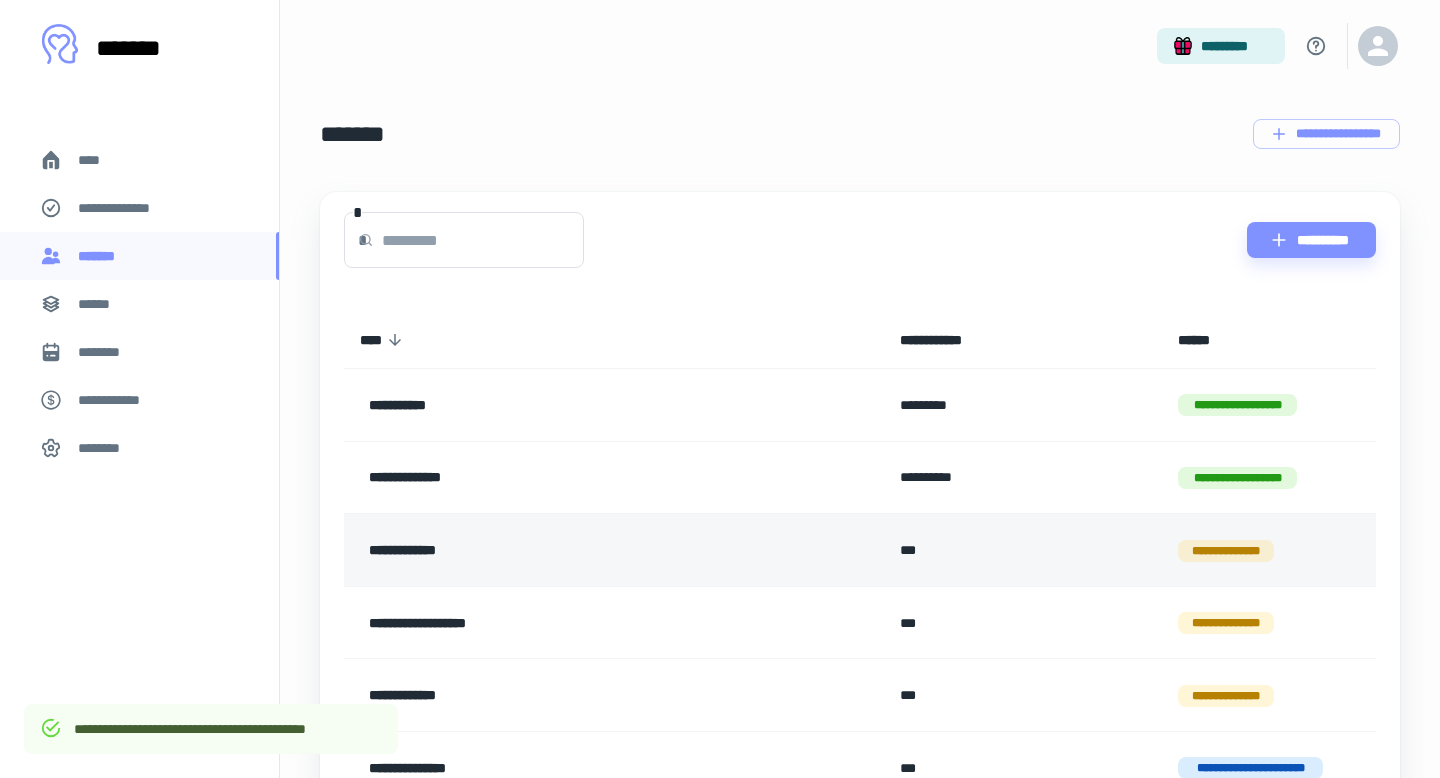 click on "**********" at bounding box center (567, 550) 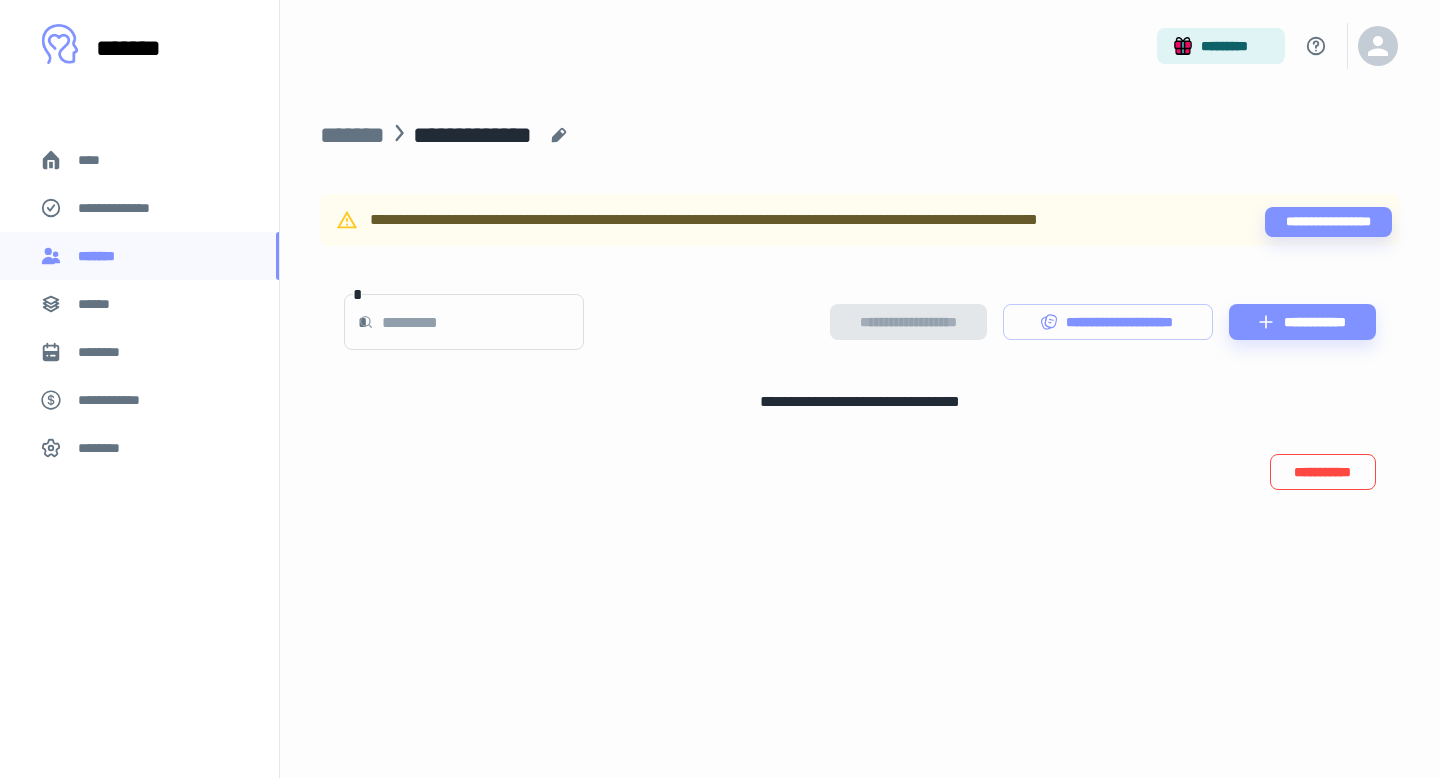 click on "**********" at bounding box center (1323, 472) 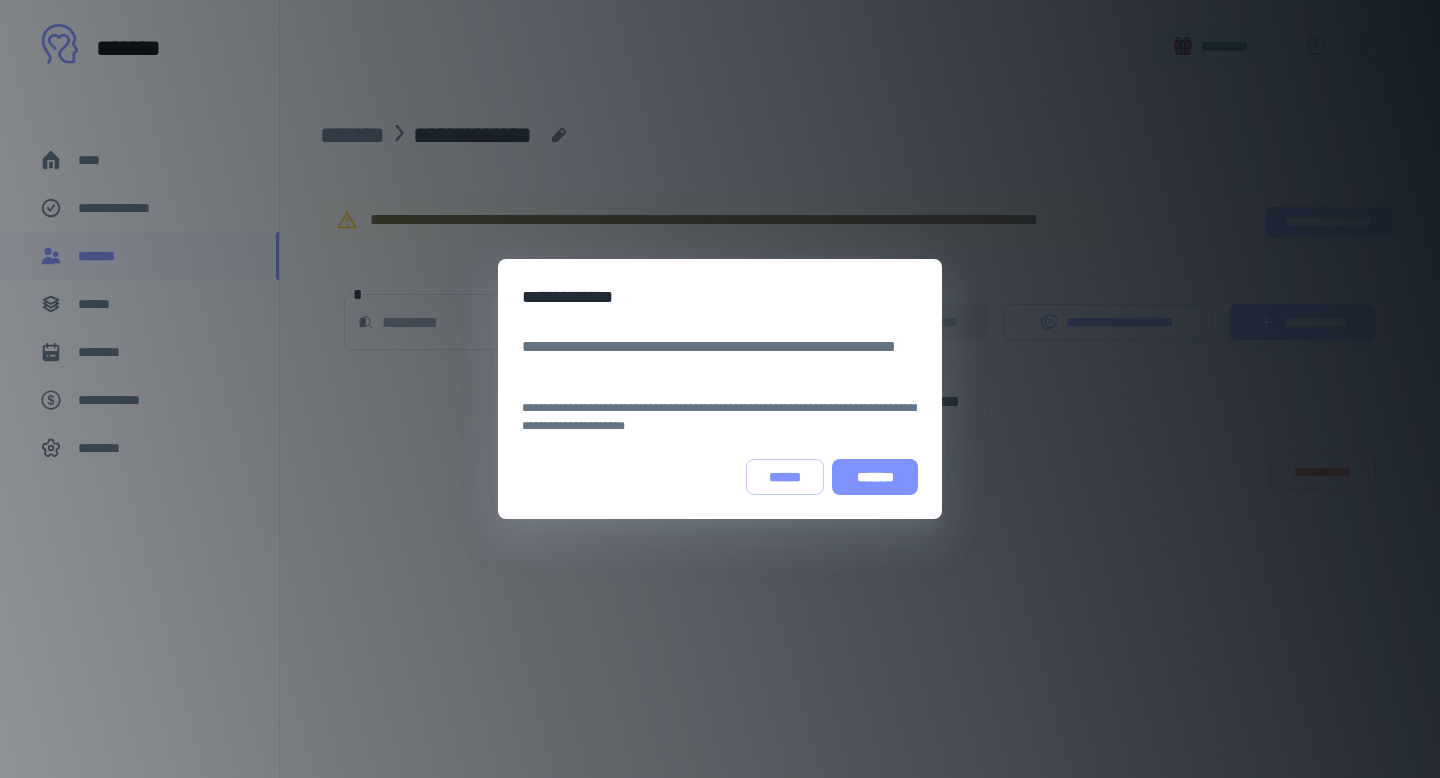 click on "*******" at bounding box center (875, 477) 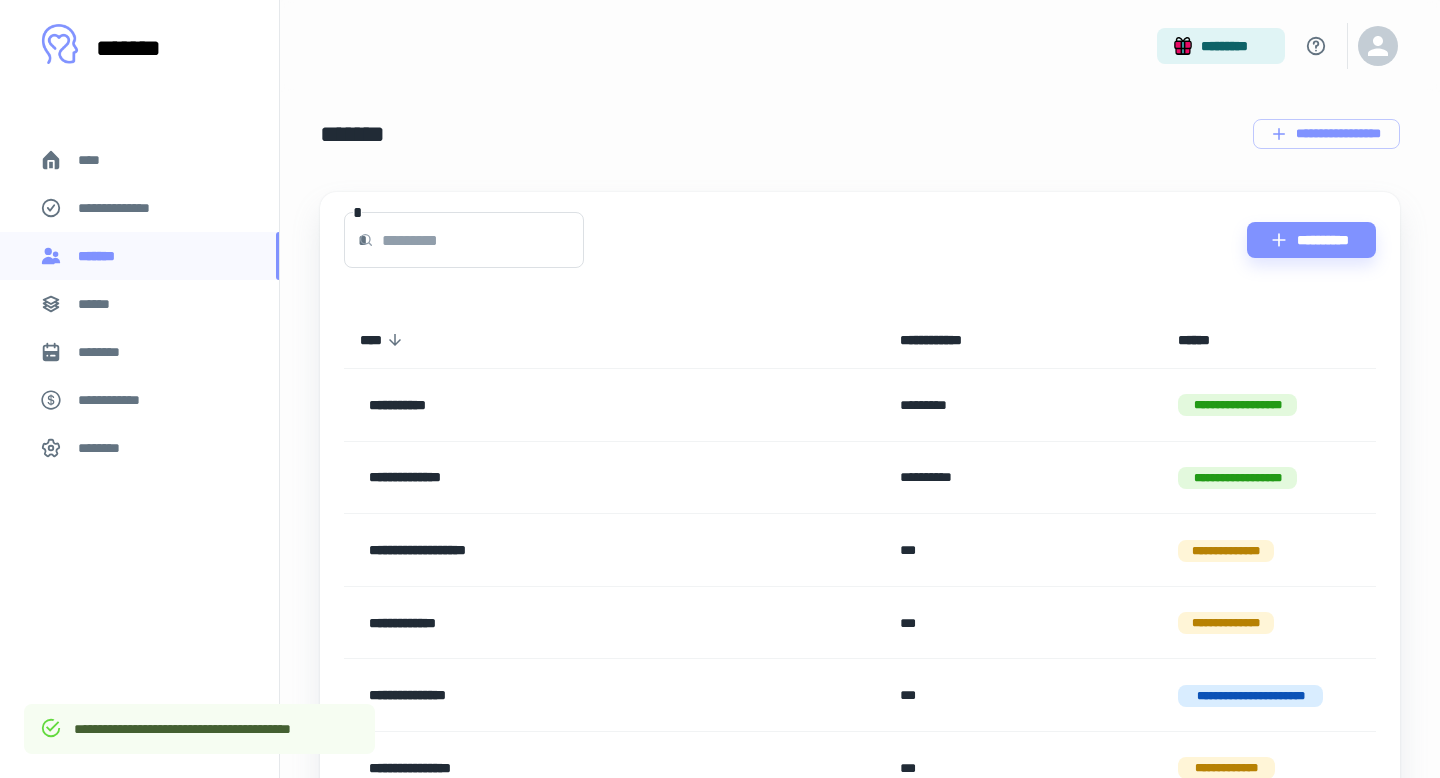 click on "**********" at bounding box center [567, 478] 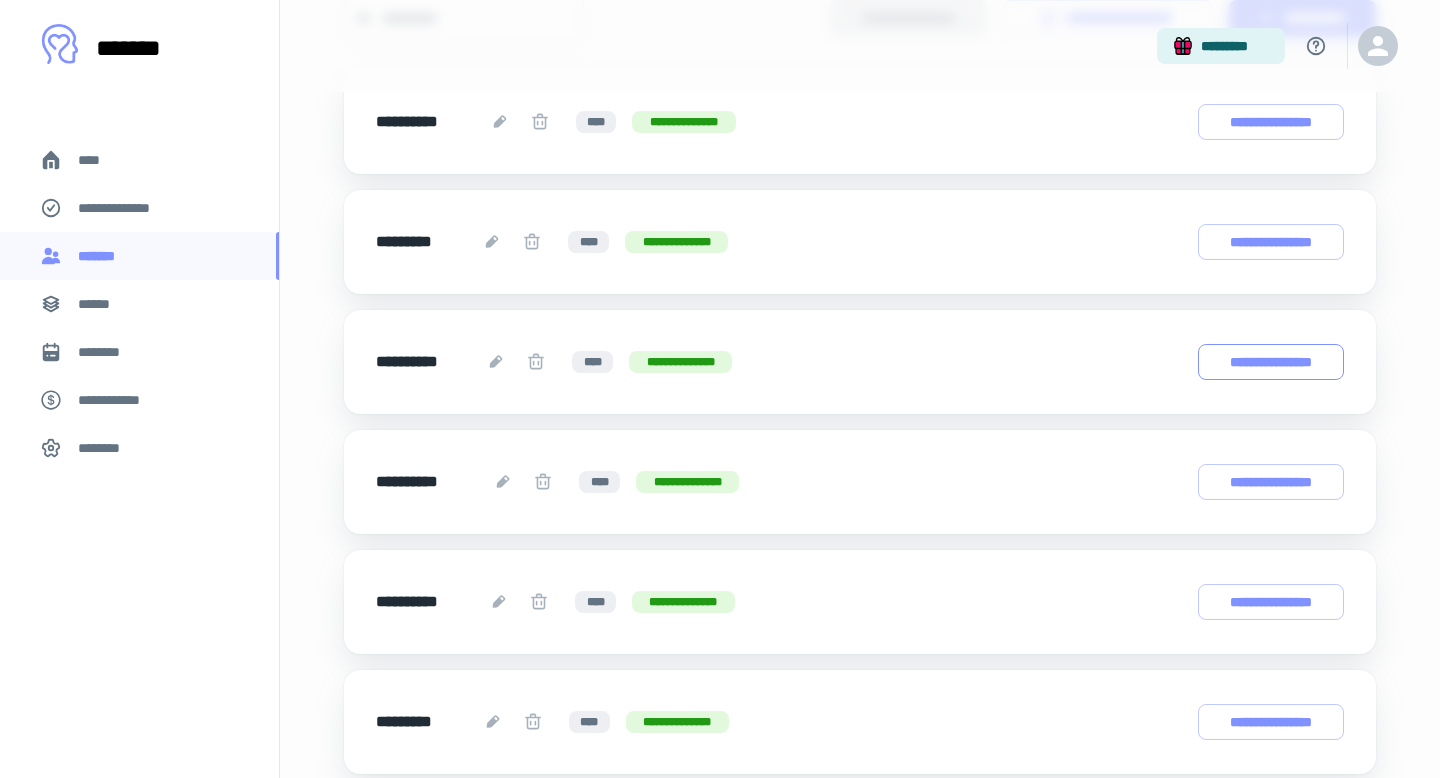 scroll, scrollTop: 552, scrollLeft: 0, axis: vertical 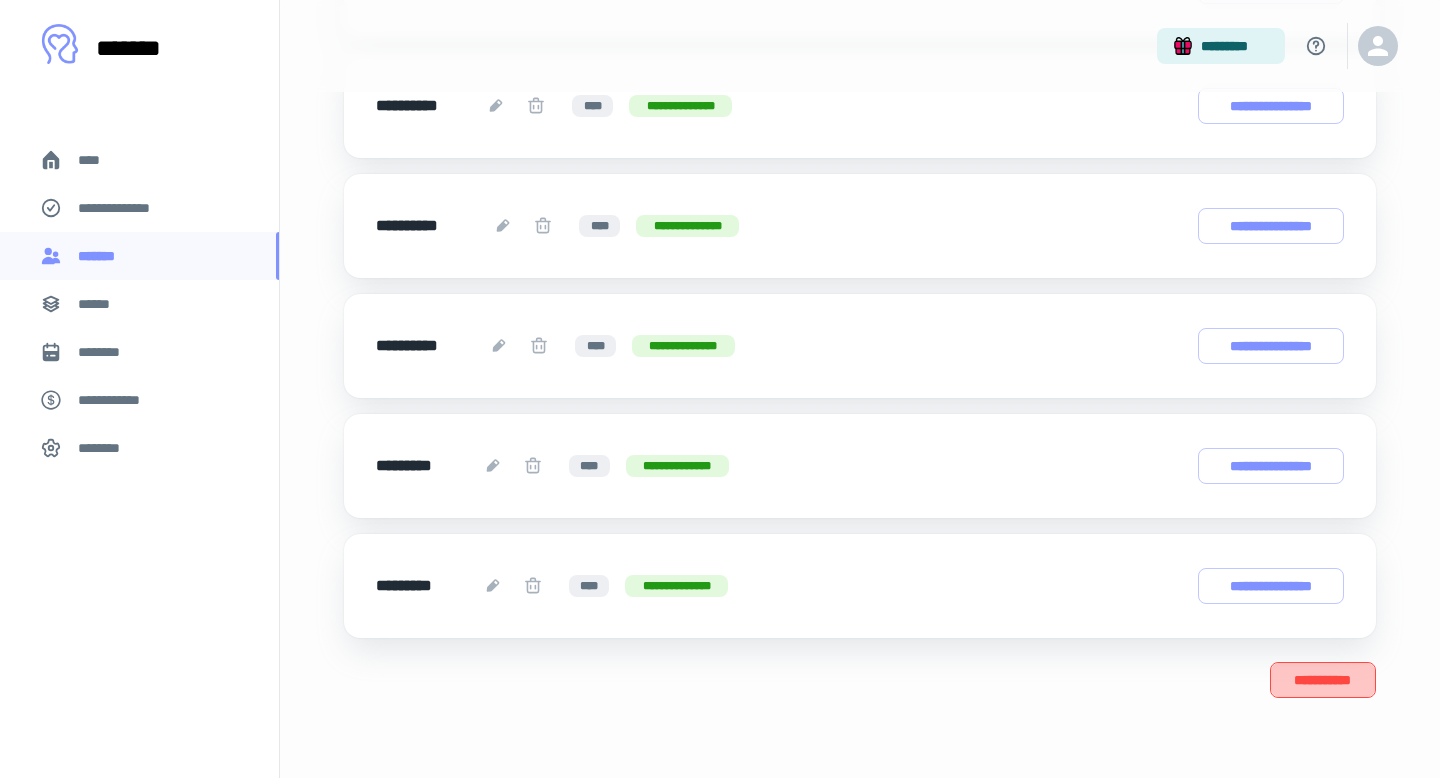 click on "**********" at bounding box center [1323, 680] 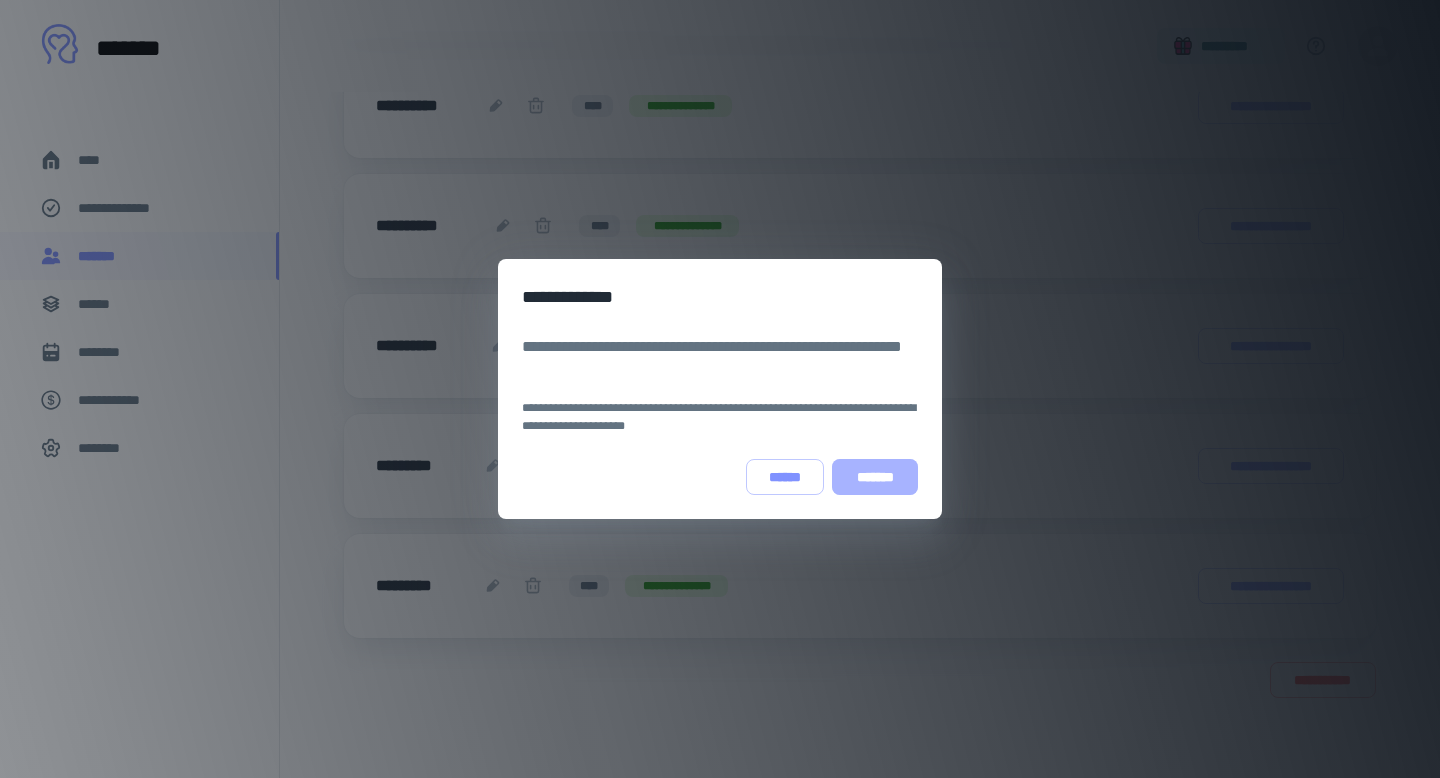 click on "*******" at bounding box center (875, 477) 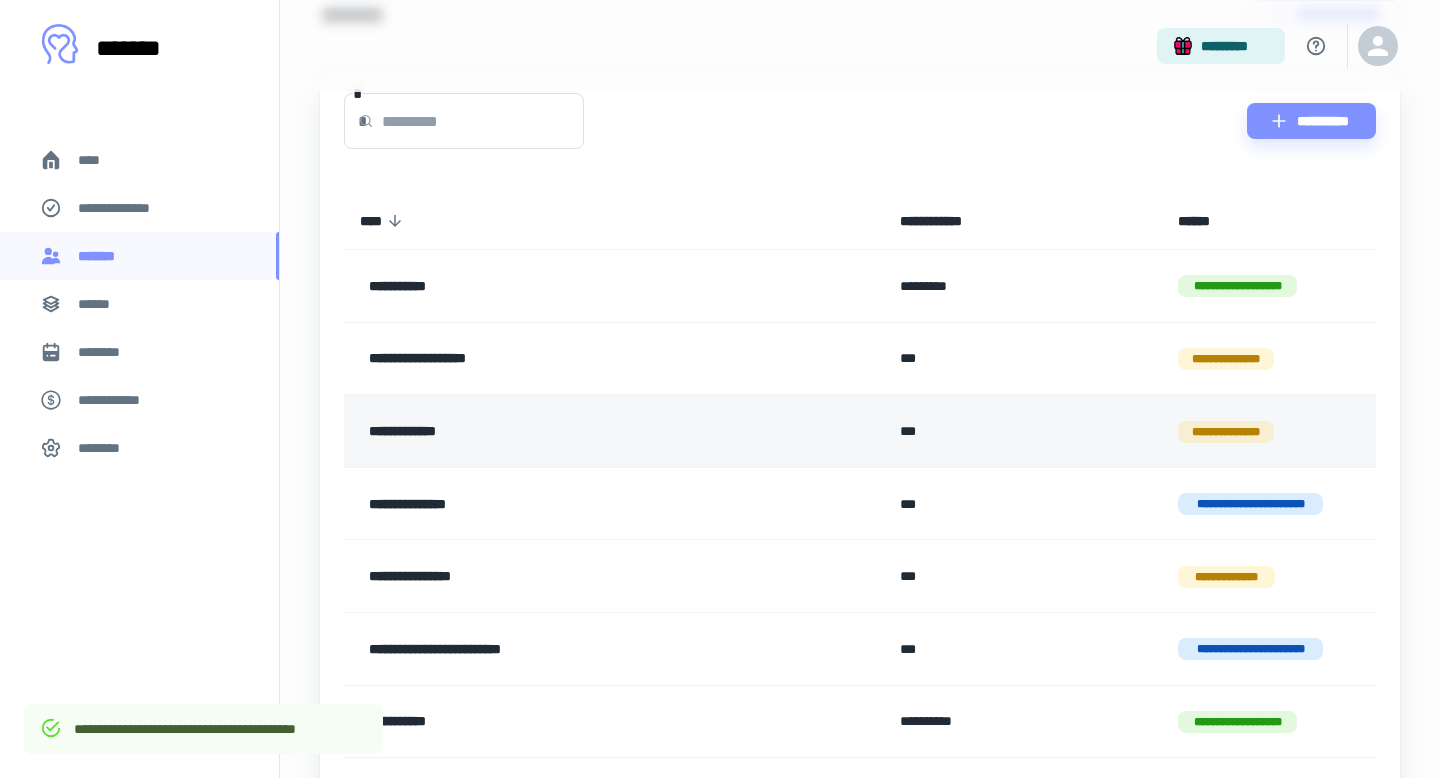 scroll, scrollTop: 121, scrollLeft: 0, axis: vertical 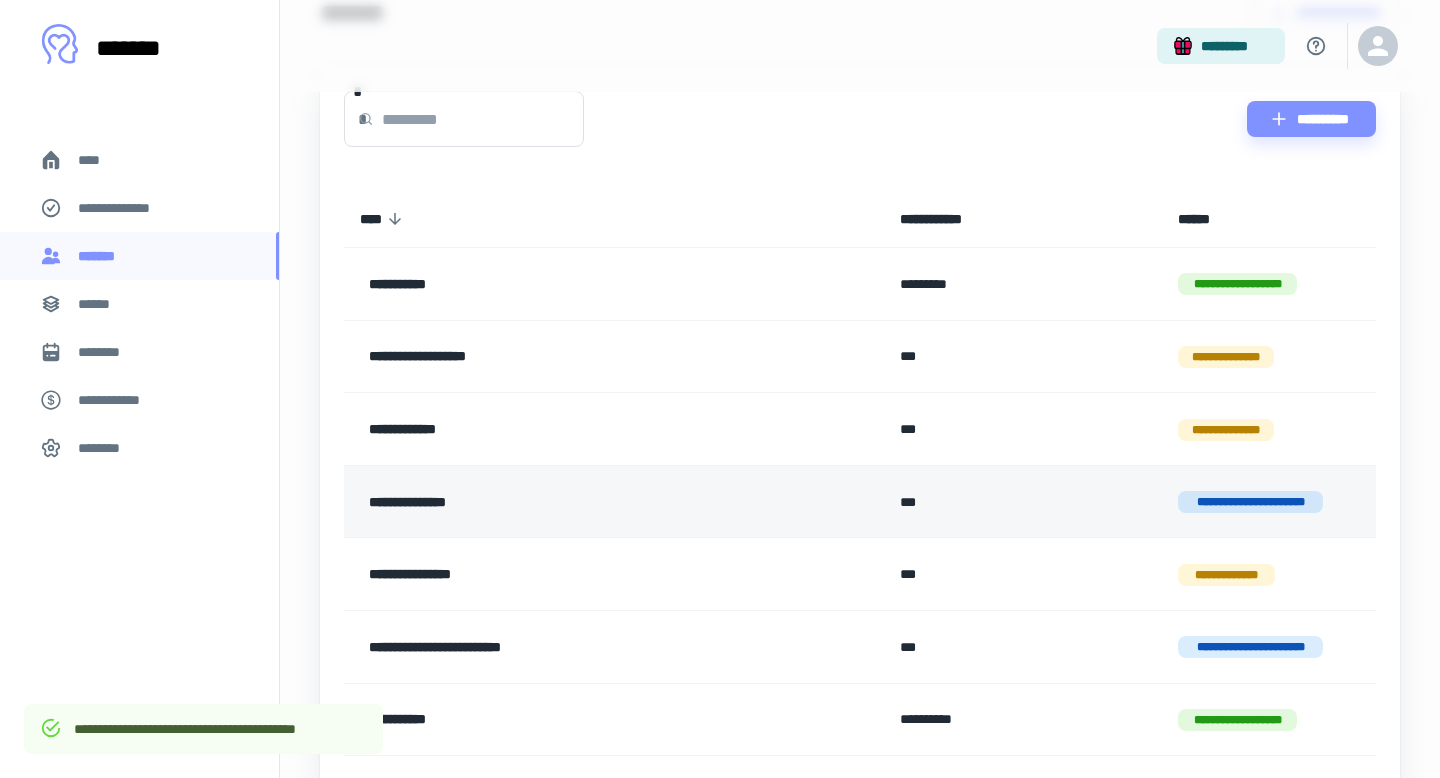 click on "**********" at bounding box center (567, 502) 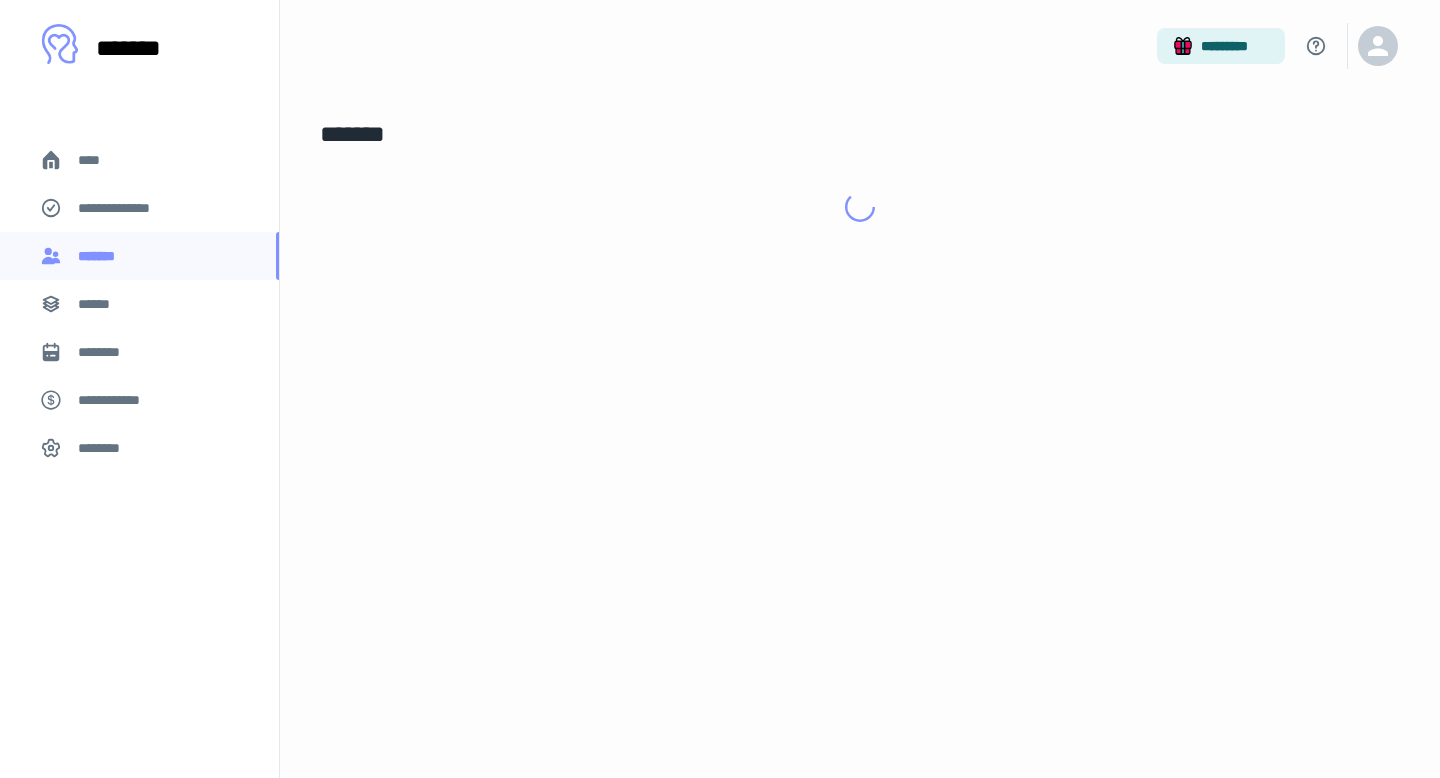 scroll, scrollTop: 0, scrollLeft: 0, axis: both 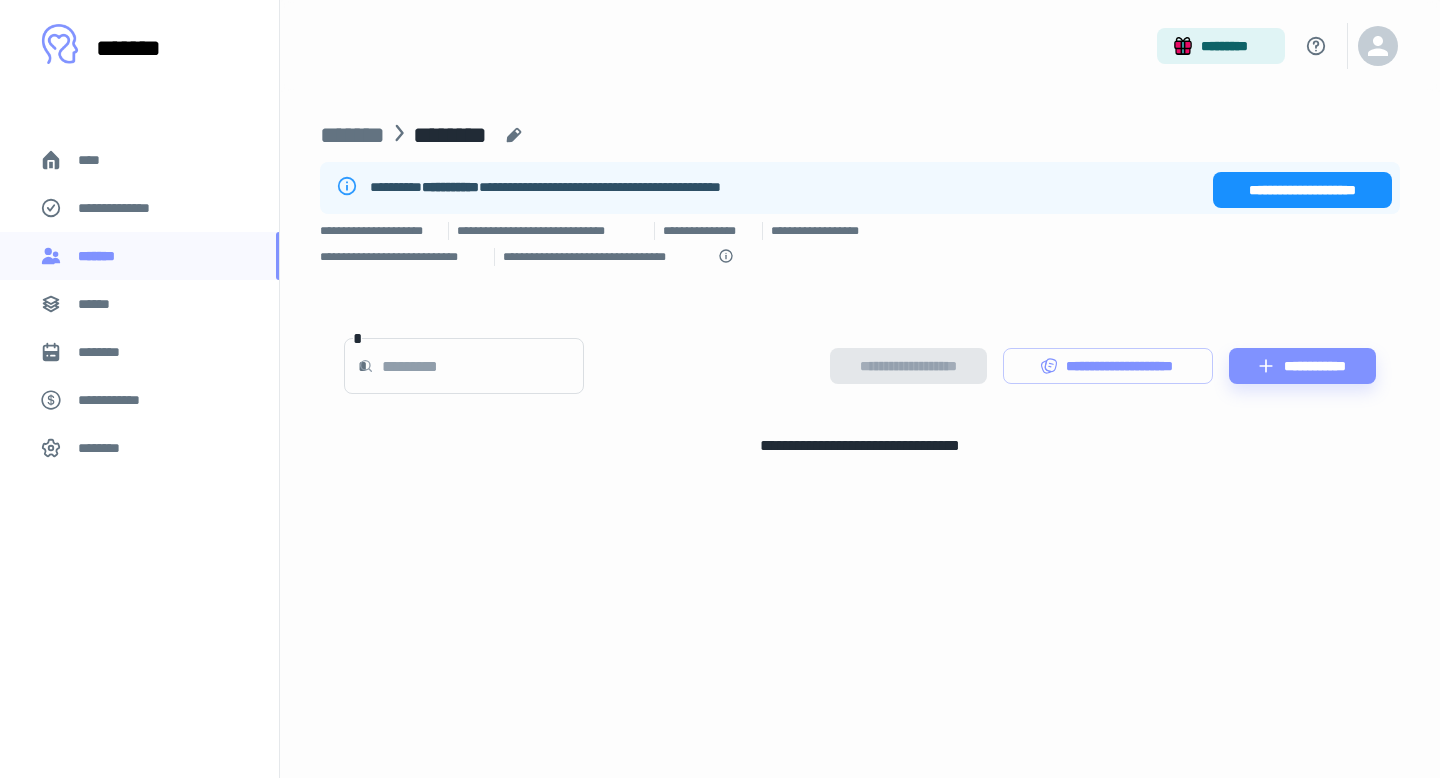 click on "**********" at bounding box center (1302, 190) 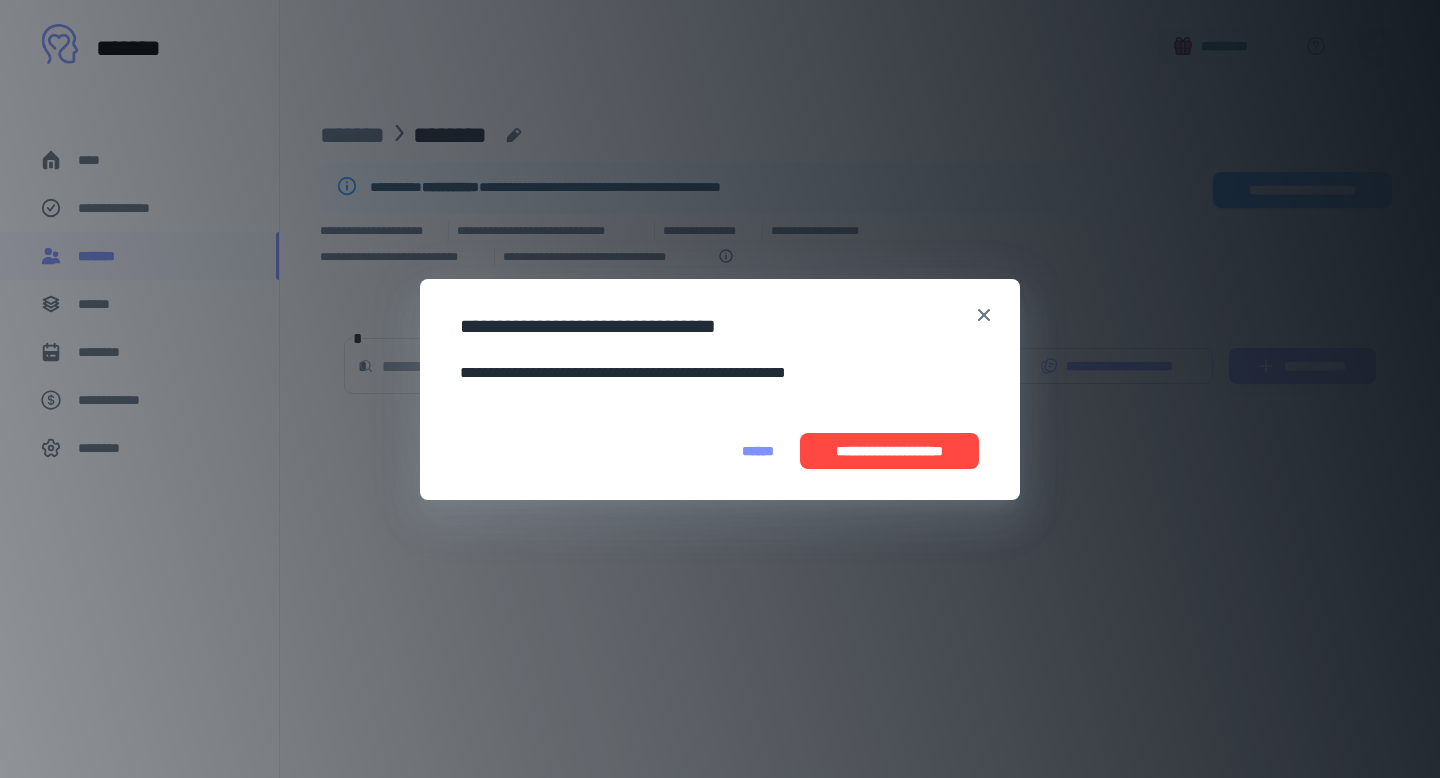 click on "**********" at bounding box center [889, 451] 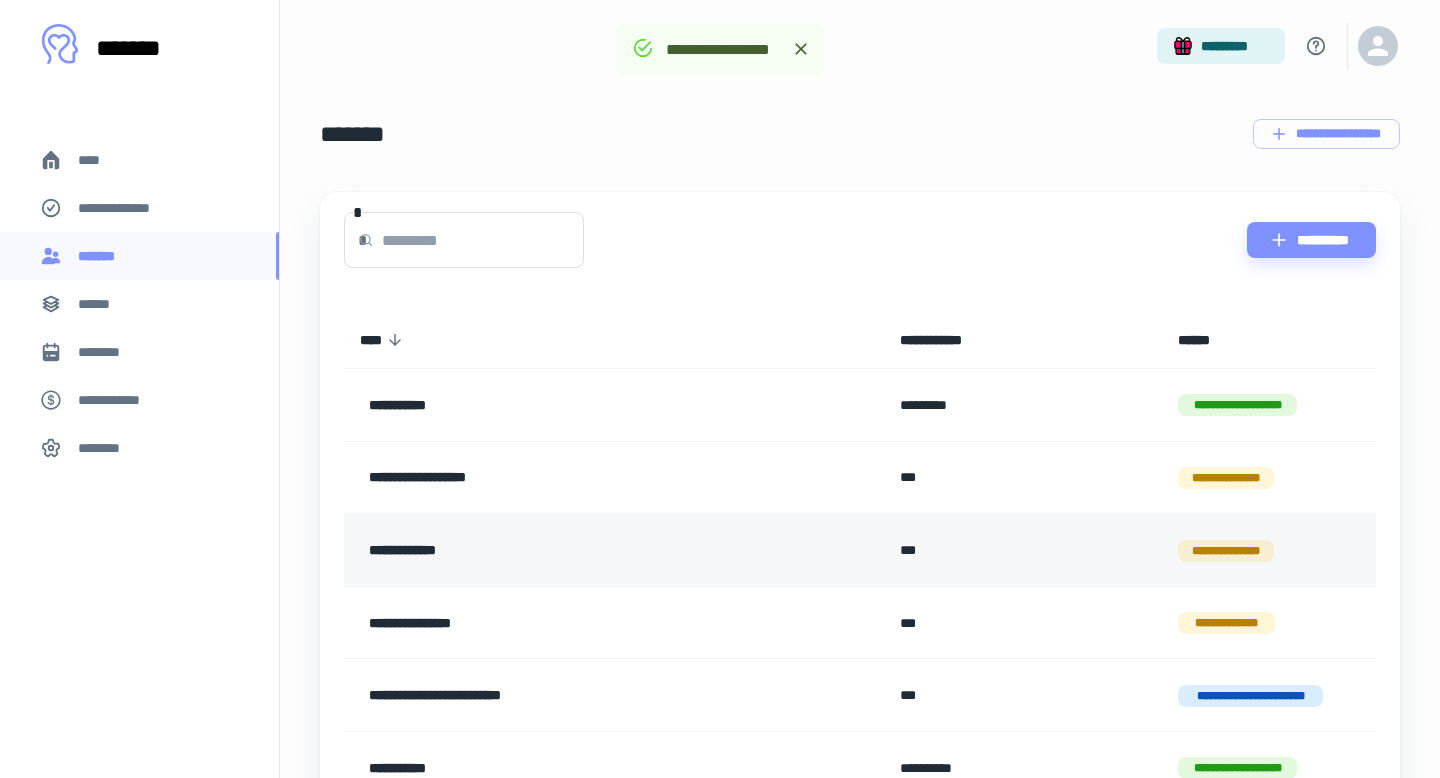 click on "**********" at bounding box center [567, 550] 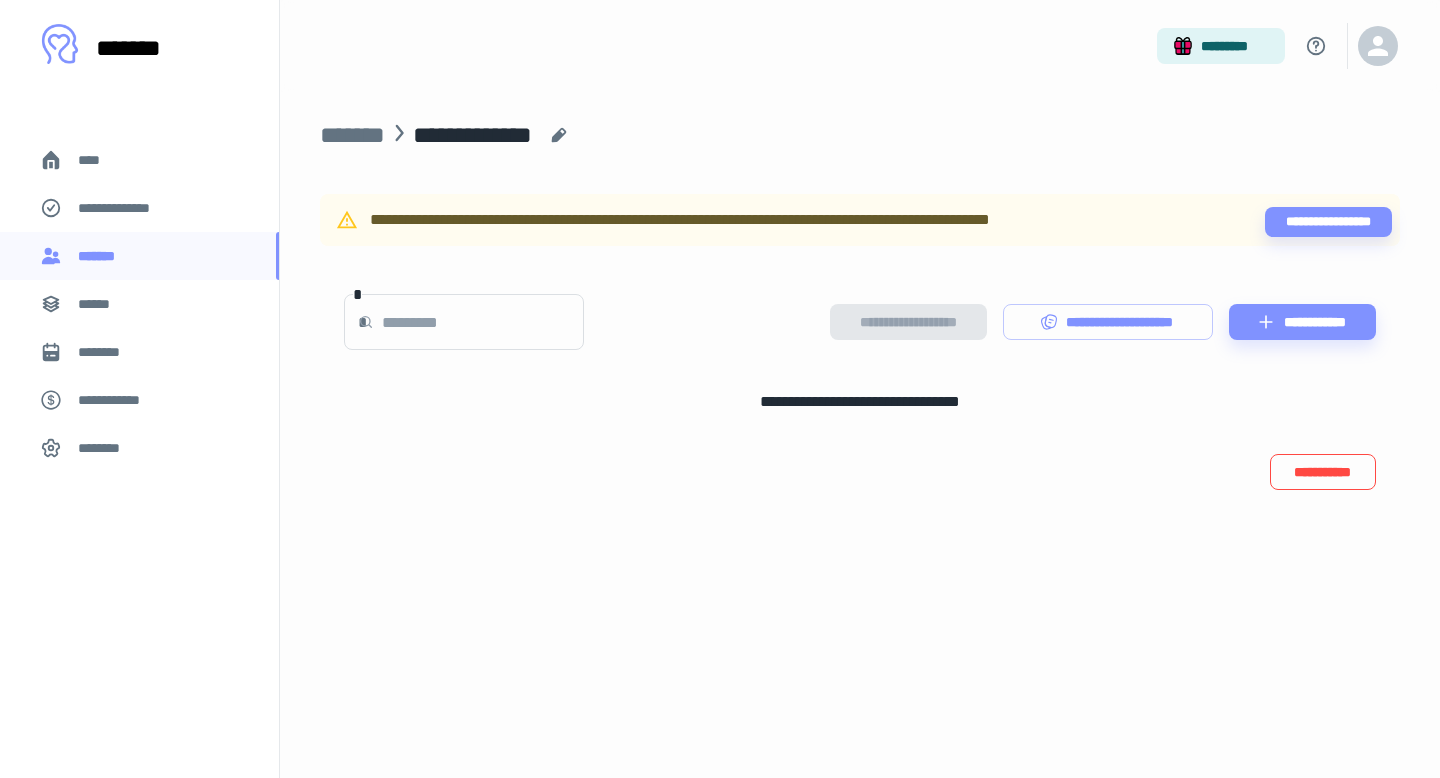 click on "**********" at bounding box center (1323, 472) 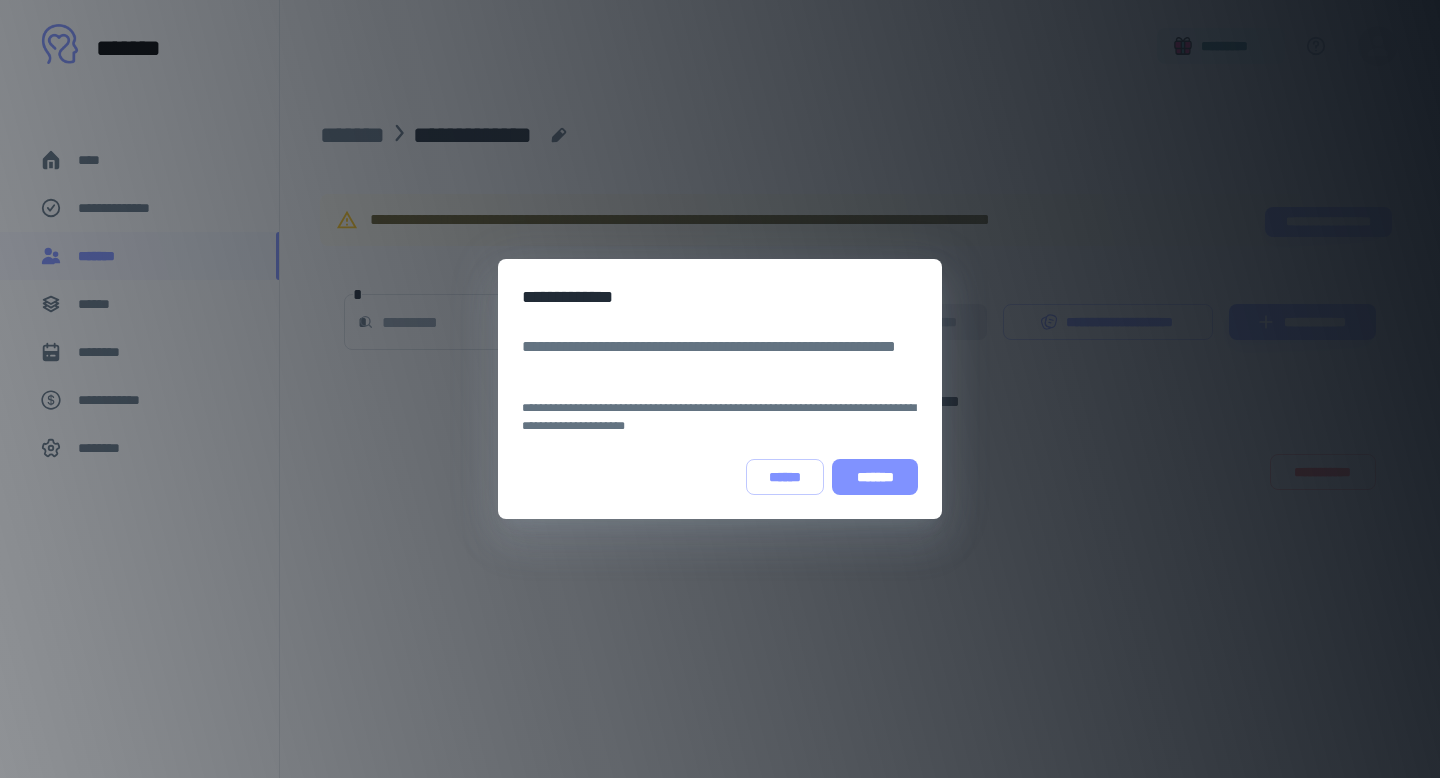 click on "*******" at bounding box center [875, 477] 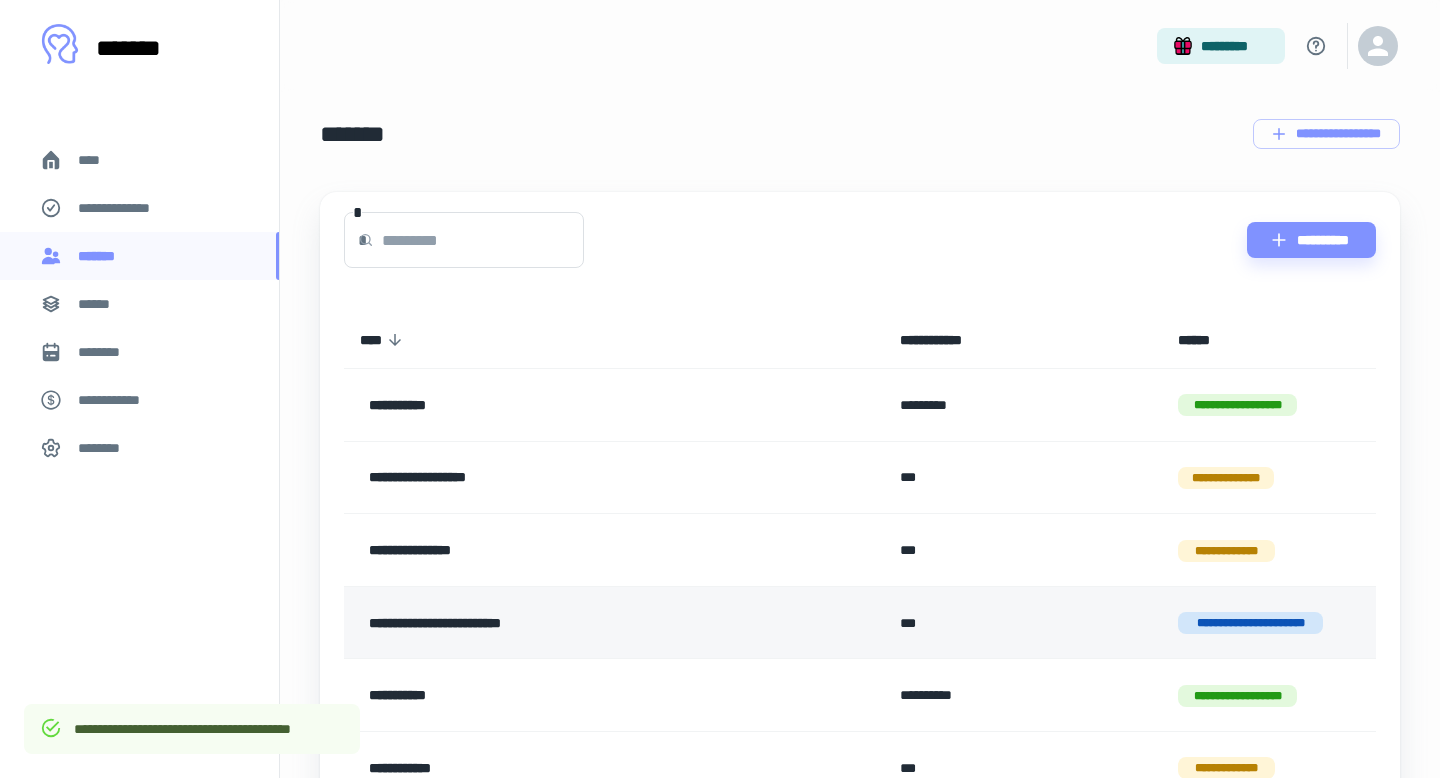 click on "**********" at bounding box center (567, 623) 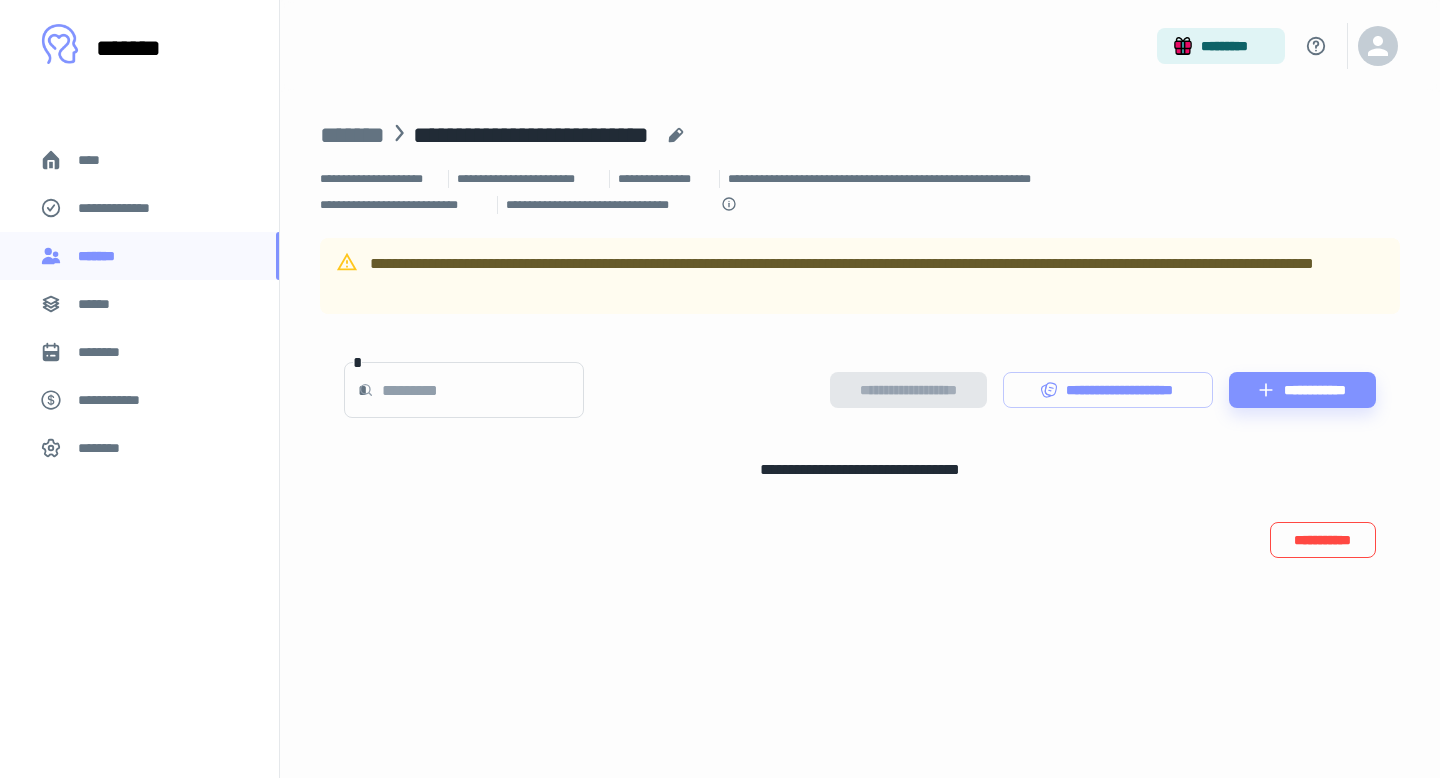 click on "**********" at bounding box center (1323, 540) 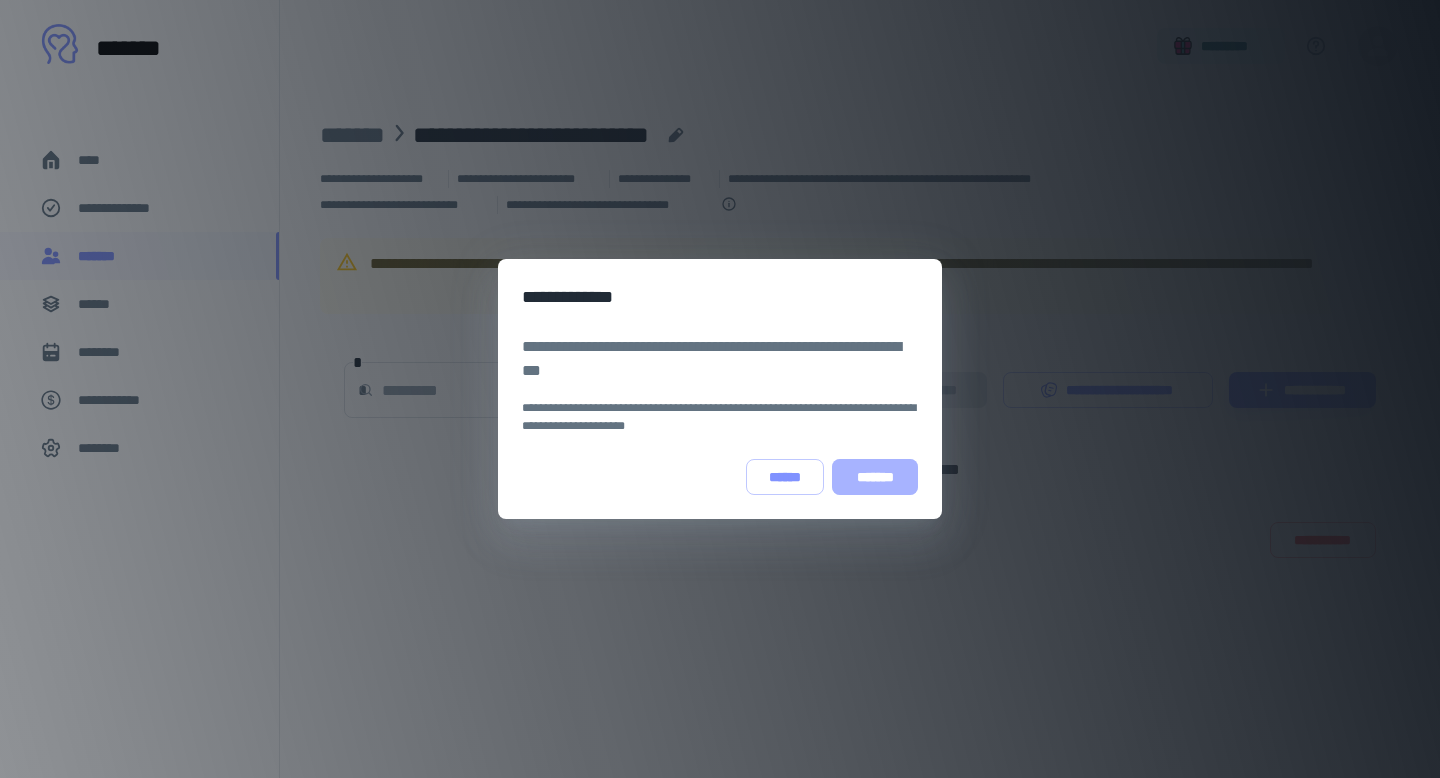 click on "*******" at bounding box center [875, 477] 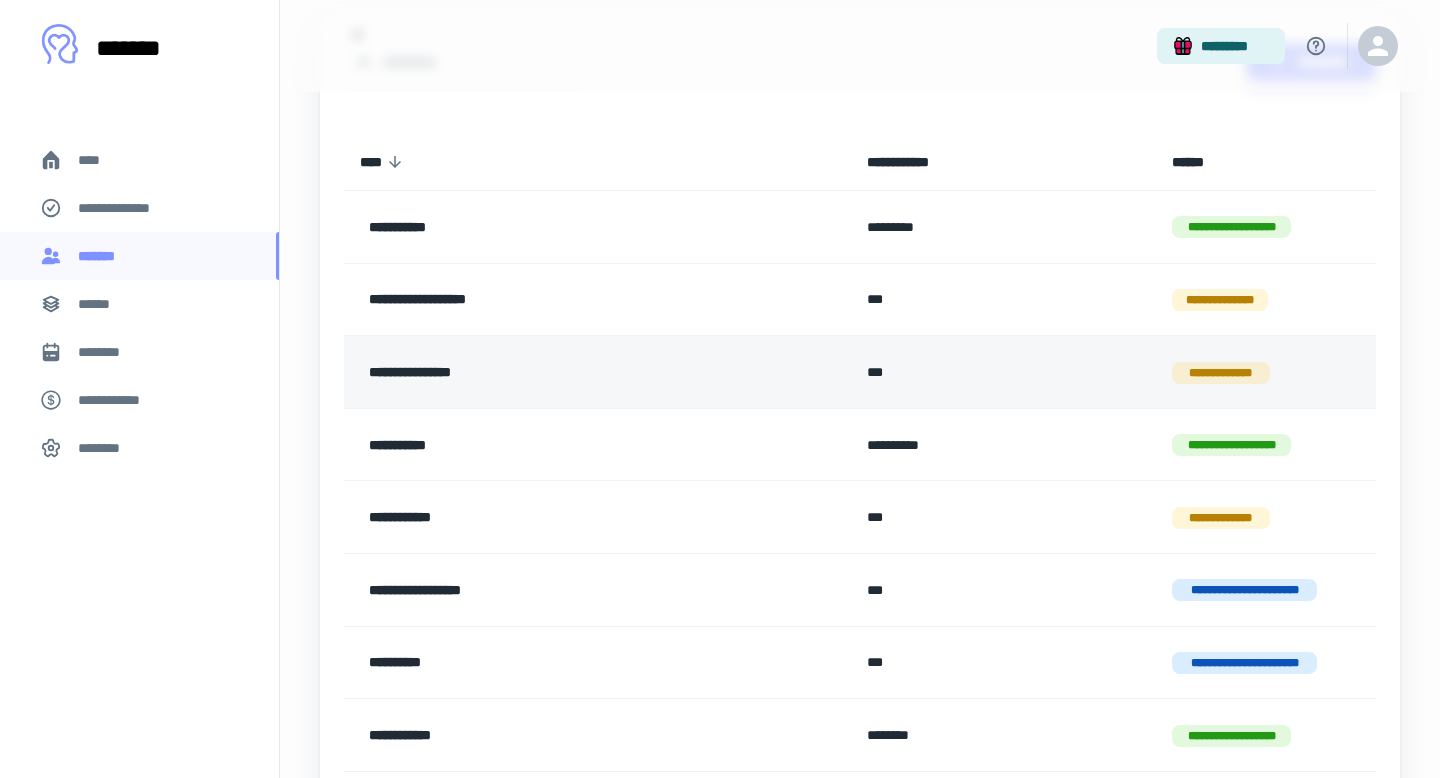 scroll, scrollTop: 179, scrollLeft: 0, axis: vertical 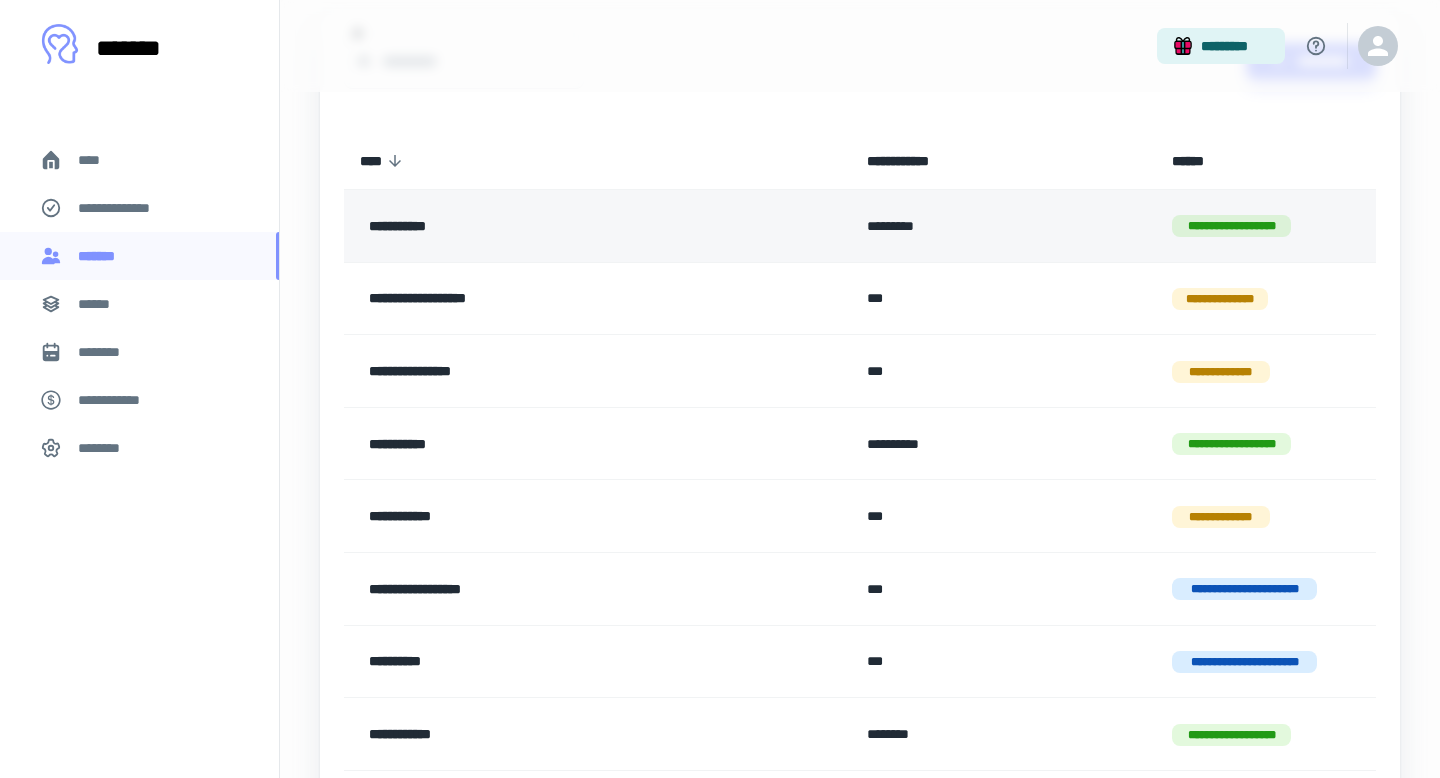 click on "**********" at bounding box center (548, 226) 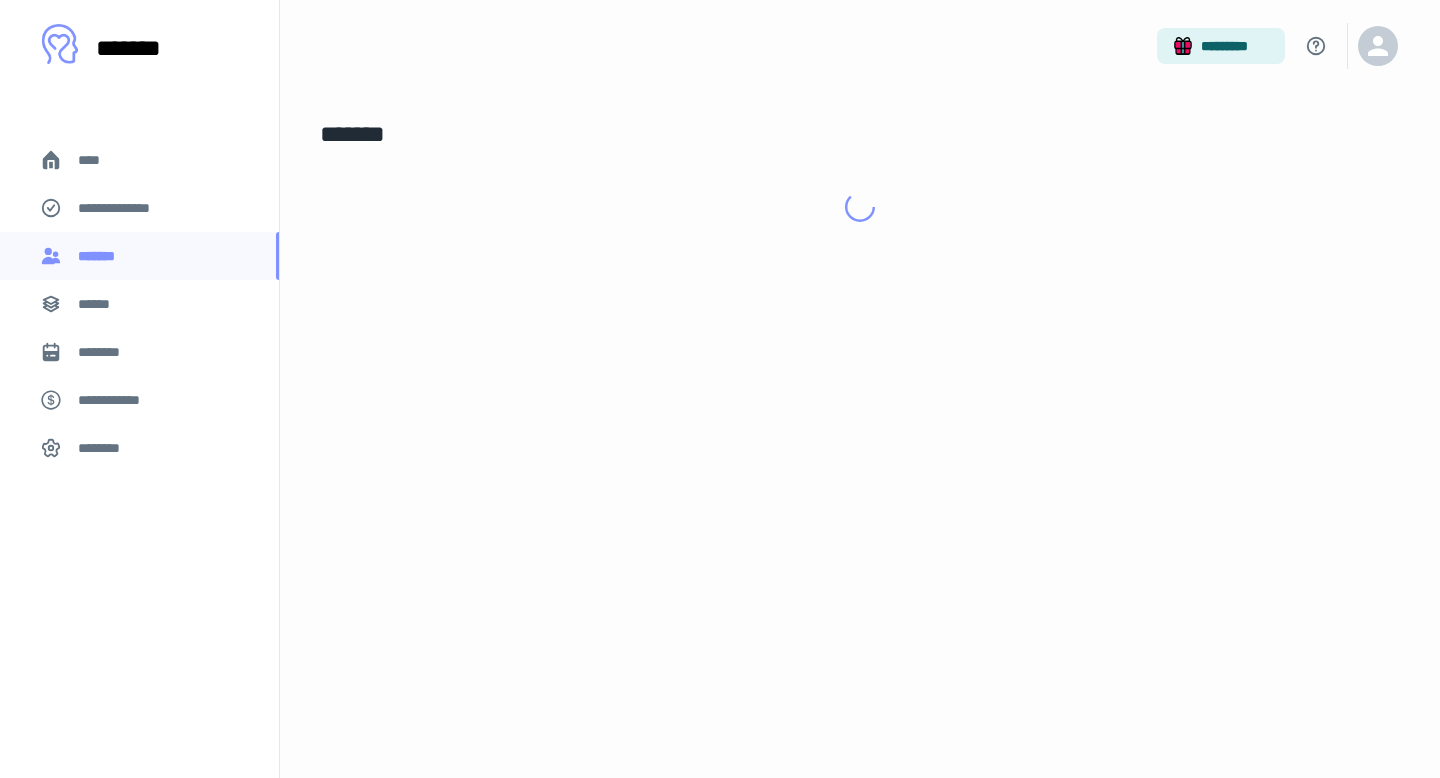 scroll, scrollTop: 0, scrollLeft: 0, axis: both 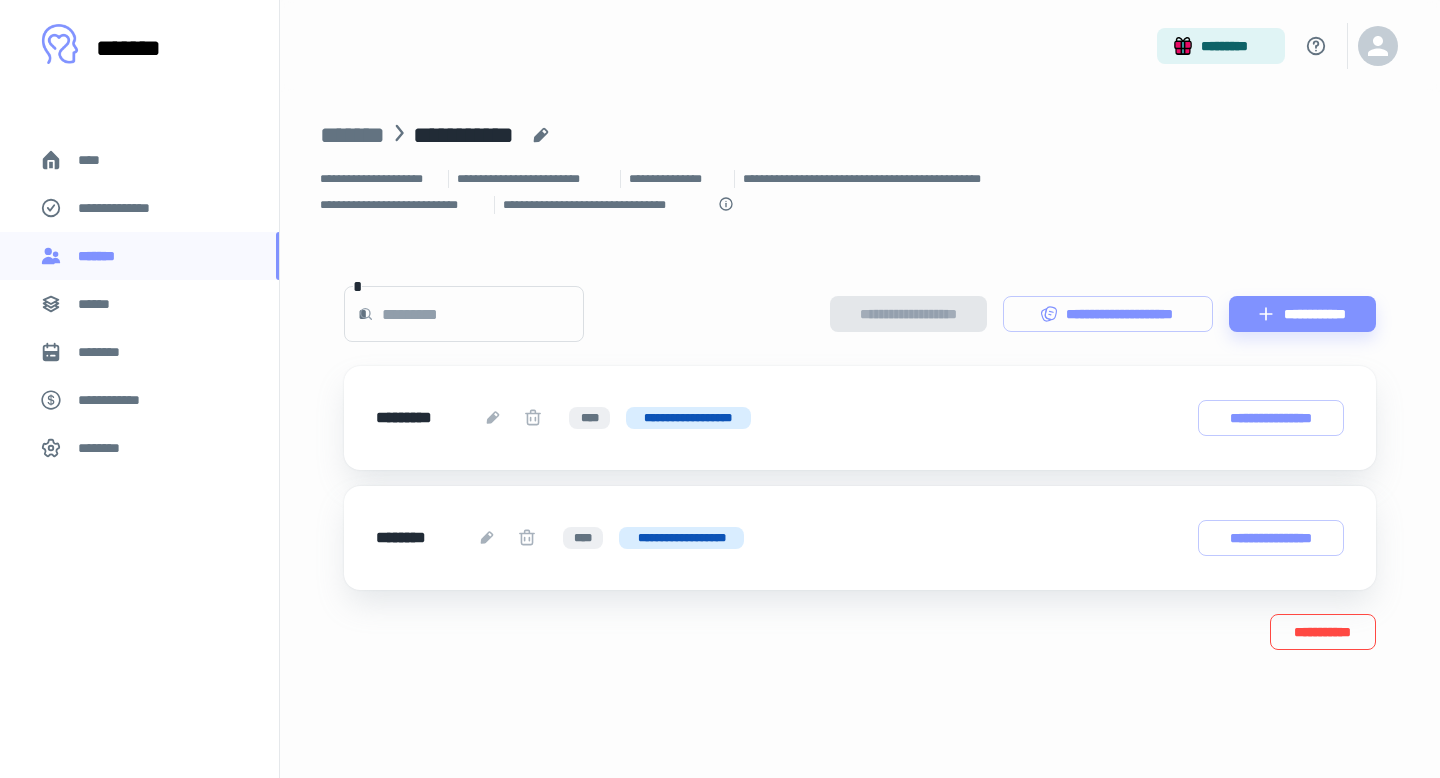 click on "**********" at bounding box center [1323, 632] 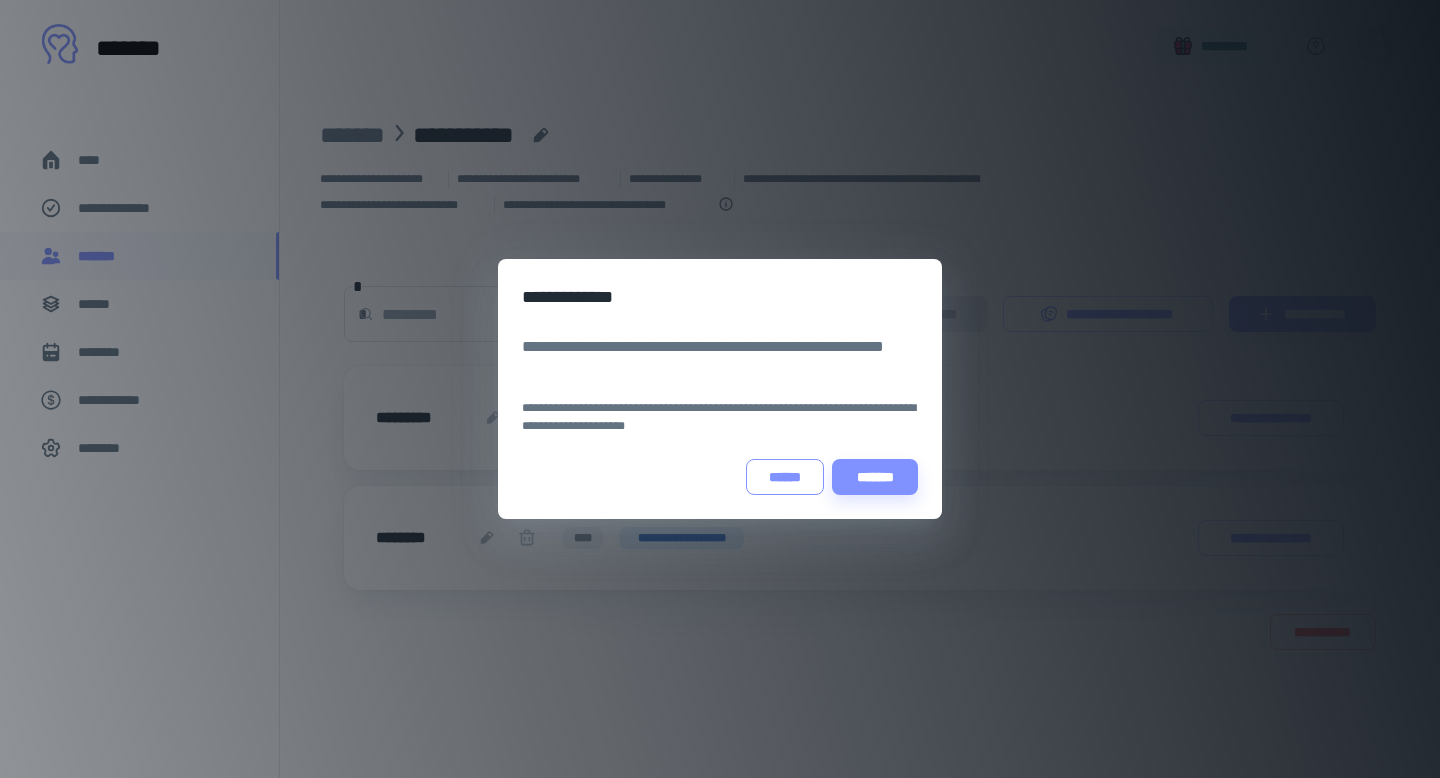 click on "******" at bounding box center [785, 477] 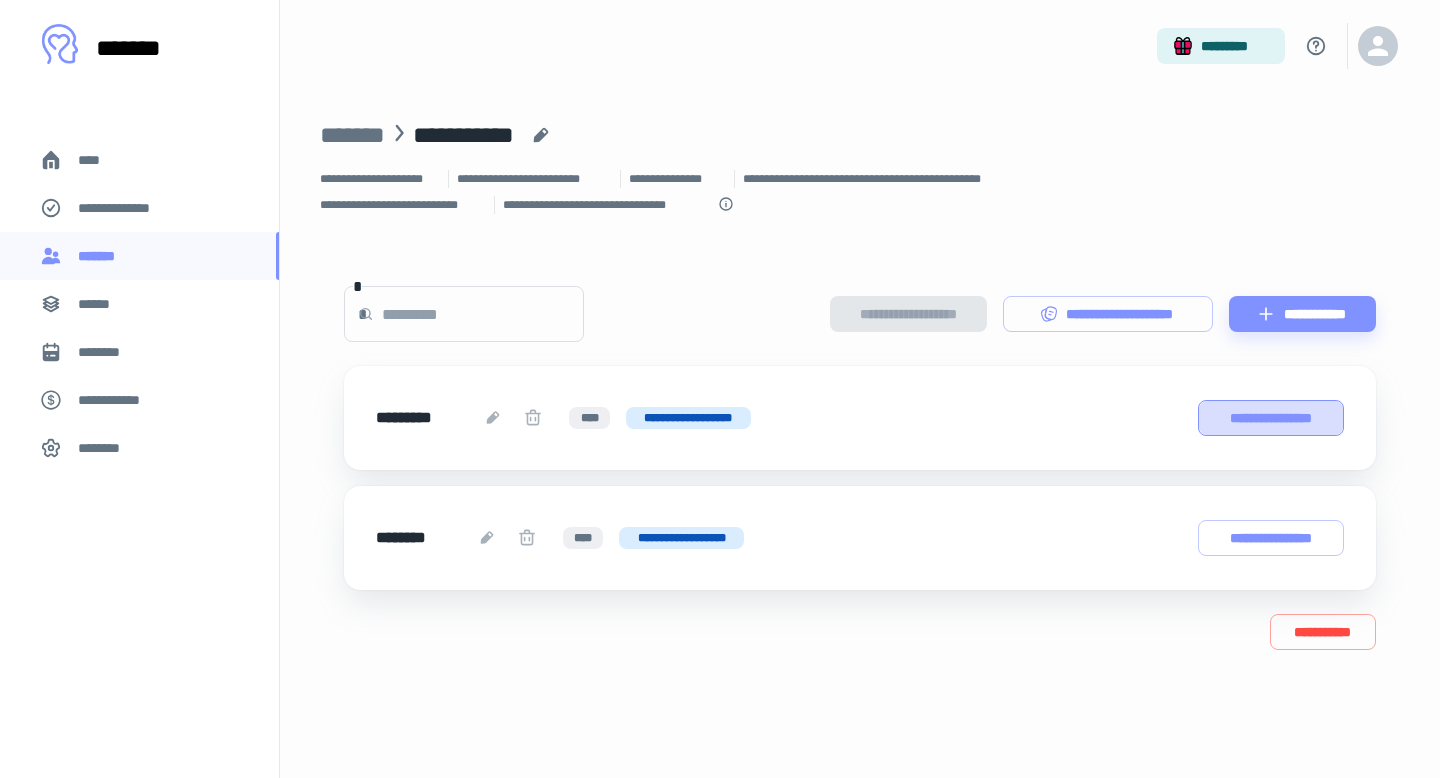 click on "**********" at bounding box center (1271, 418) 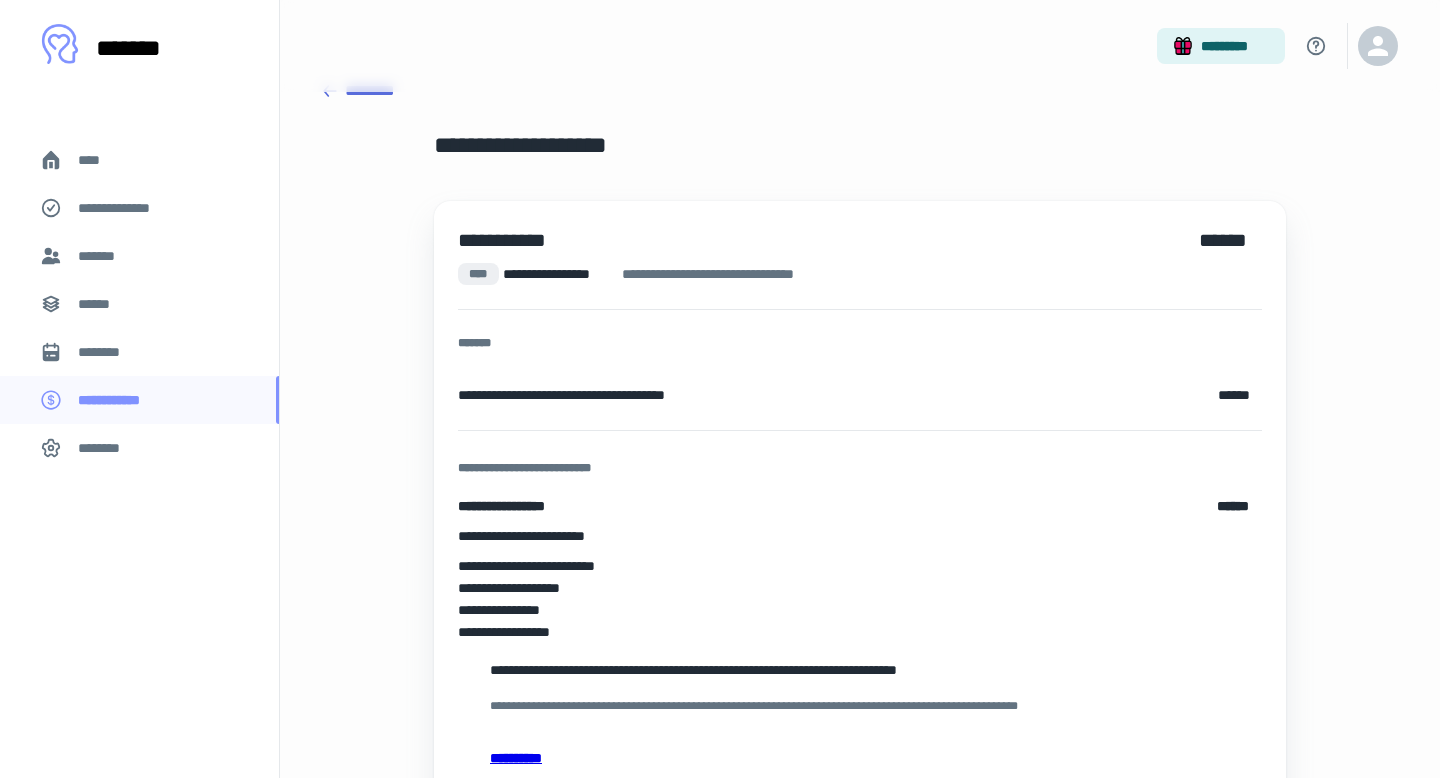 scroll, scrollTop: 162, scrollLeft: 0, axis: vertical 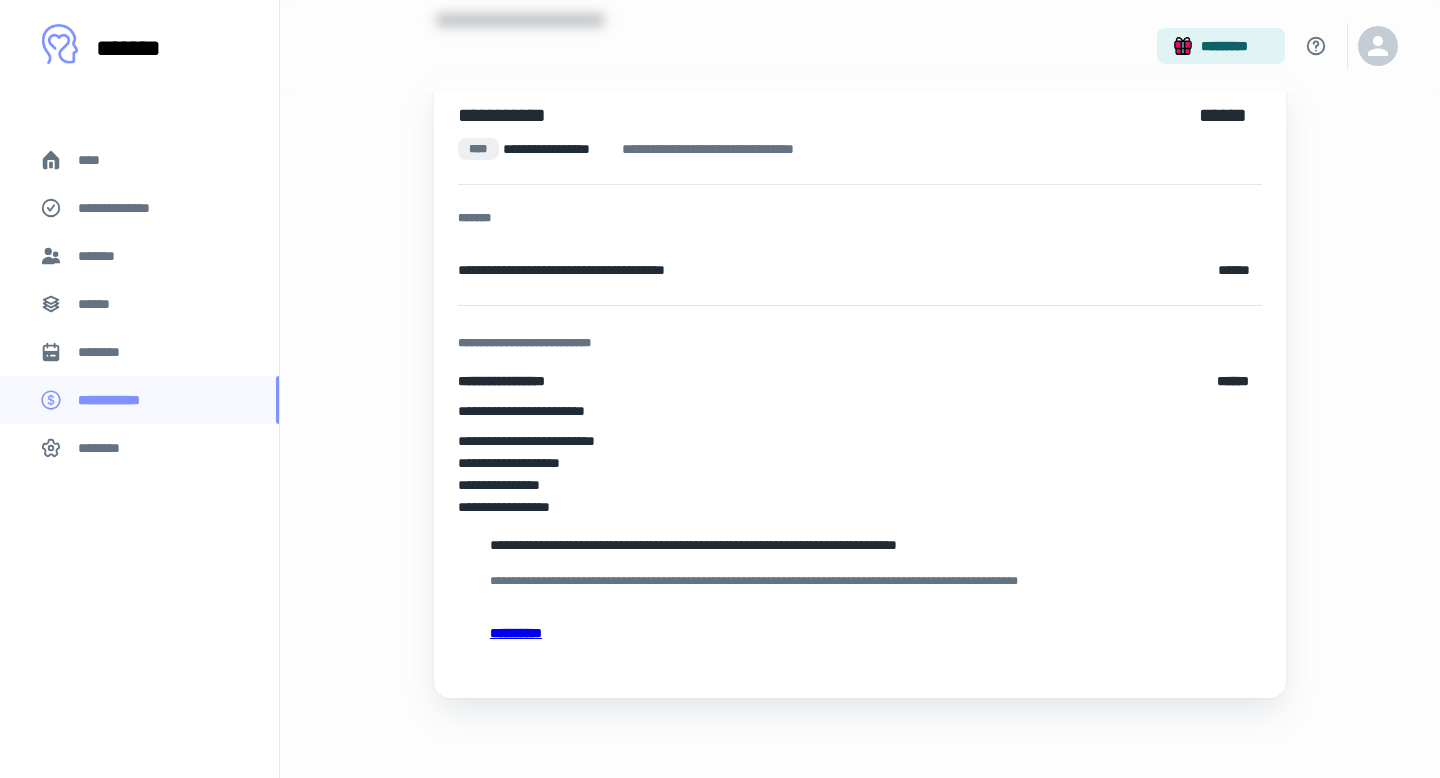 click on "**********" at bounding box center [860, 633] 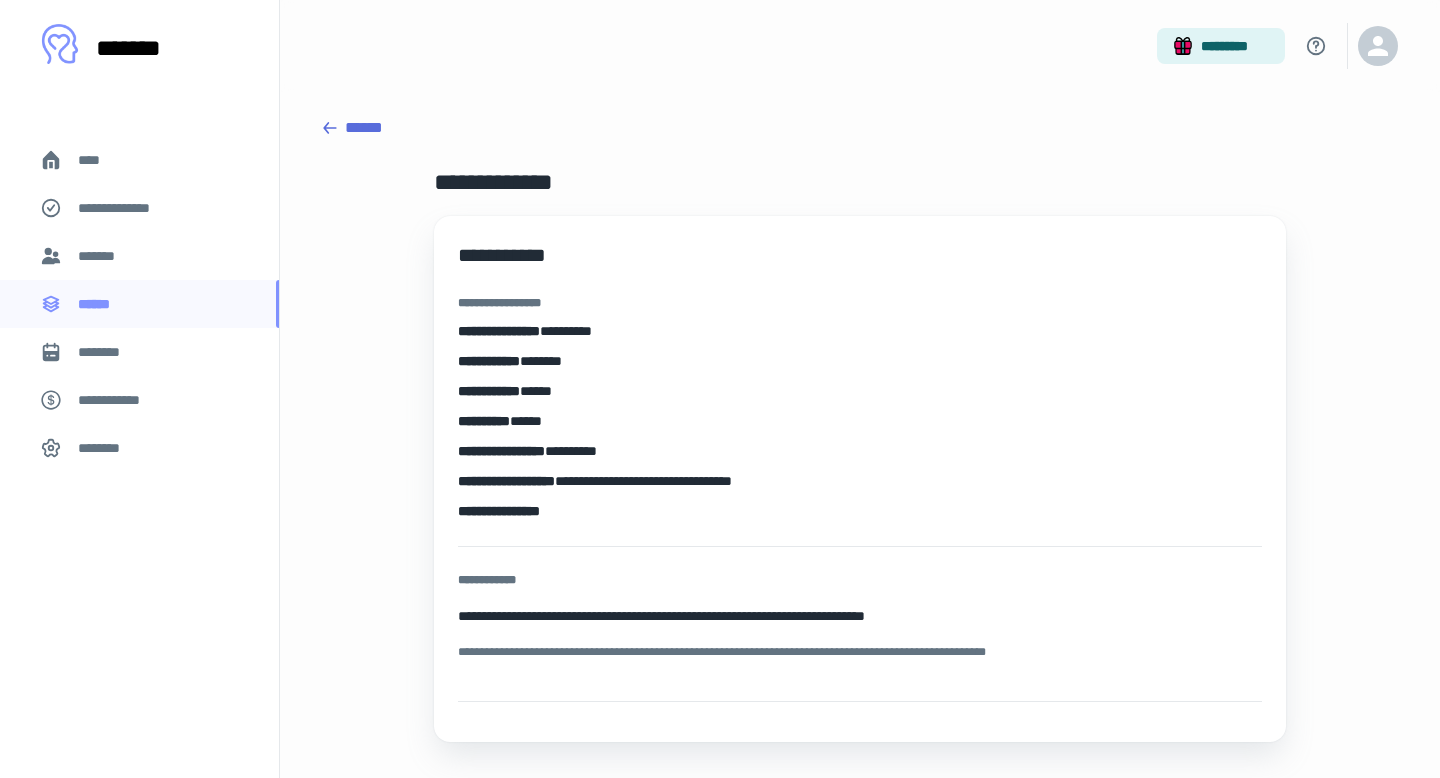 scroll, scrollTop: 44, scrollLeft: 0, axis: vertical 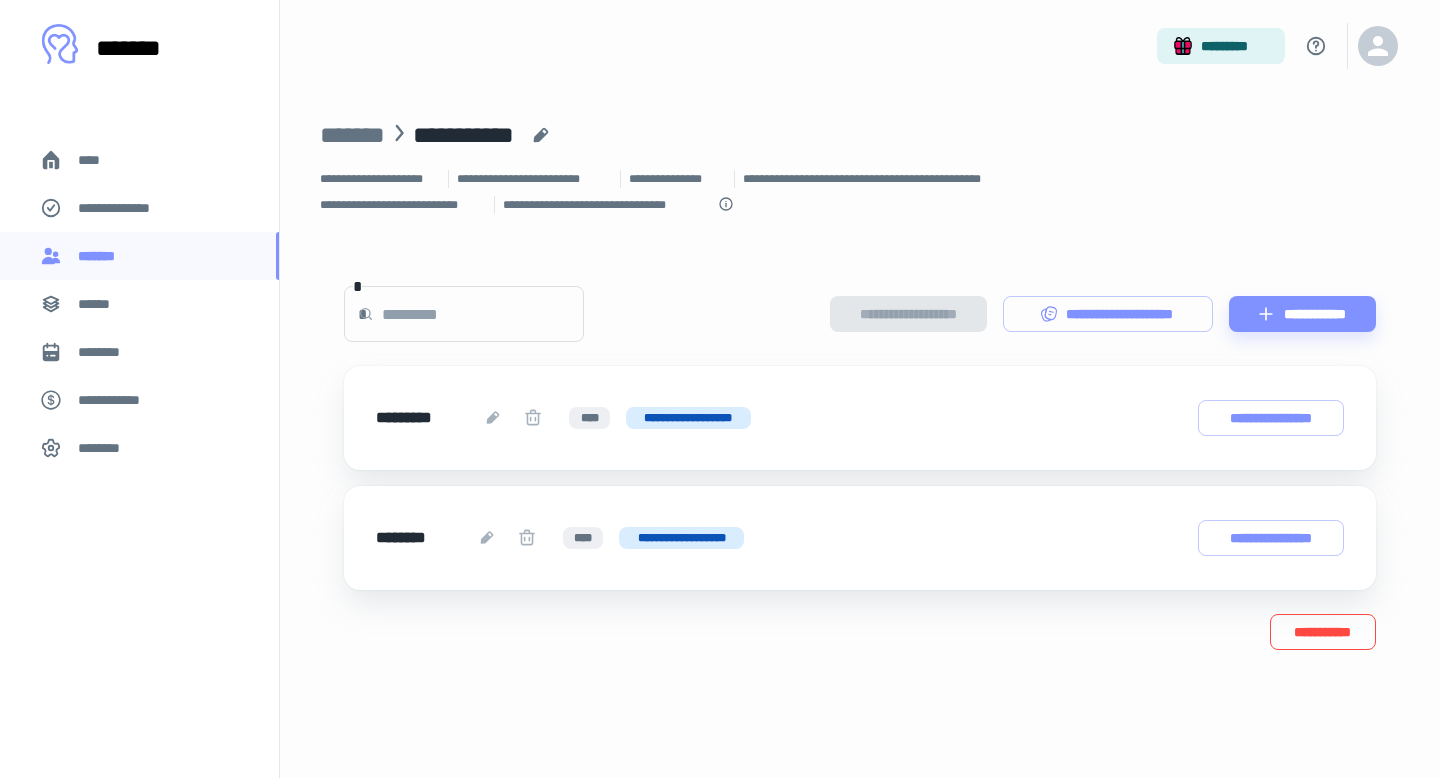 click on "**********" at bounding box center [1323, 632] 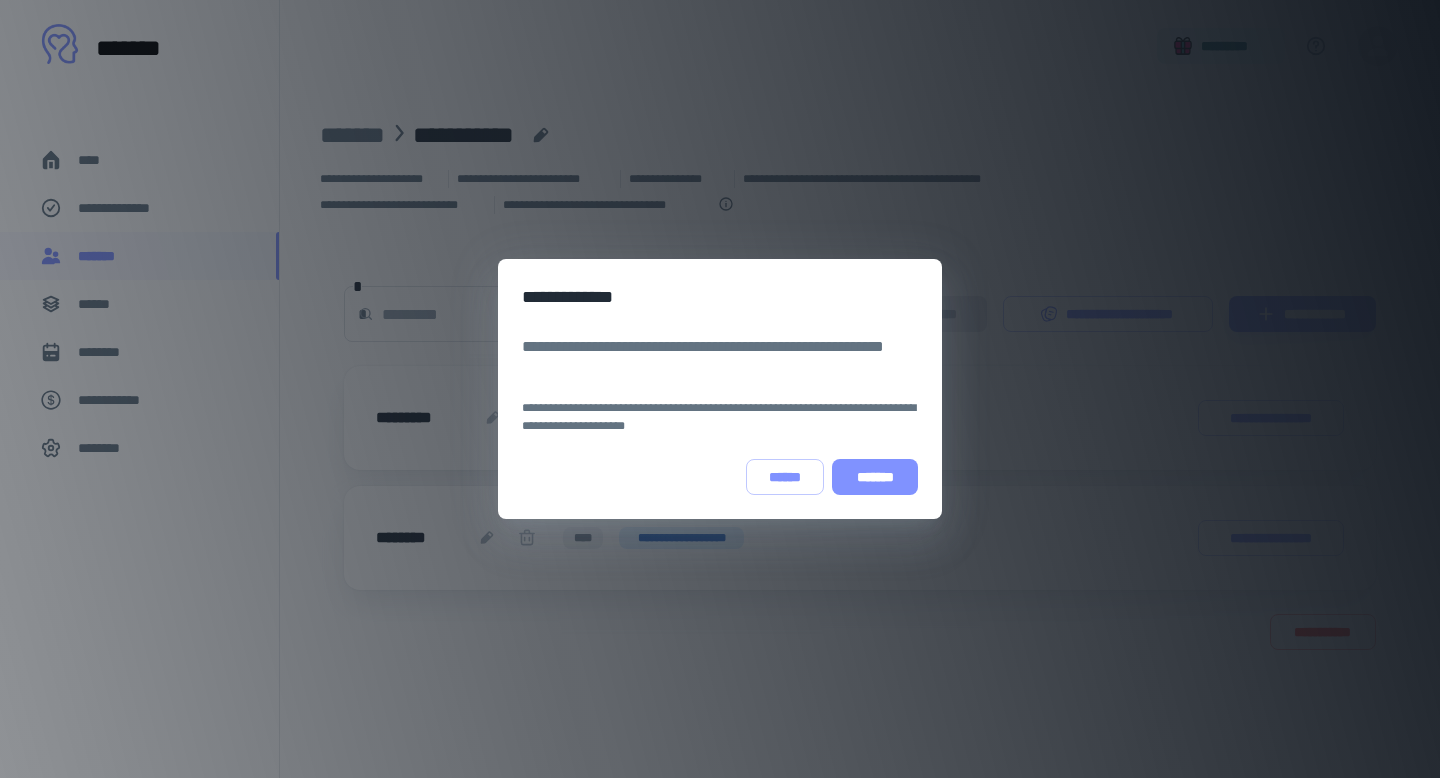 click on "*******" at bounding box center [875, 477] 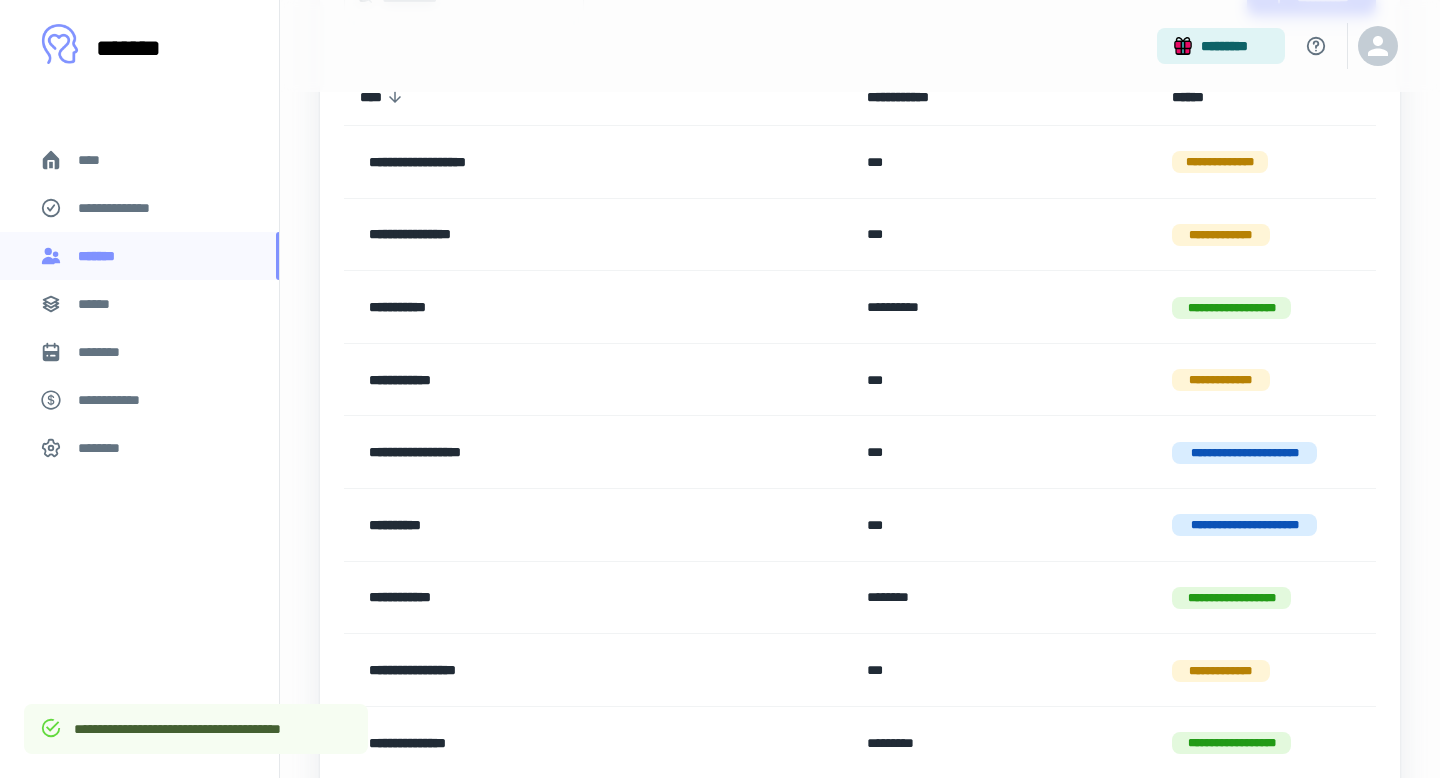scroll, scrollTop: 251, scrollLeft: 0, axis: vertical 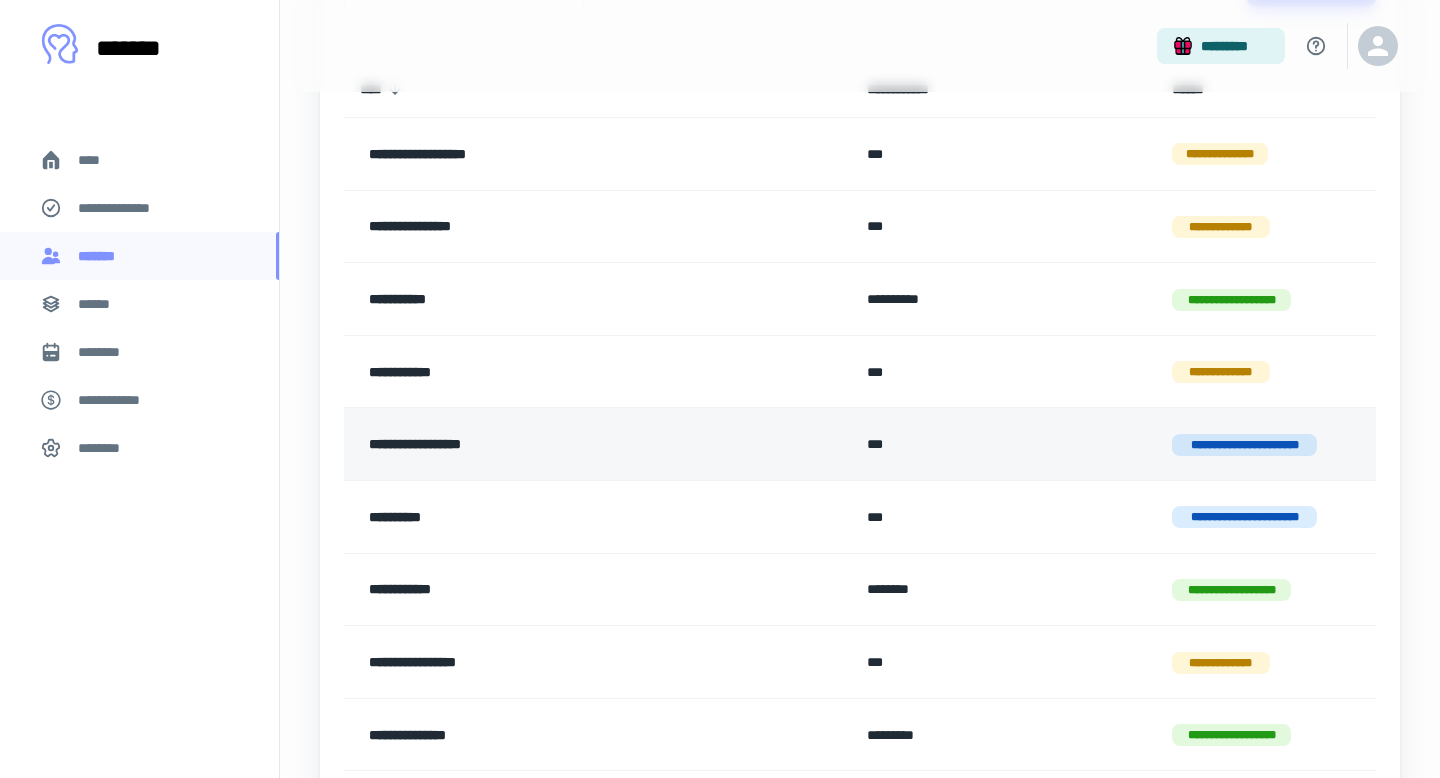 click on "**********" at bounding box center (548, 444) 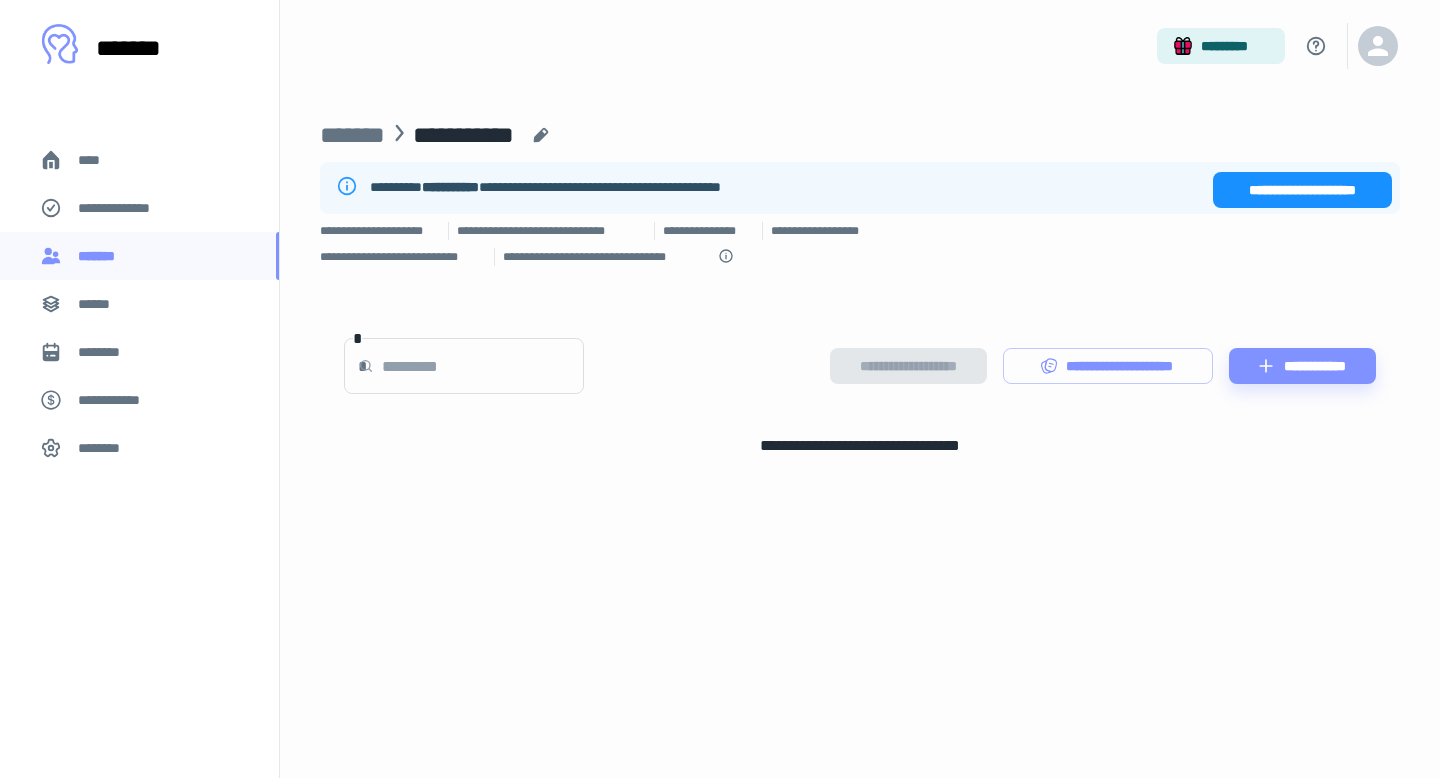 click on "**********" at bounding box center [1302, 190] 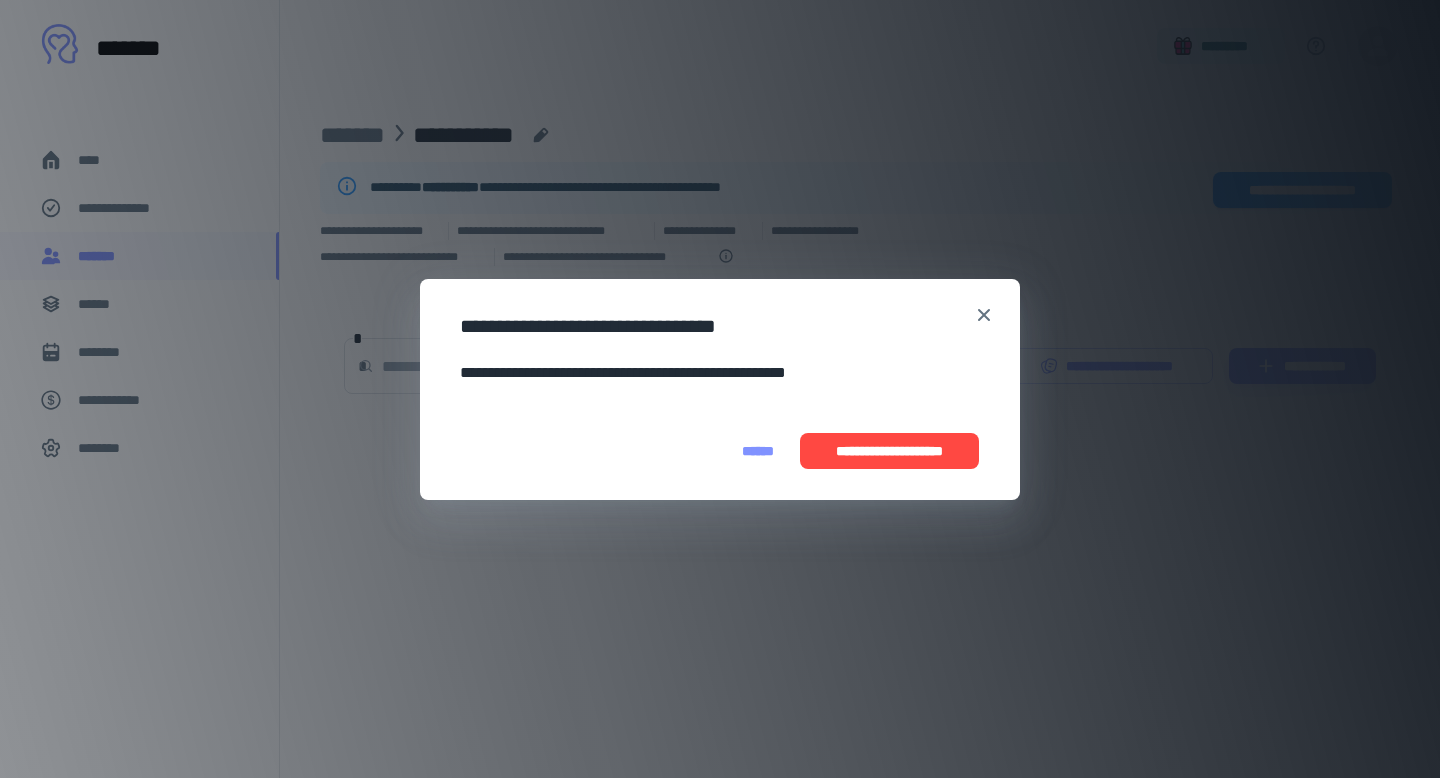 click on "**********" at bounding box center [889, 451] 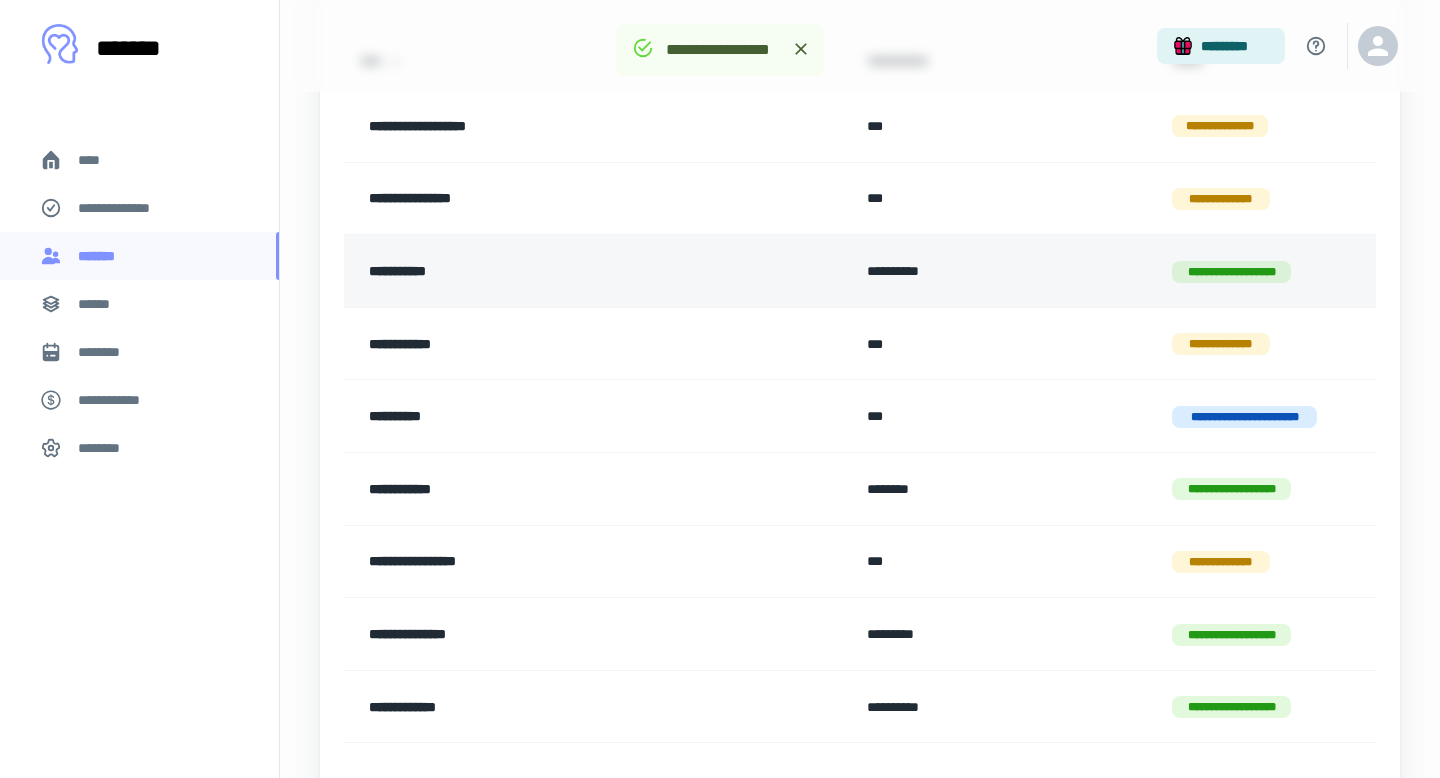 scroll, scrollTop: 287, scrollLeft: 0, axis: vertical 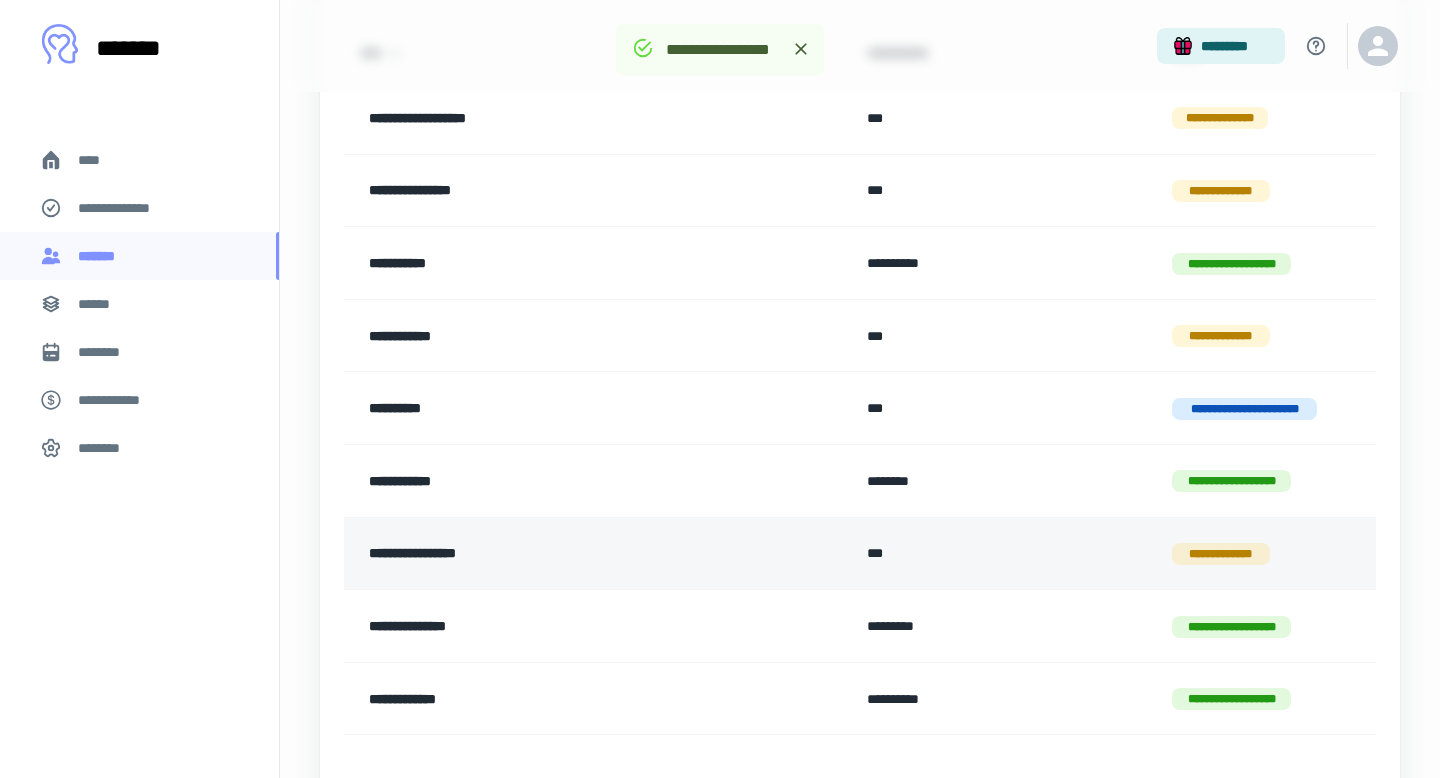 click on "**********" at bounding box center [548, 554] 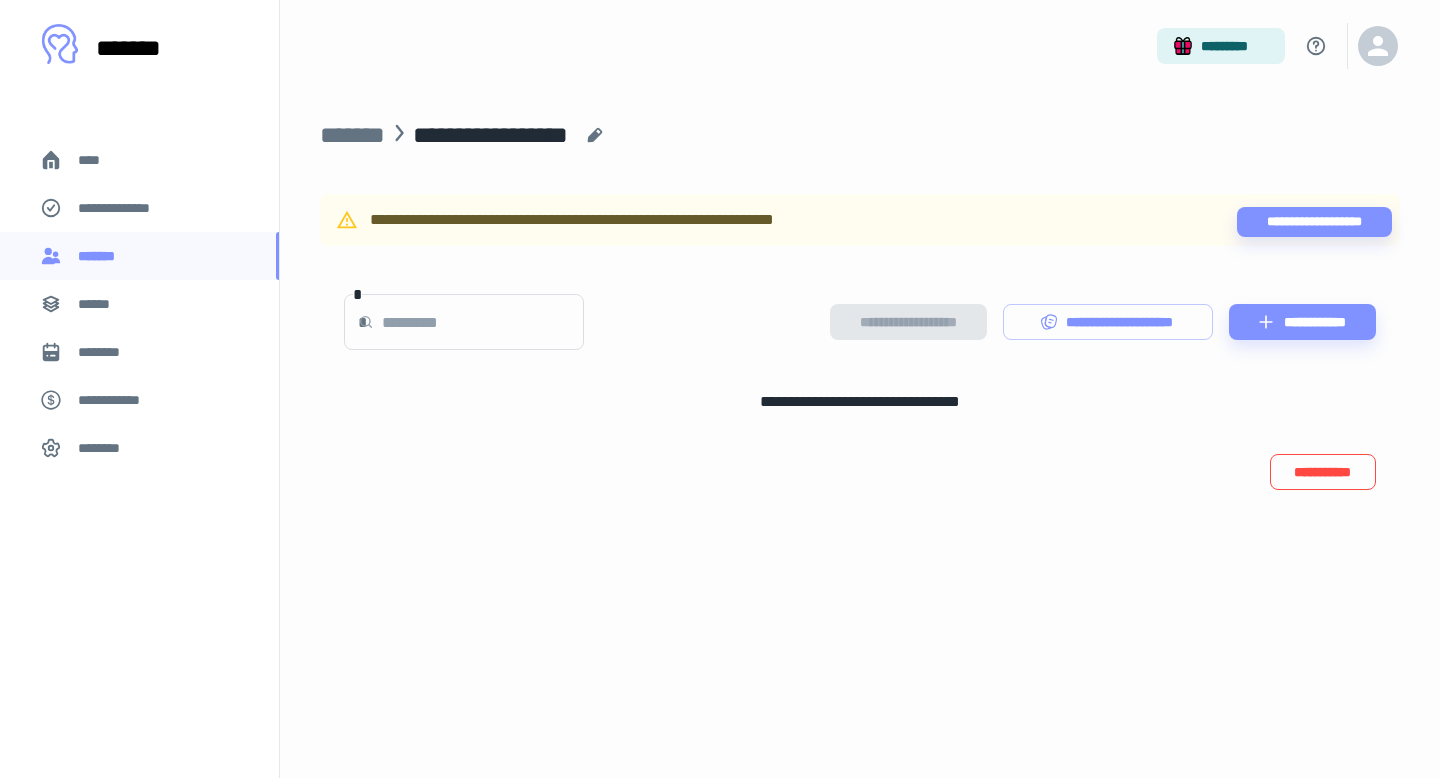click on "**********" at bounding box center (1323, 472) 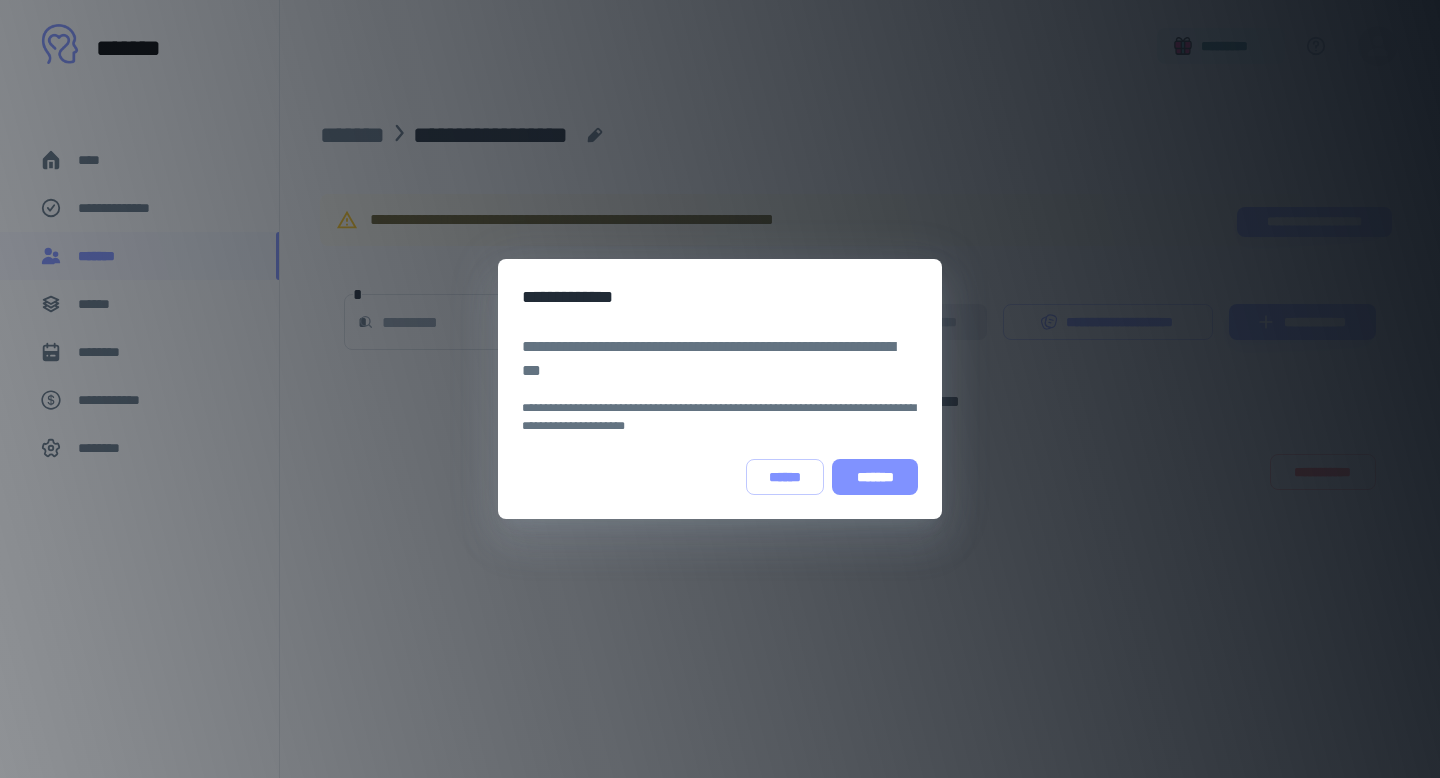 click on "*******" at bounding box center (875, 477) 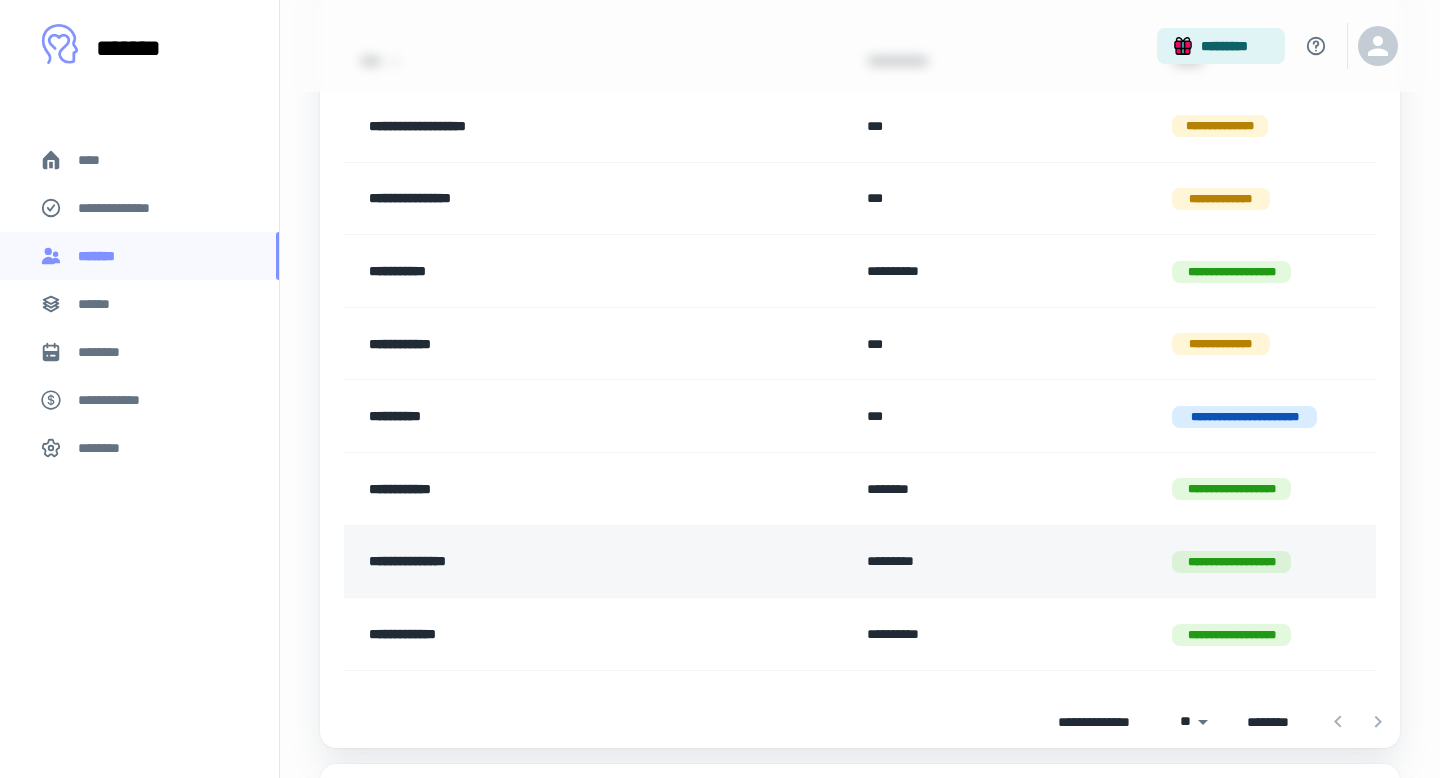 scroll, scrollTop: 227, scrollLeft: 0, axis: vertical 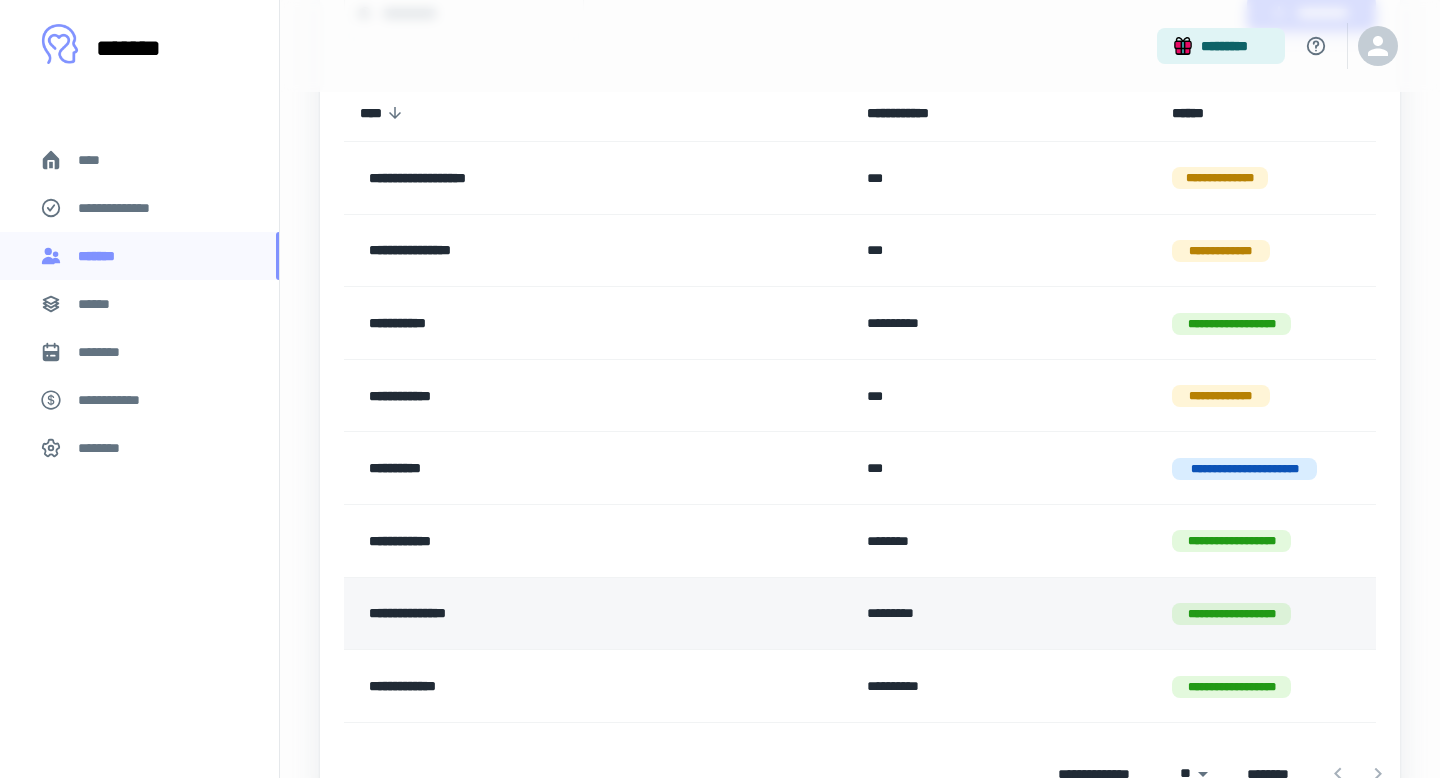 click on "**********" at bounding box center (548, 614) 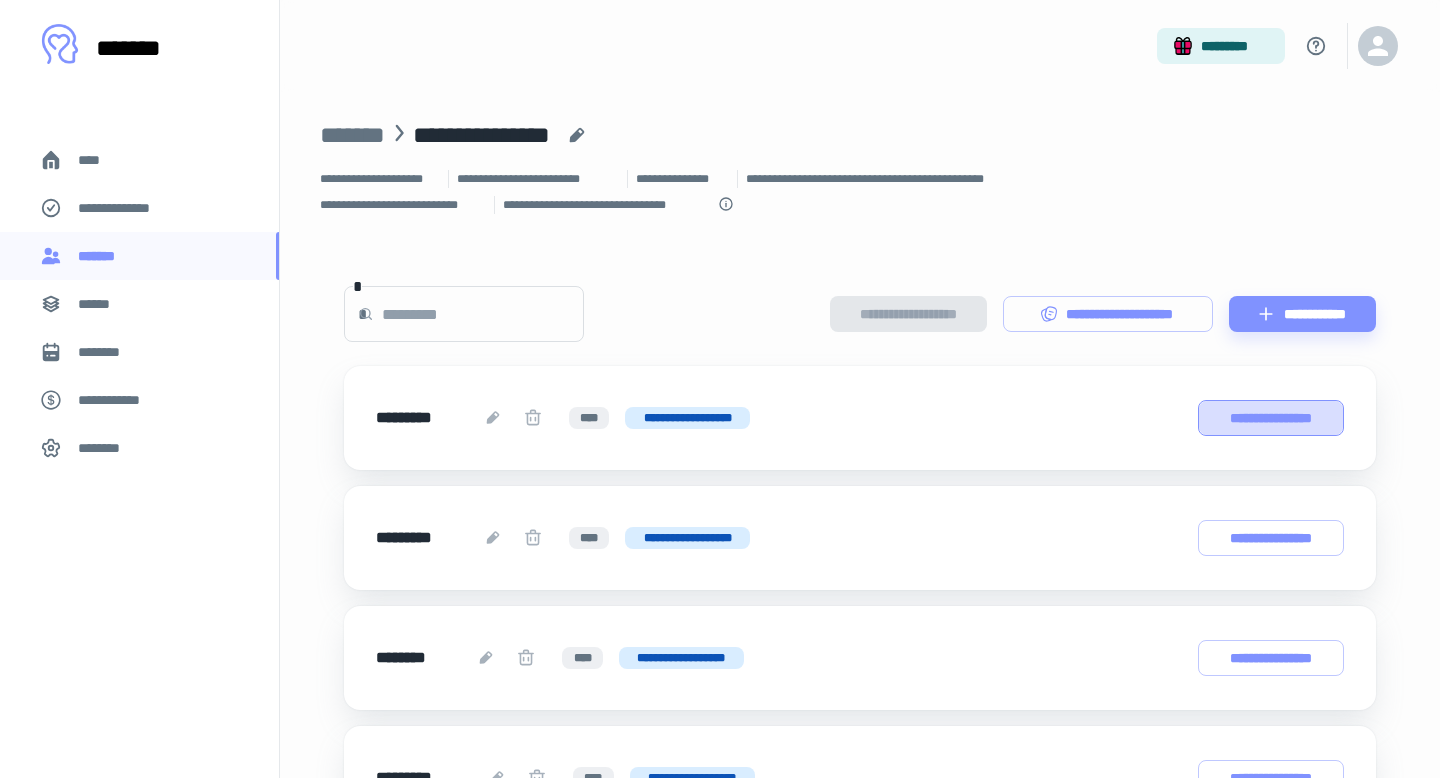 click on "**********" at bounding box center [1271, 418] 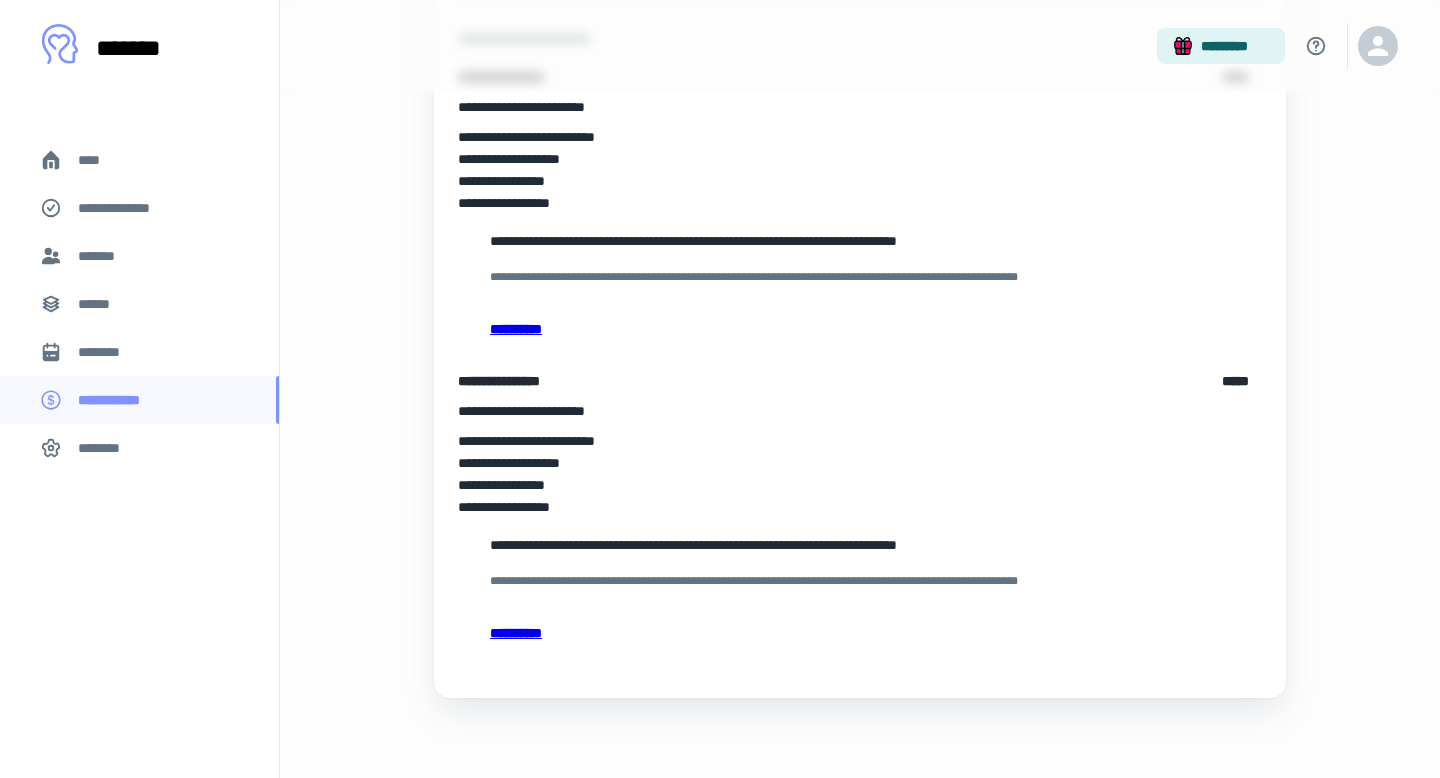scroll, scrollTop: 0, scrollLeft: 0, axis: both 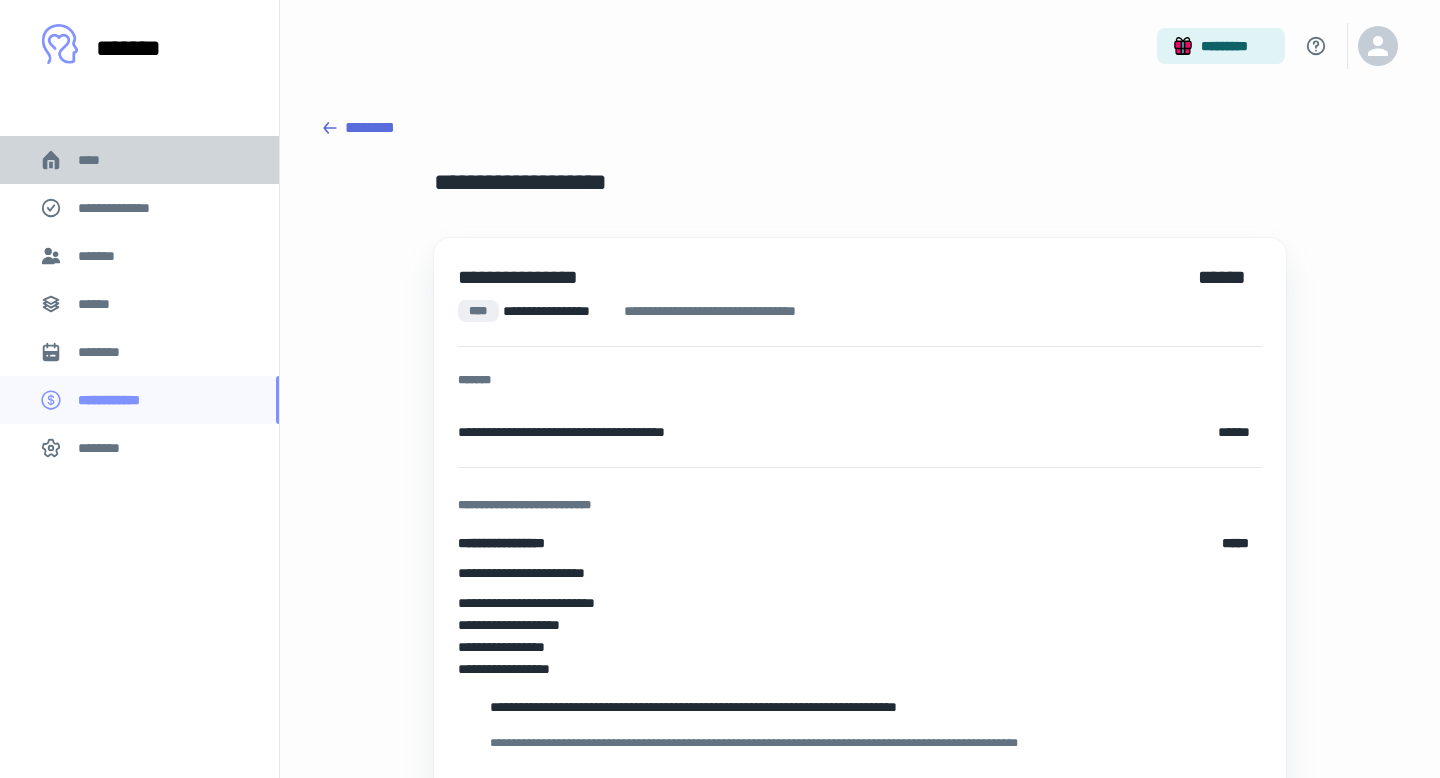 click on "****" at bounding box center (97, 160) 